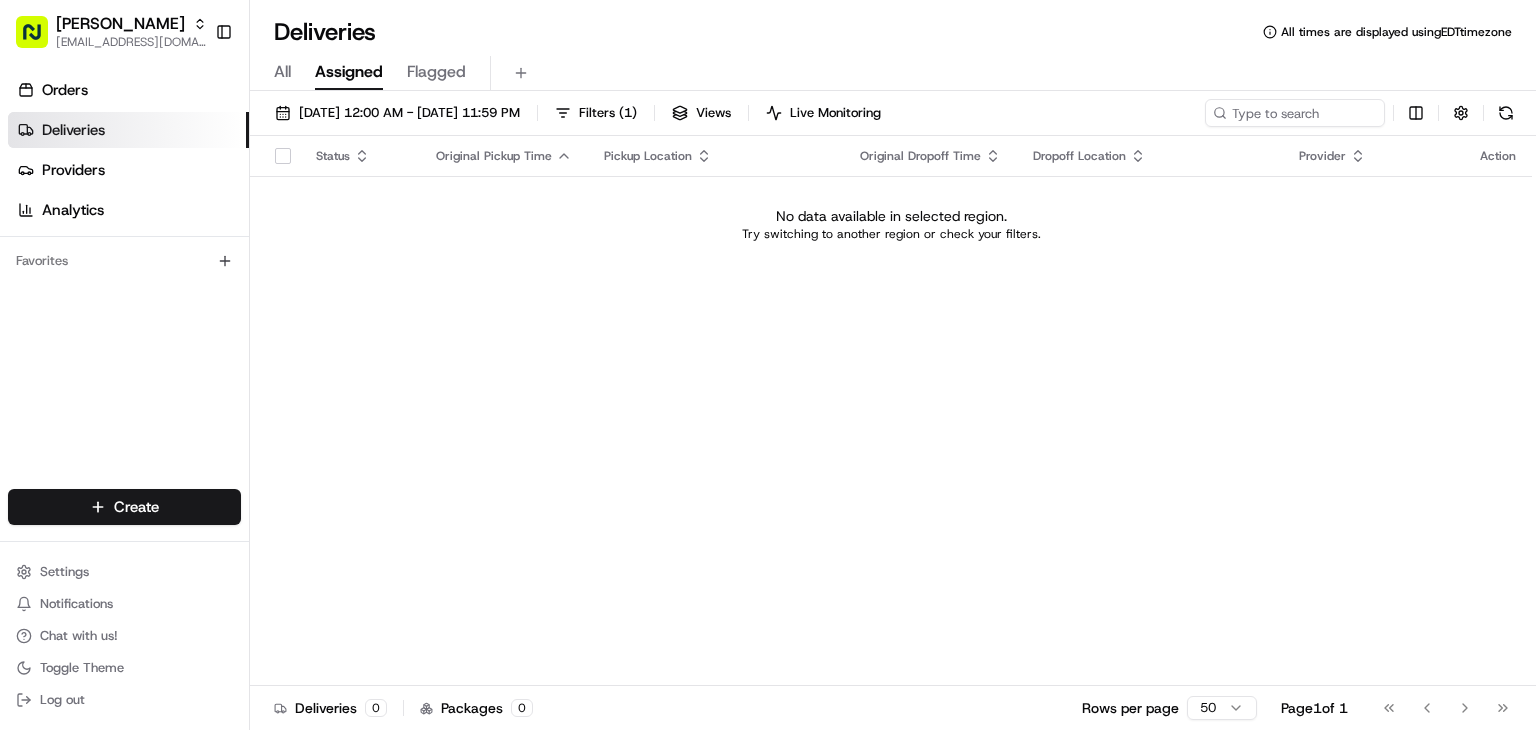 scroll, scrollTop: 0, scrollLeft: 0, axis: both 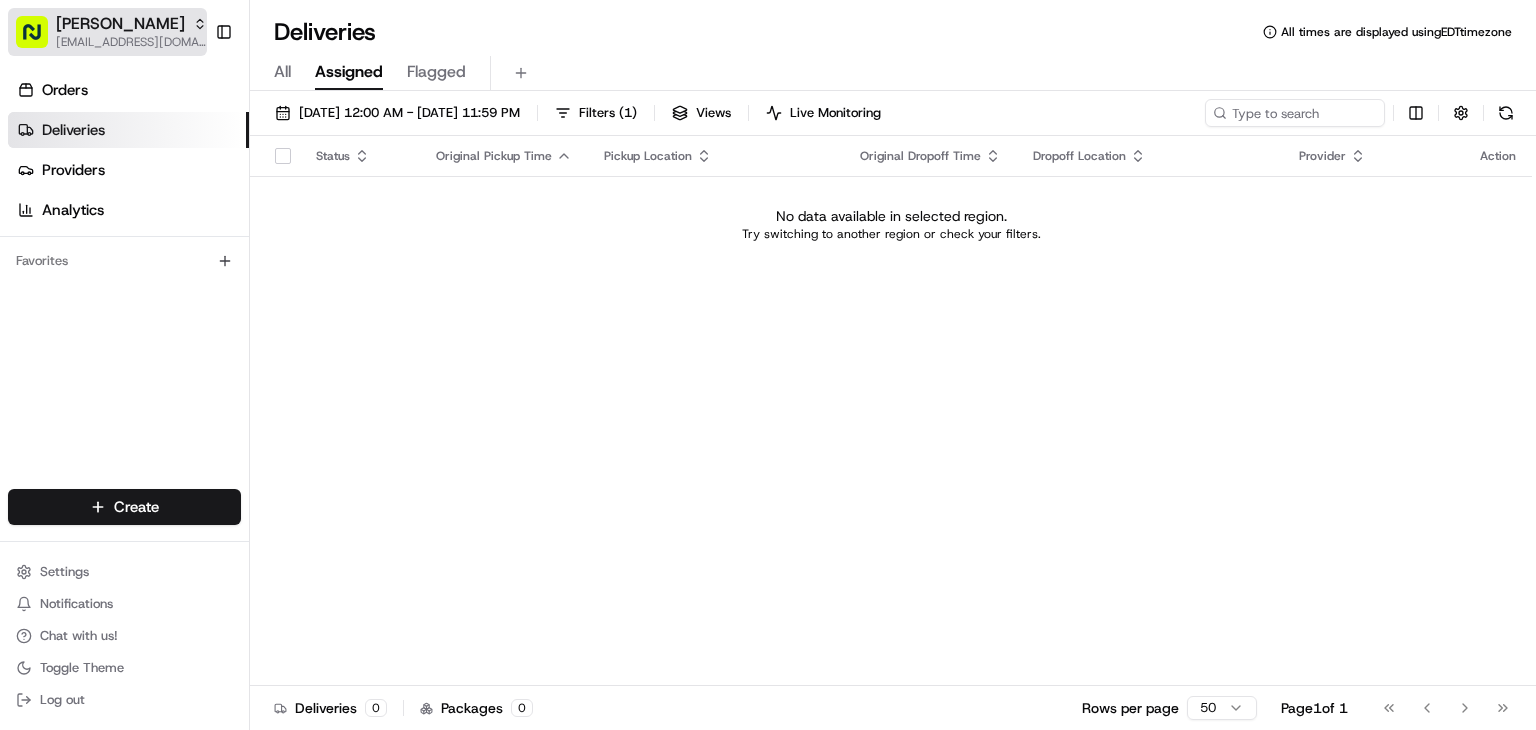 click on "[EMAIL_ADDRESS][DOMAIN_NAME]" at bounding box center [131, 42] 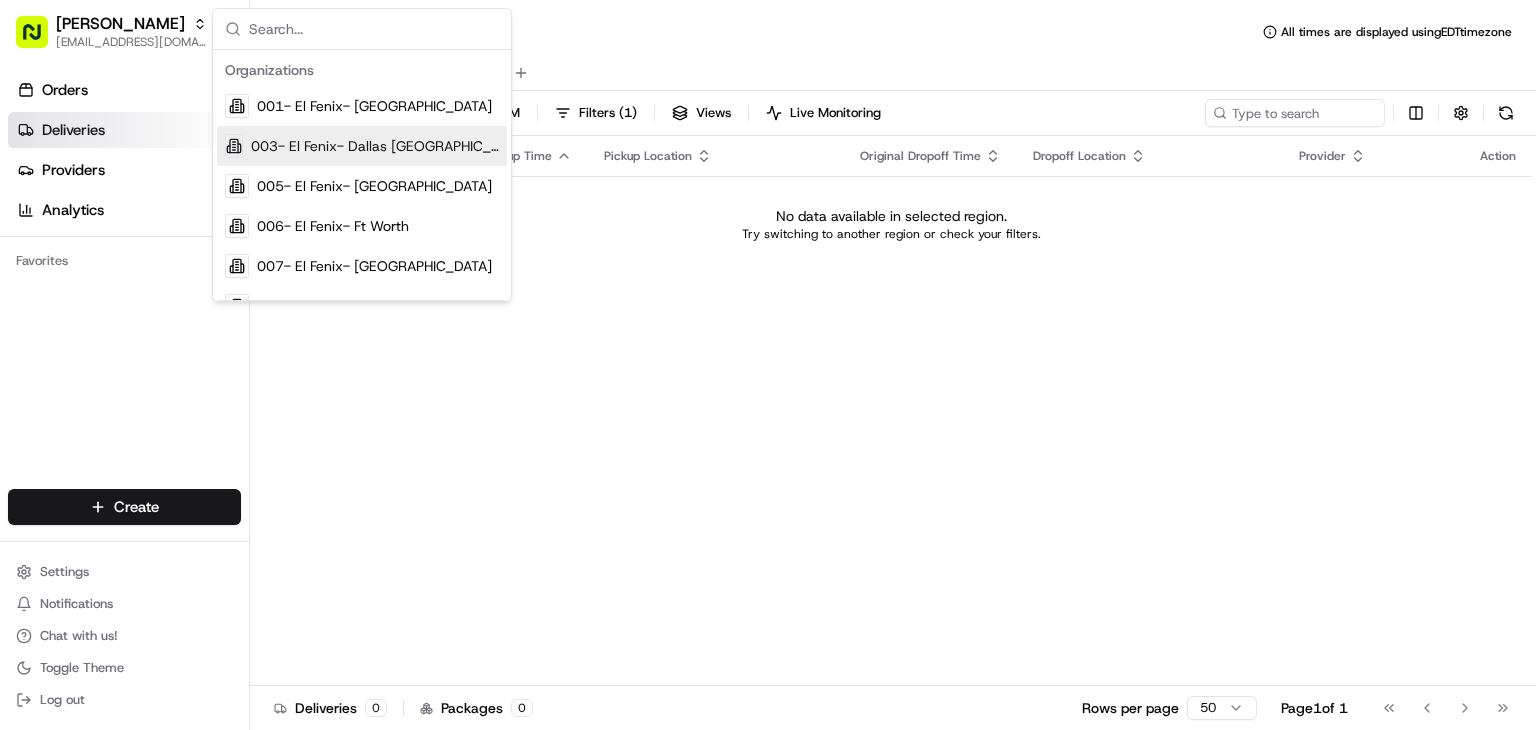 click on "Deliveries All times are displayed using  EDT  timezone" at bounding box center [893, 32] 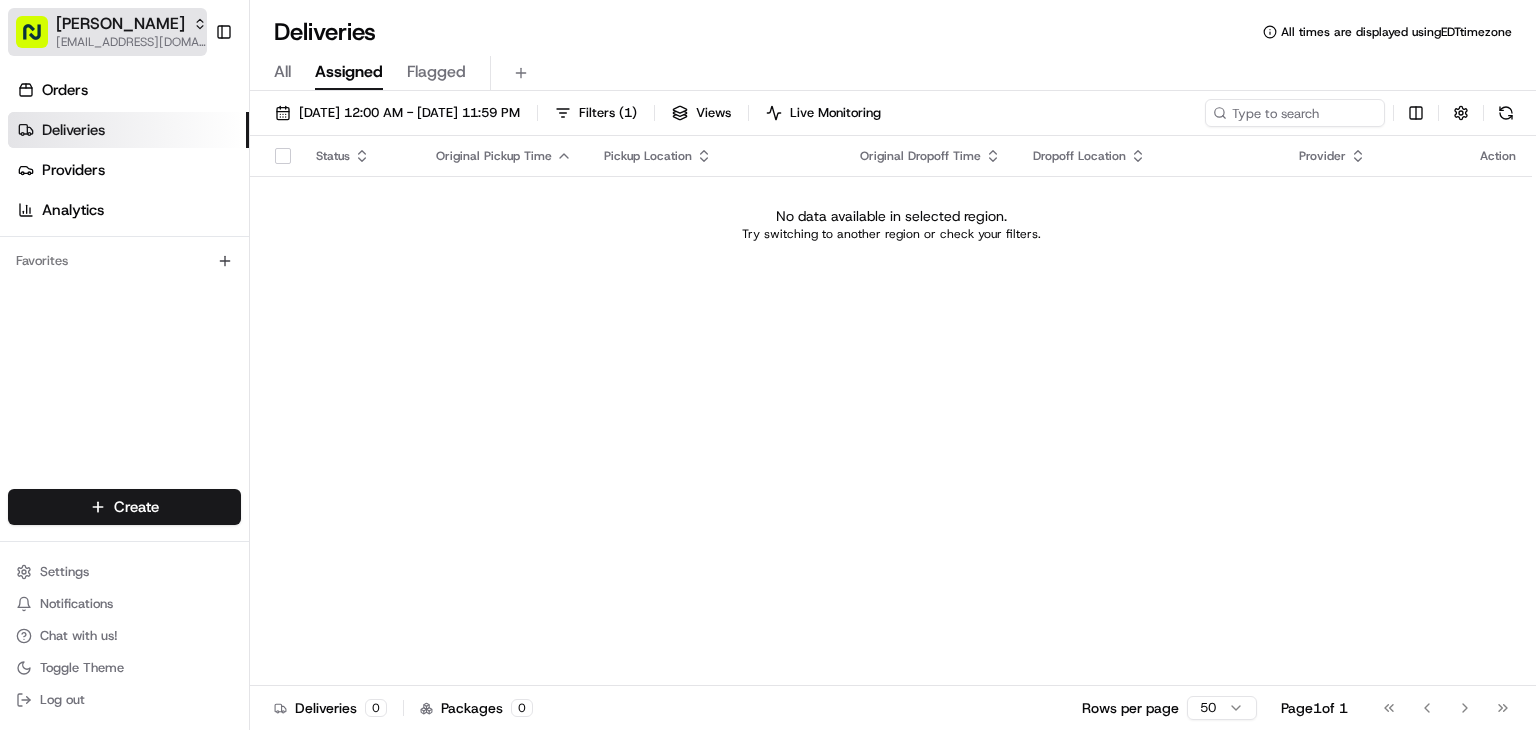 click 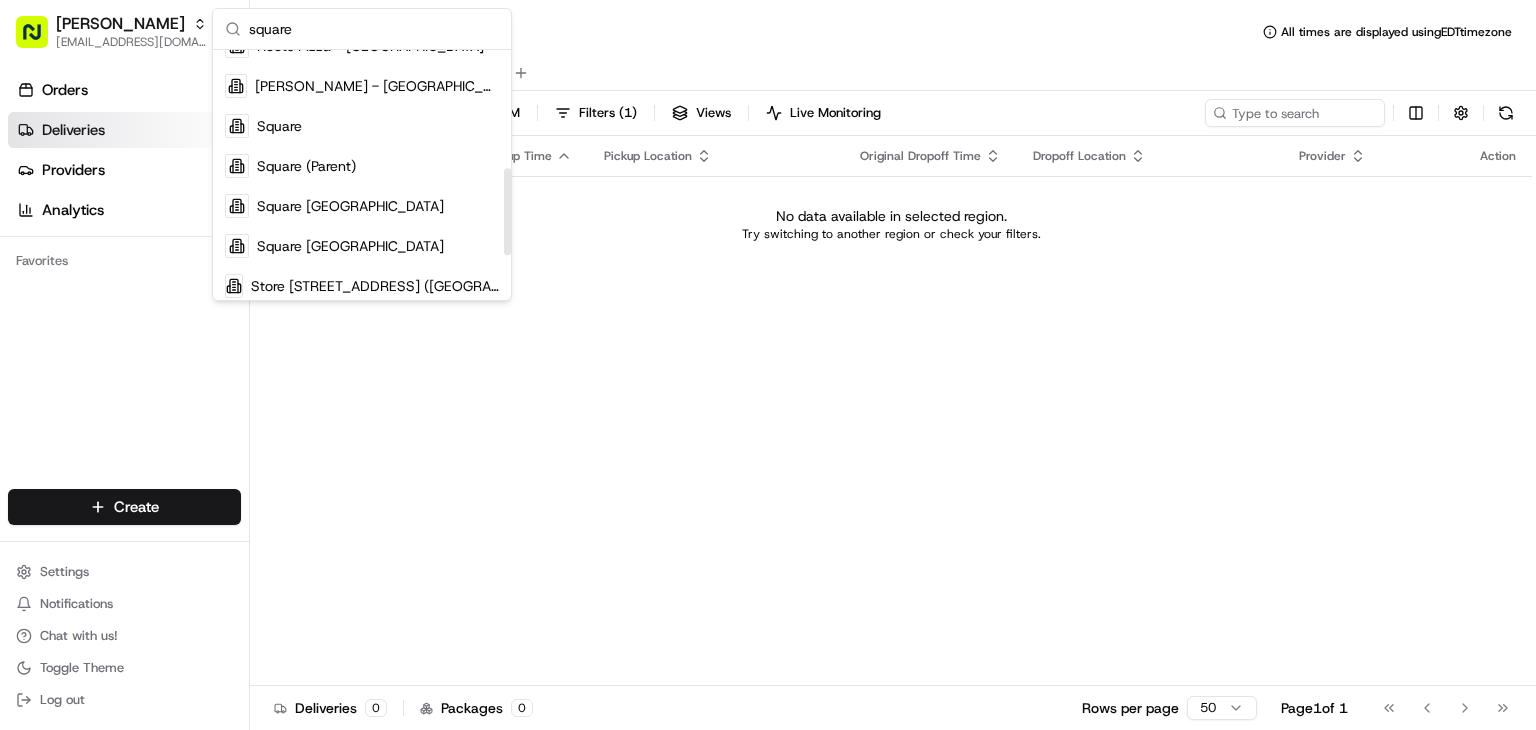 scroll, scrollTop: 344, scrollLeft: 0, axis: vertical 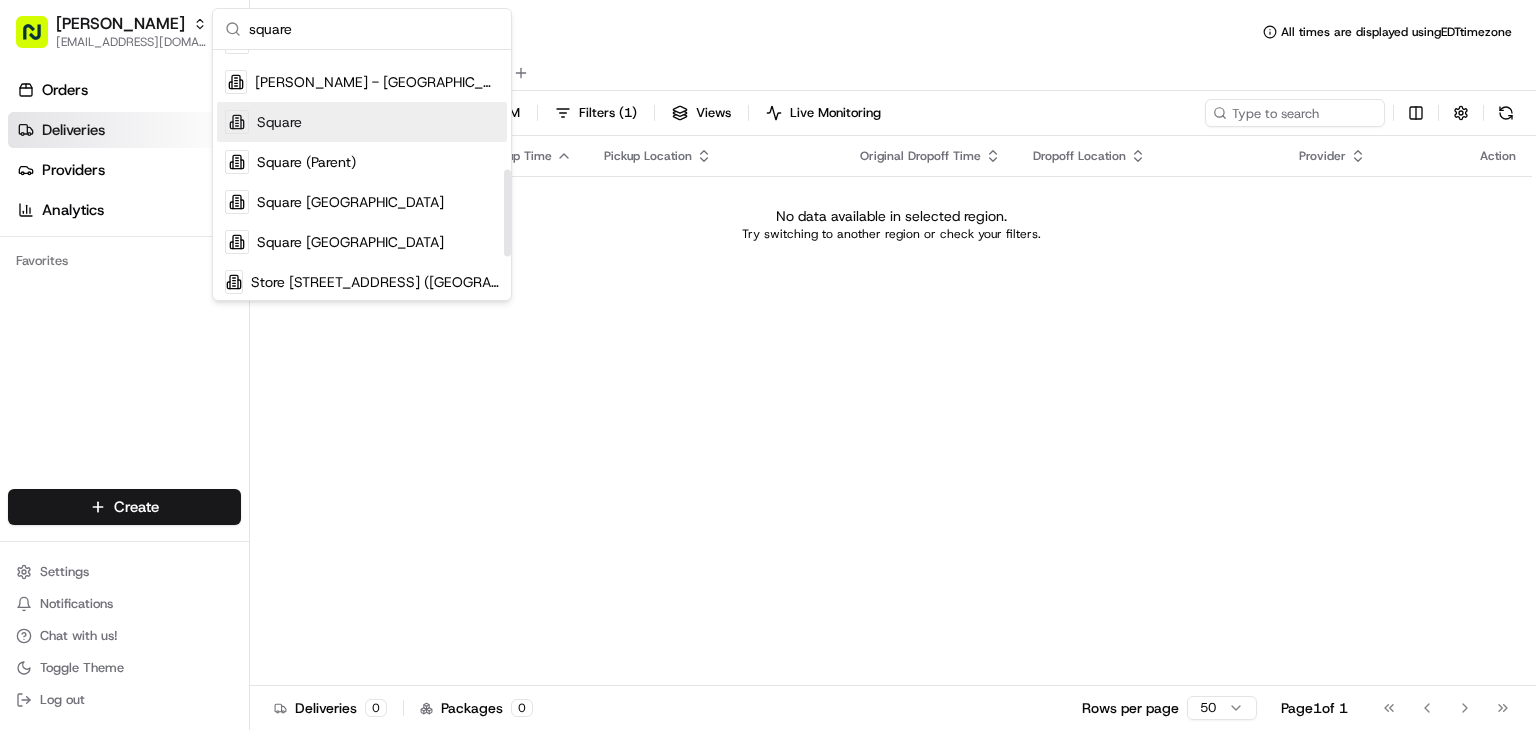 type on "square" 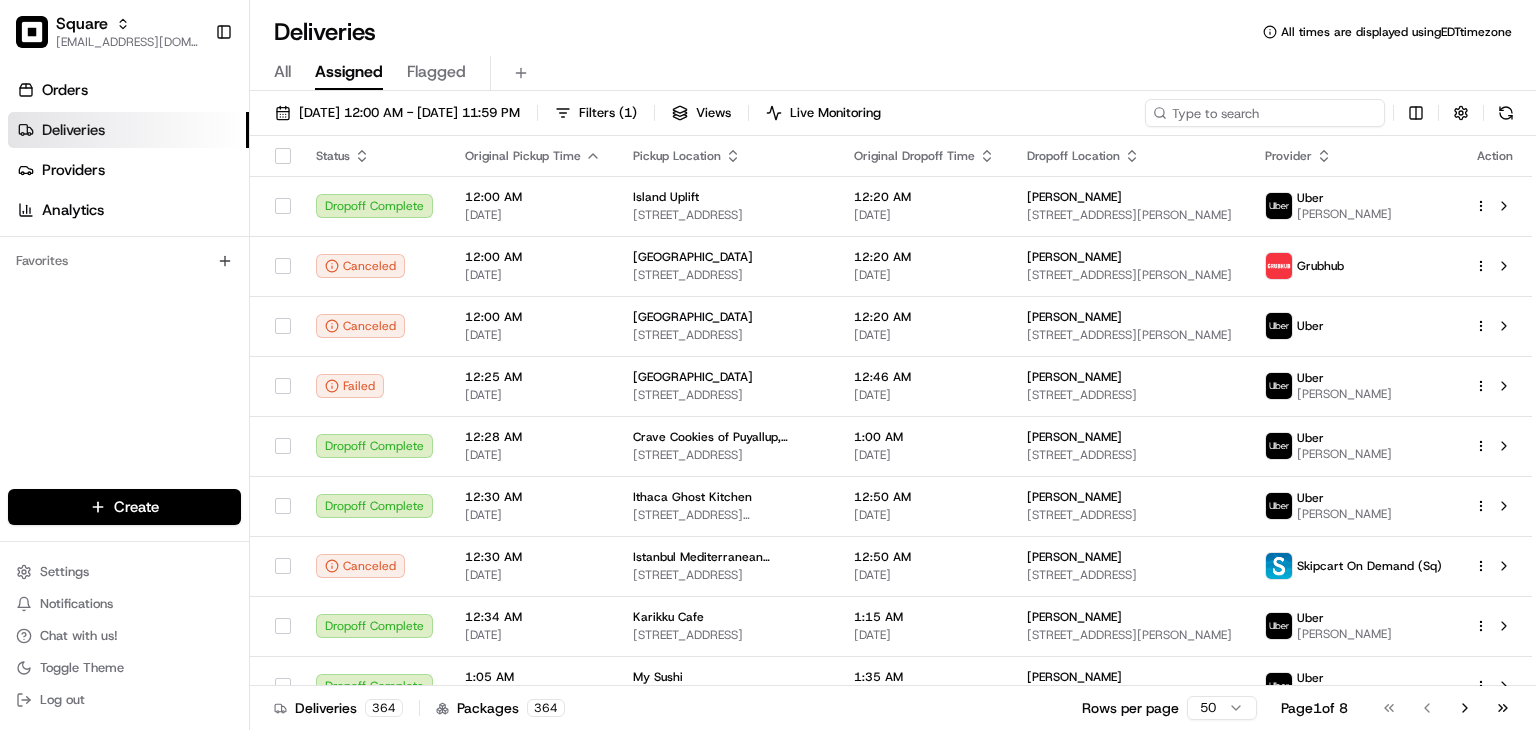 click at bounding box center (1265, 113) 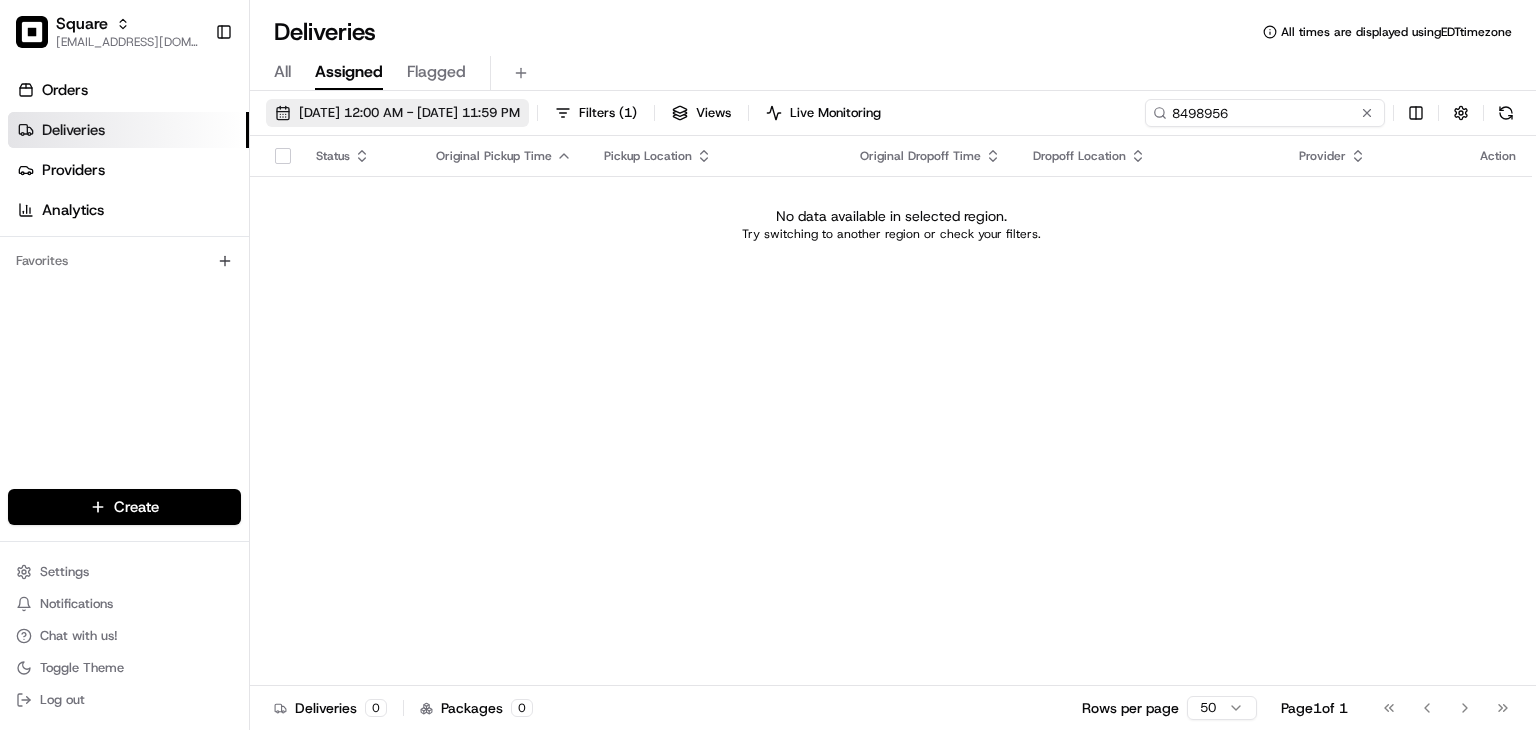 type on "8498956" 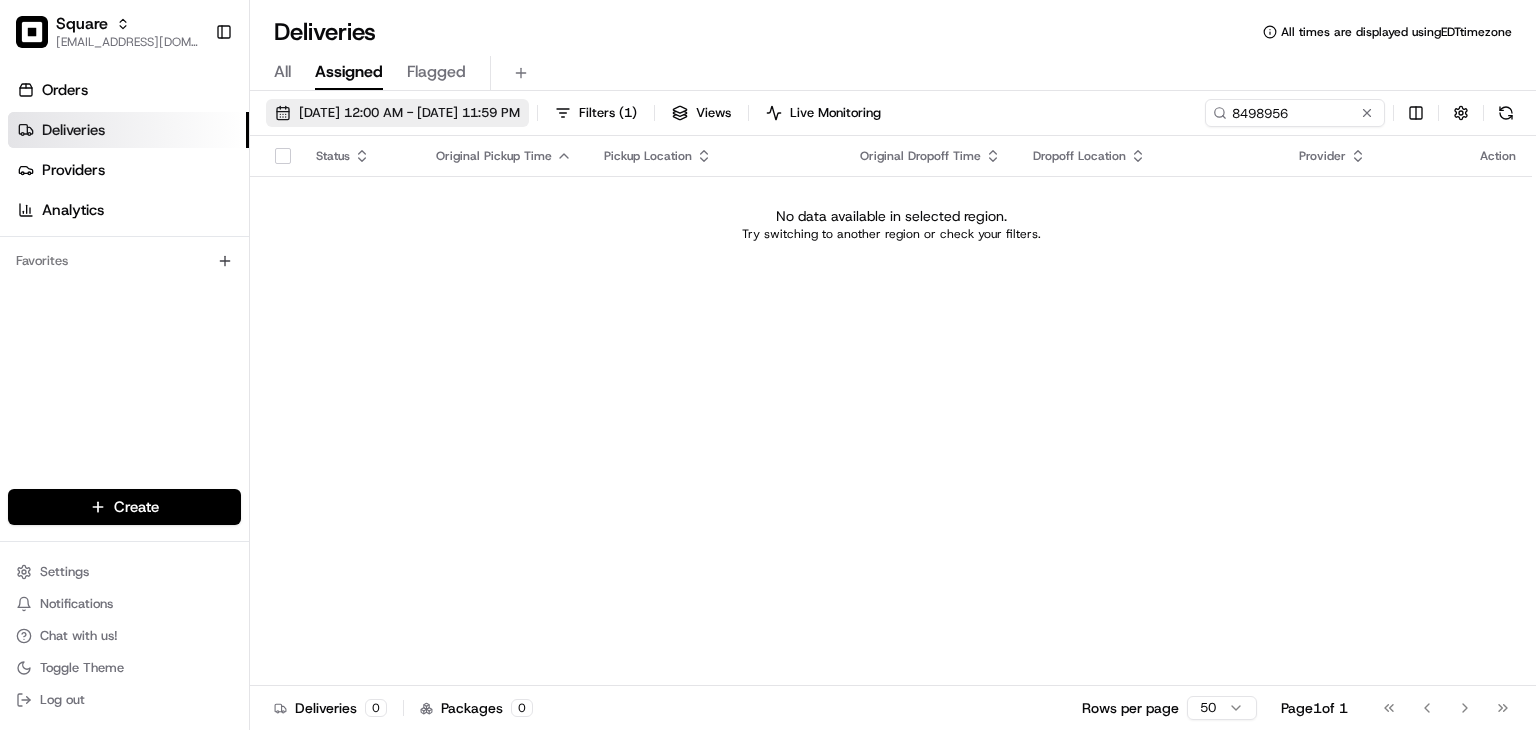 click on "07/14/2025 12:00 AM - 07/14/2025 11:59 PM" at bounding box center [409, 113] 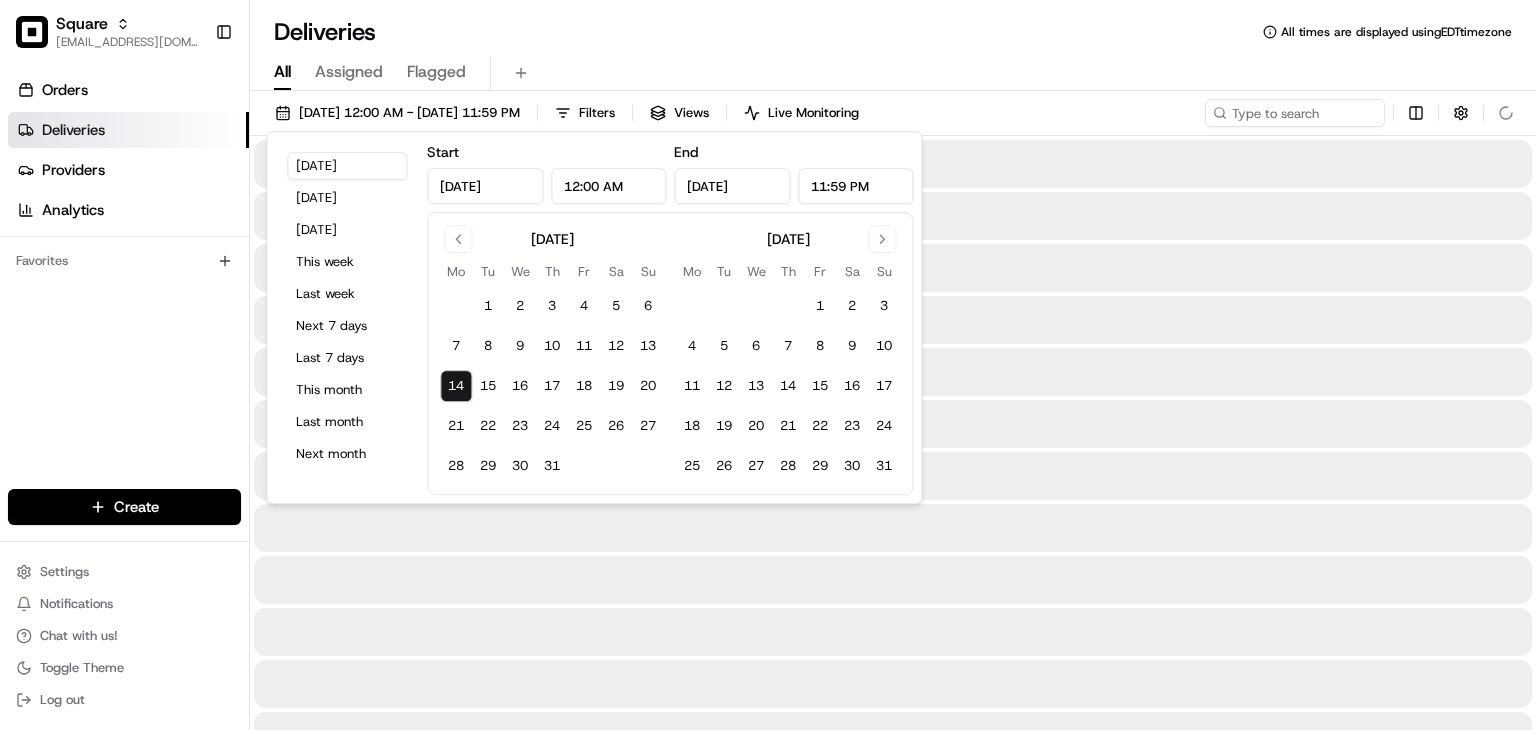 click on "All" at bounding box center (282, 72) 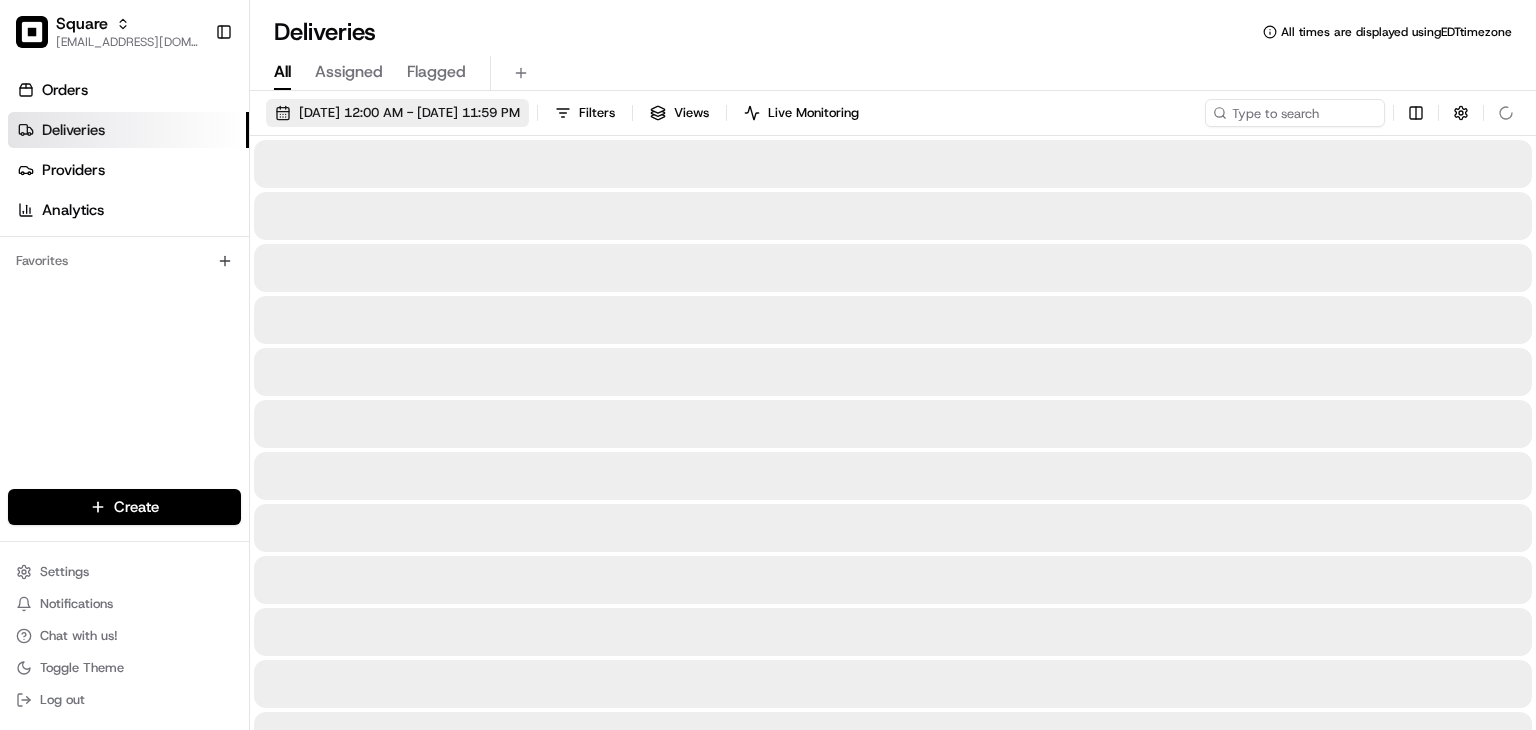 click on "07/14/2025 12:00 AM - 07/14/2025 11:59 PM" at bounding box center [409, 113] 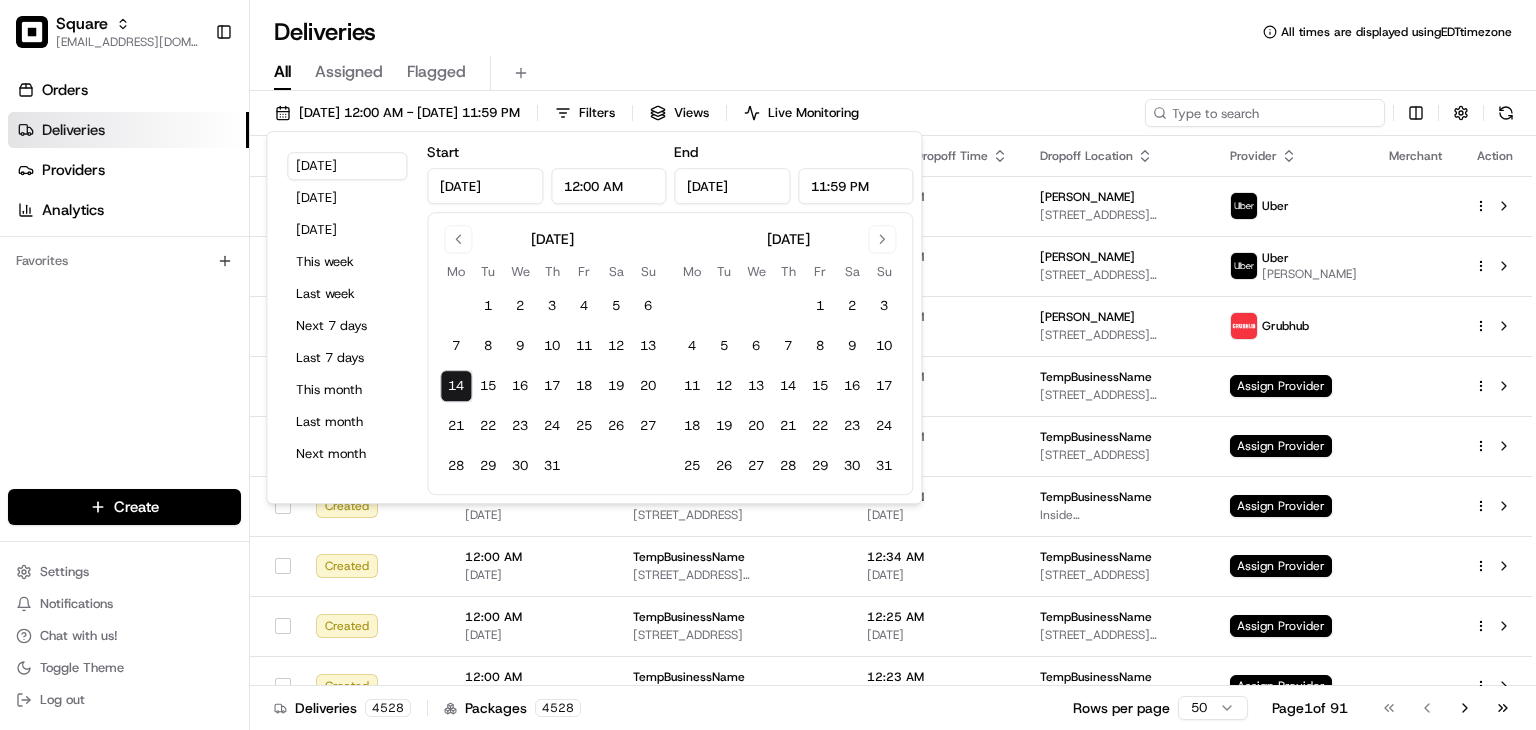 click at bounding box center [1265, 113] 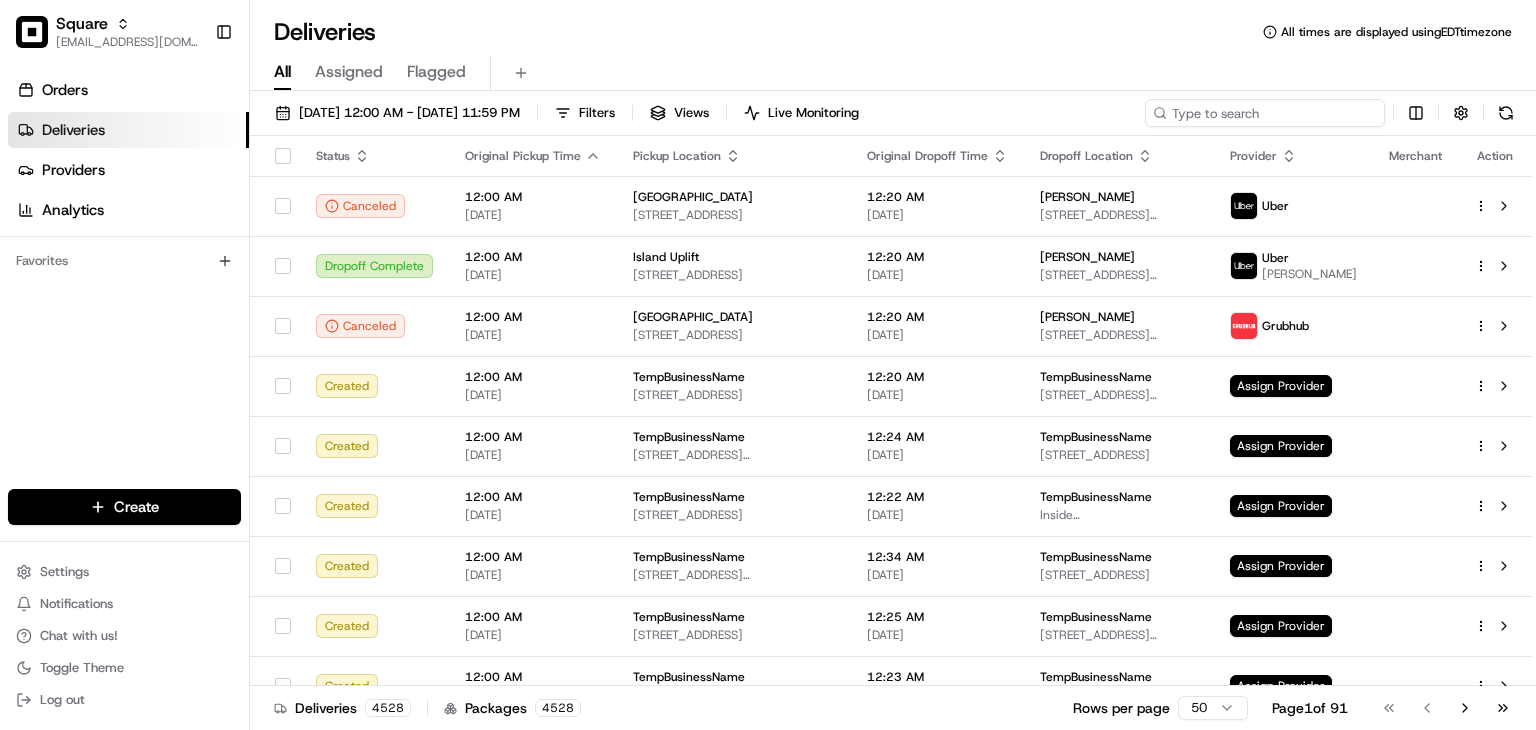paste on "8498956" 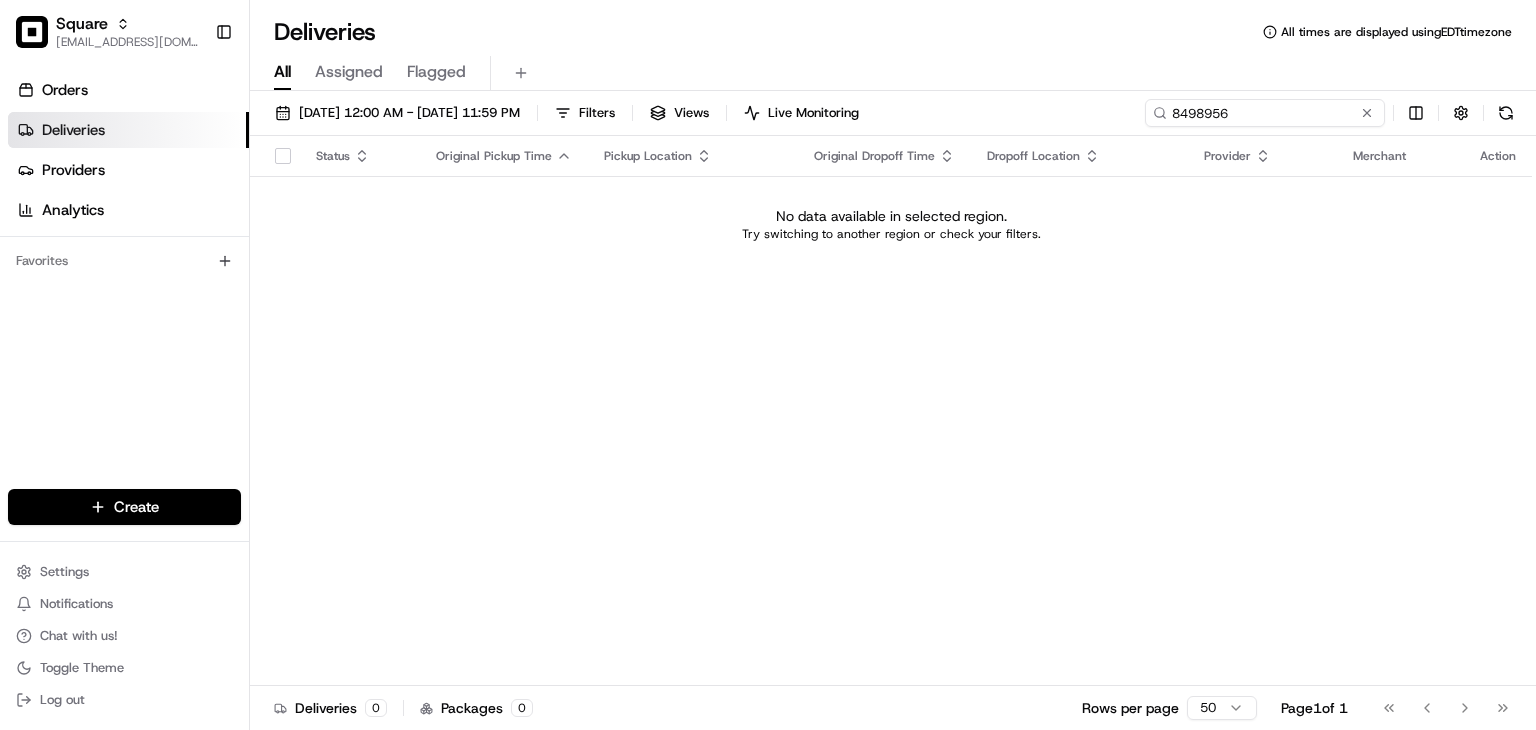 type on "8498956" 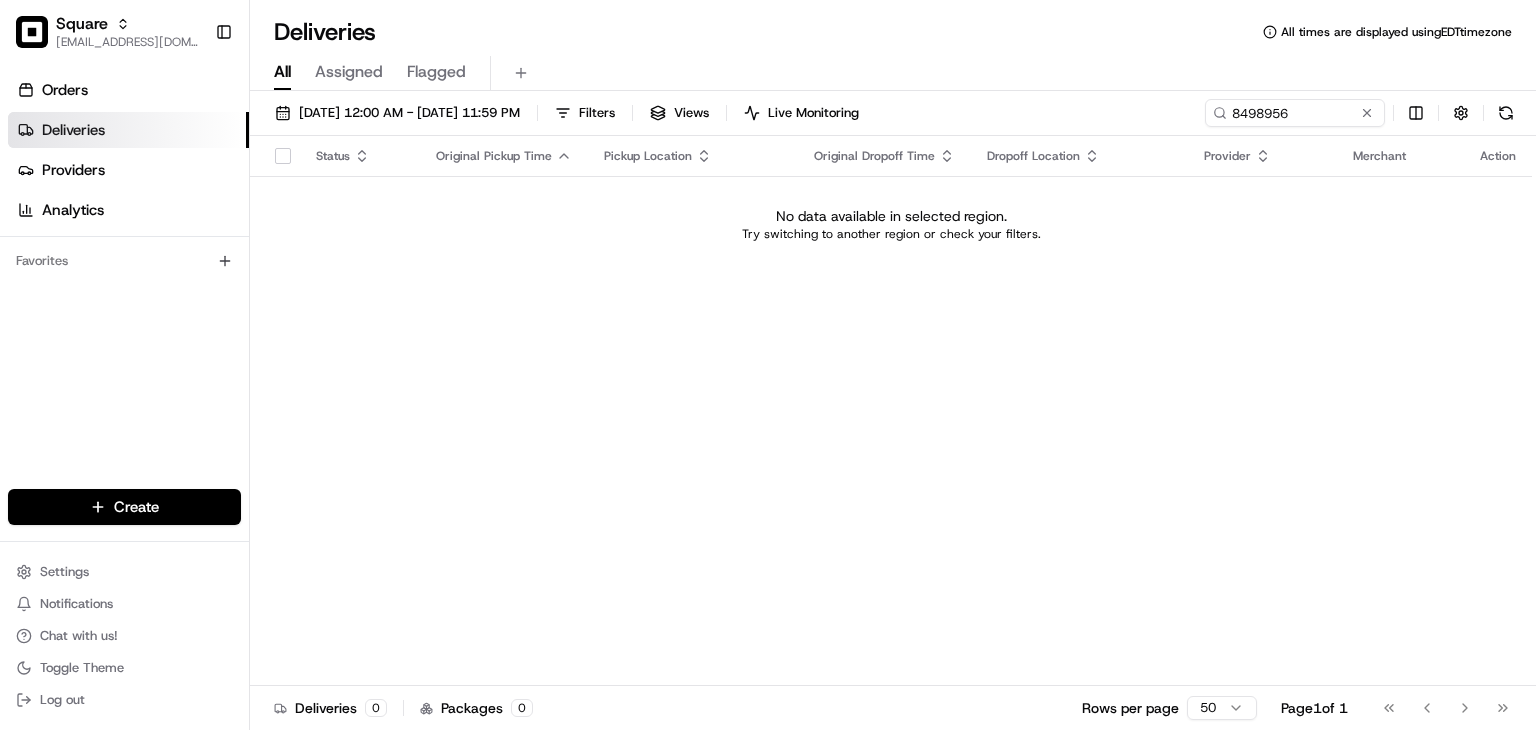 type 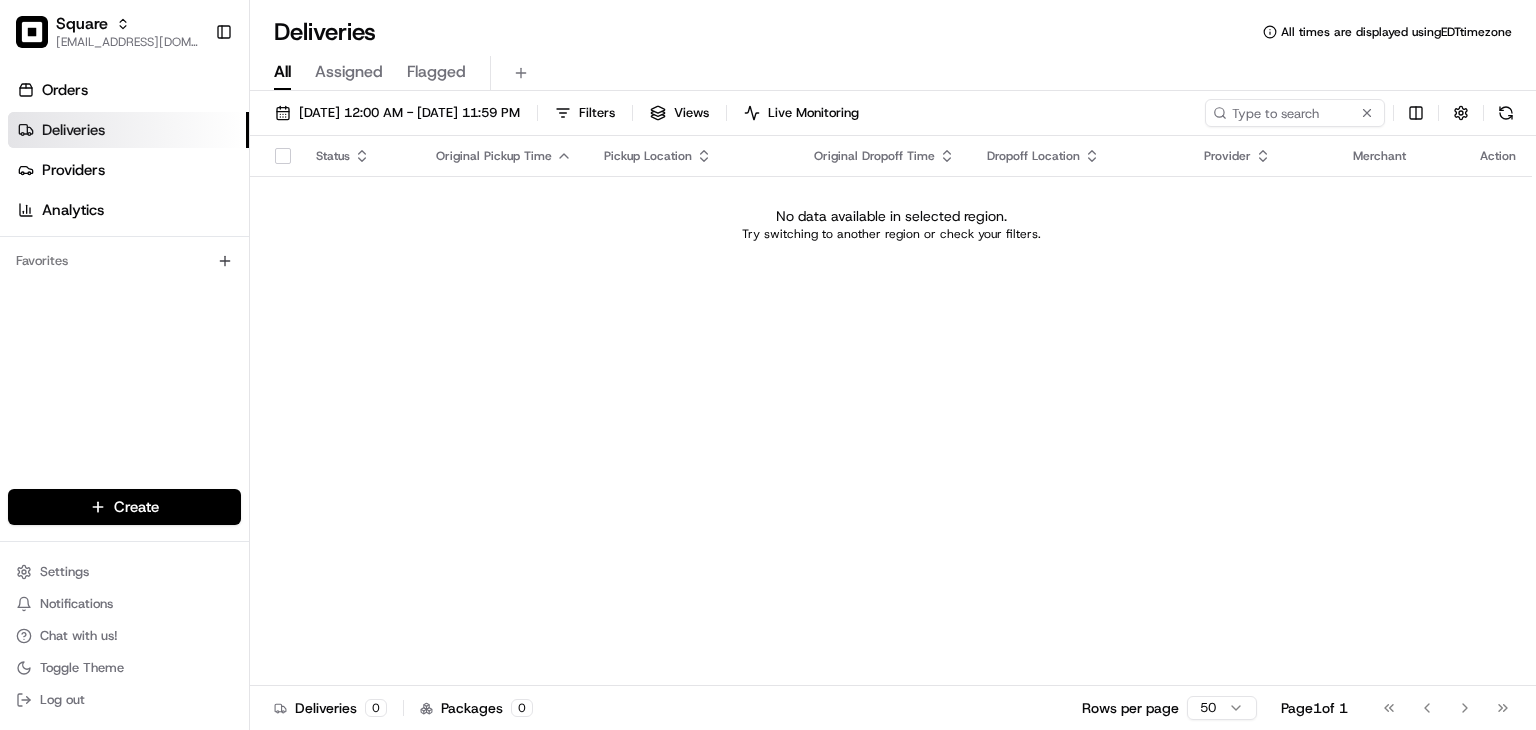 click on "Assigned" at bounding box center (349, 73) 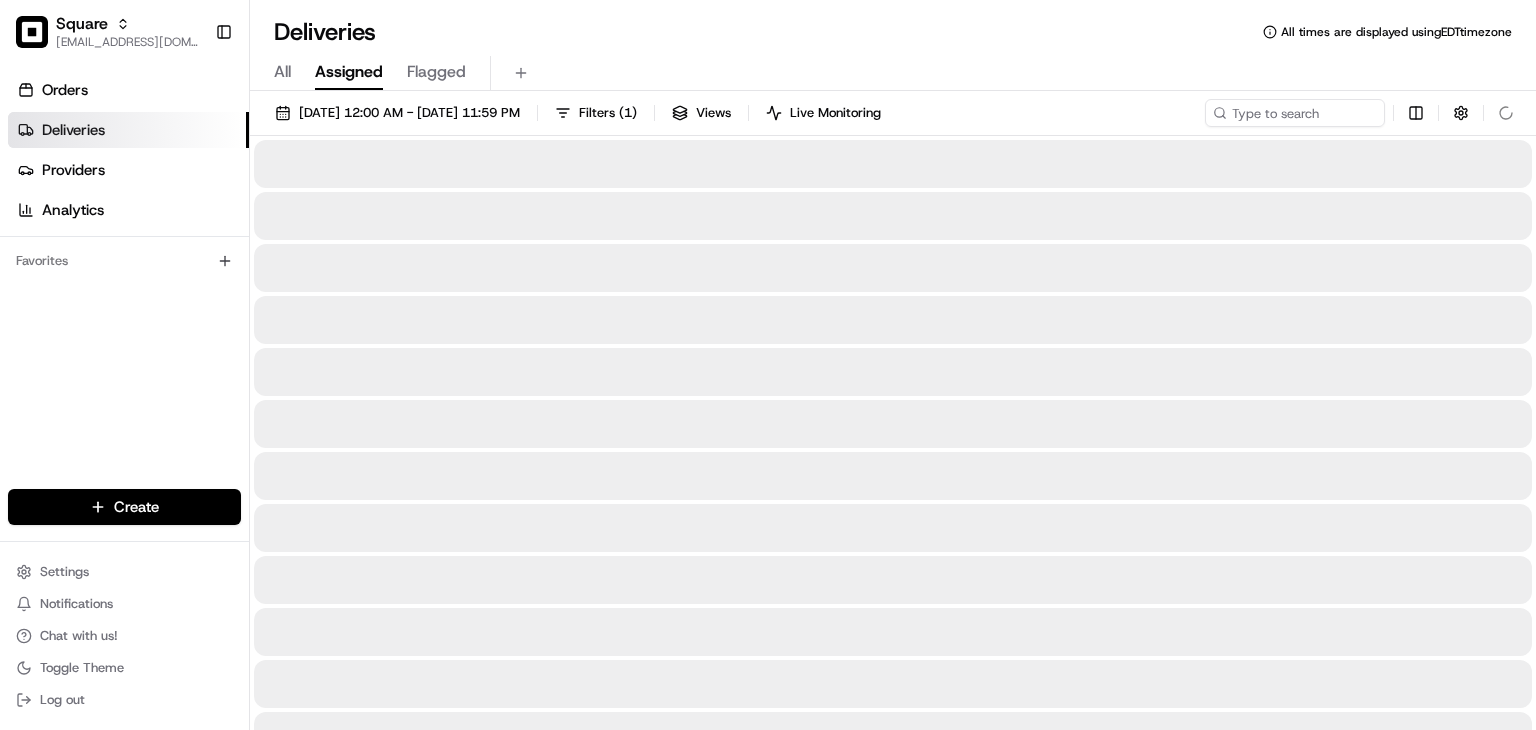 click on "All" at bounding box center [282, 72] 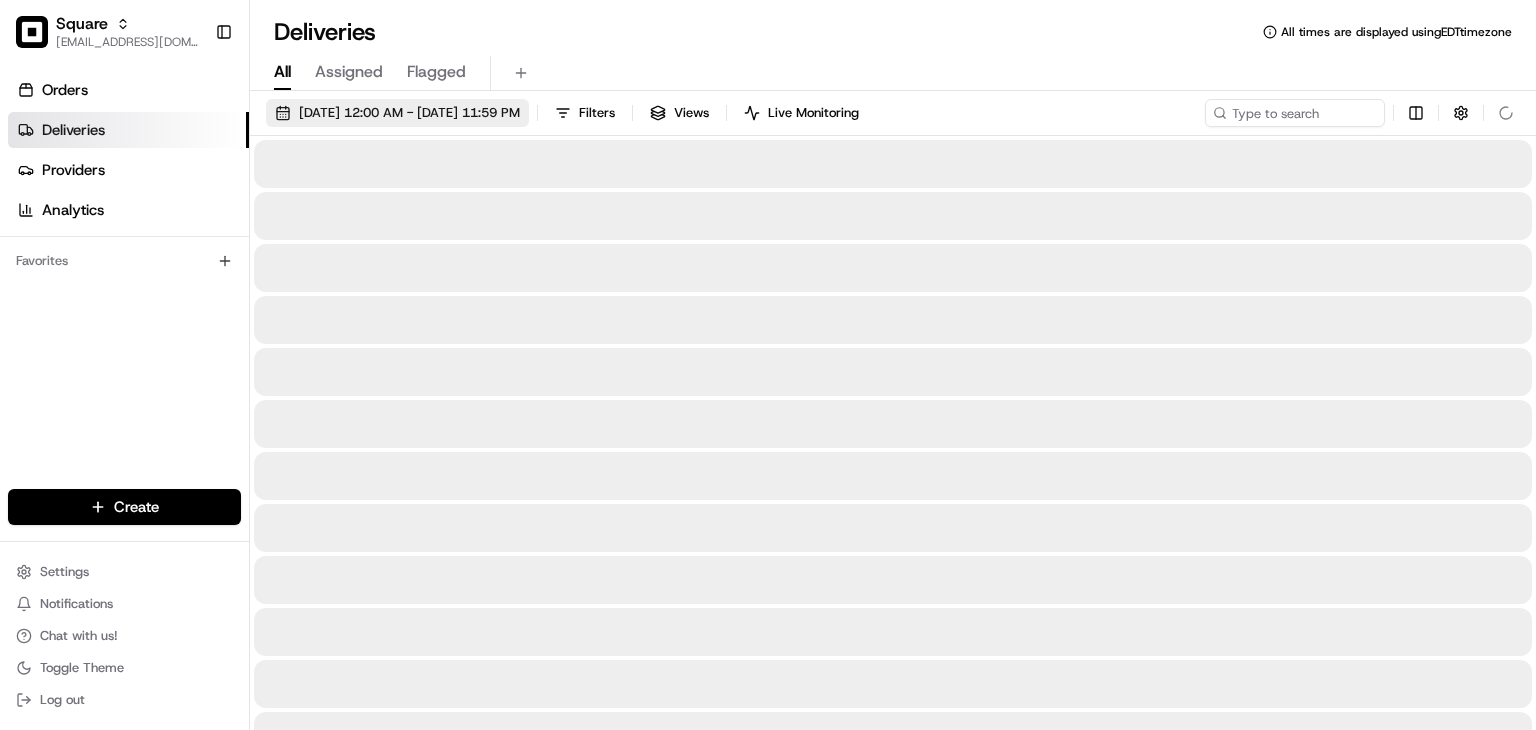 click on "07/14/2025 12:00 AM - 07/14/2025 11:59 PM" at bounding box center (409, 113) 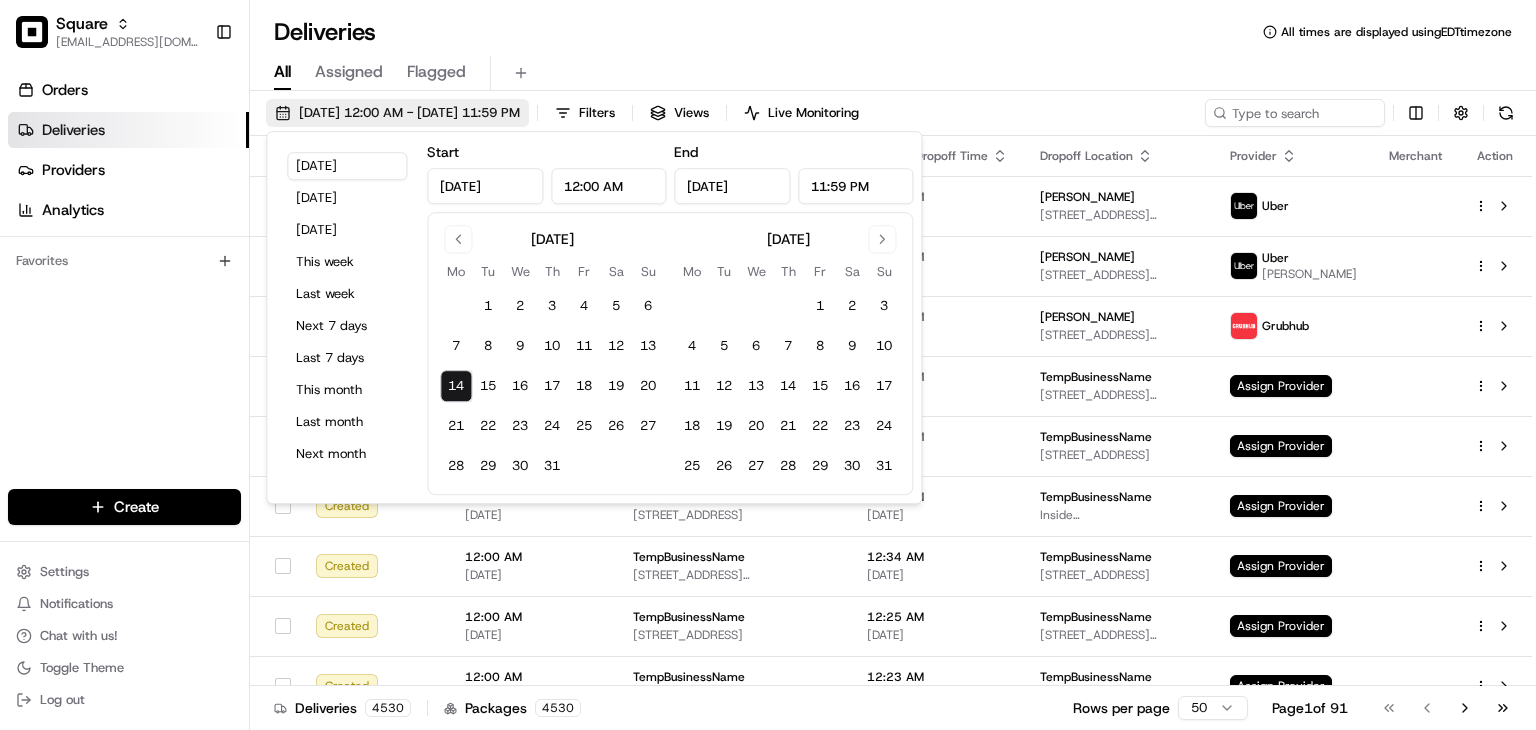 type on "Jul 14, 2025" 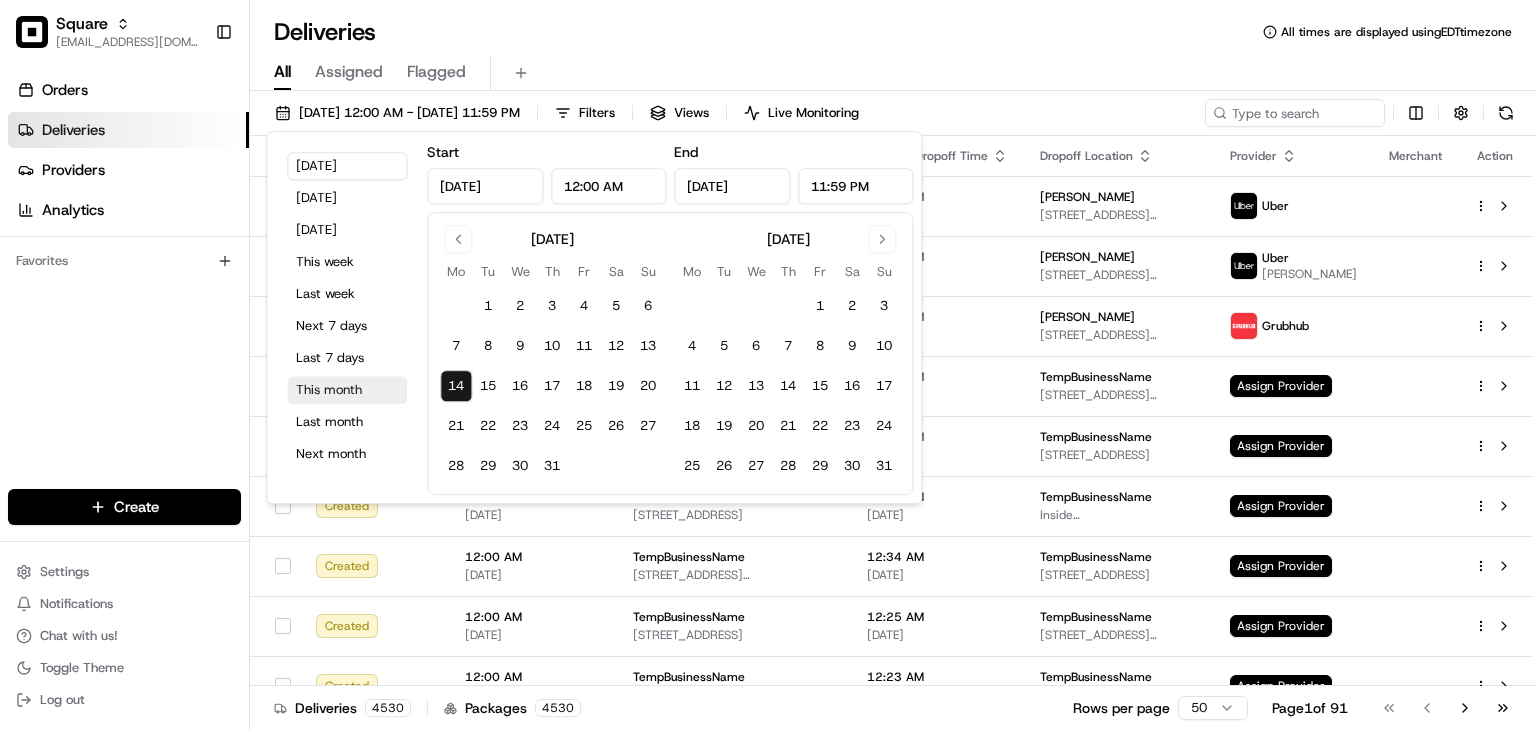 click on "This month" at bounding box center (347, 390) 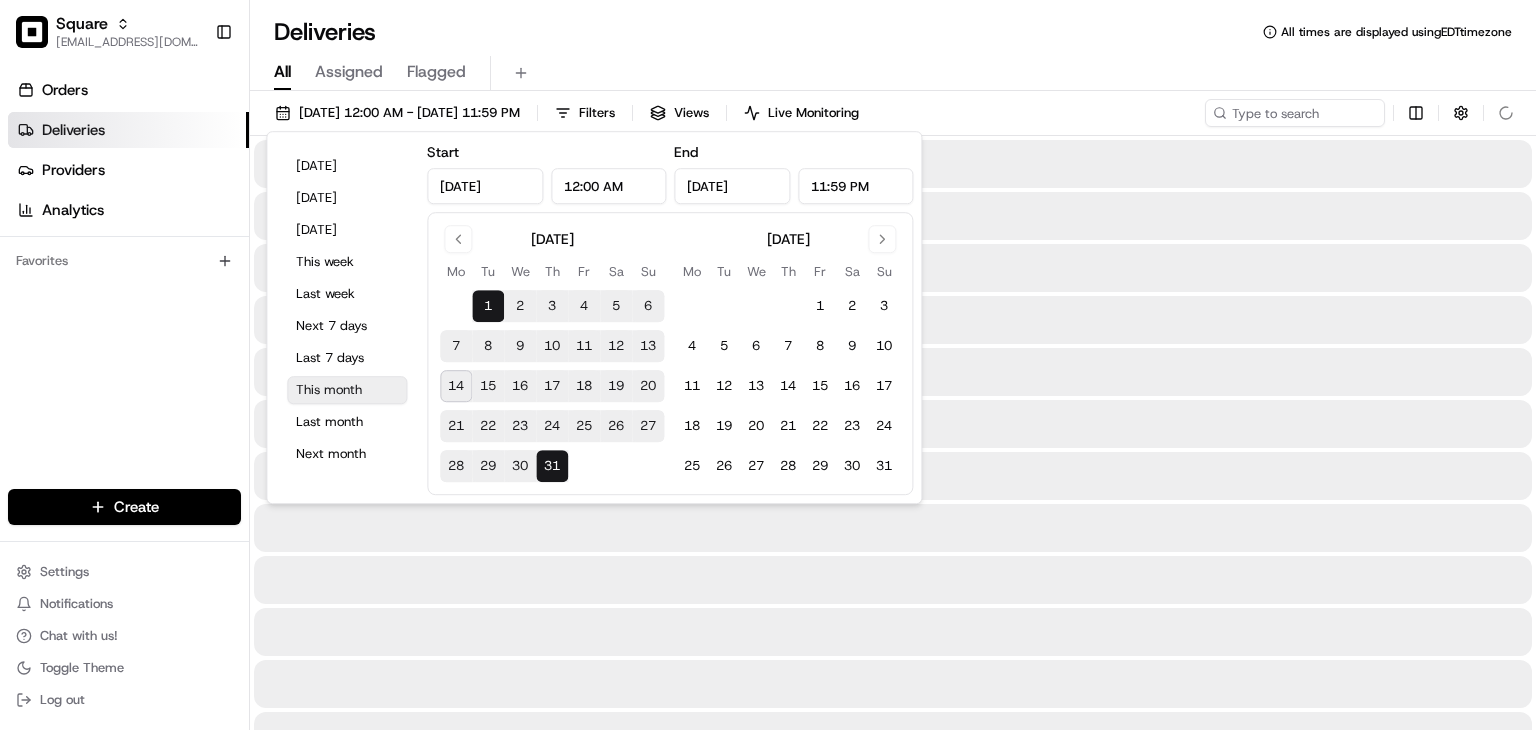 type on "Jul 1, 2025" 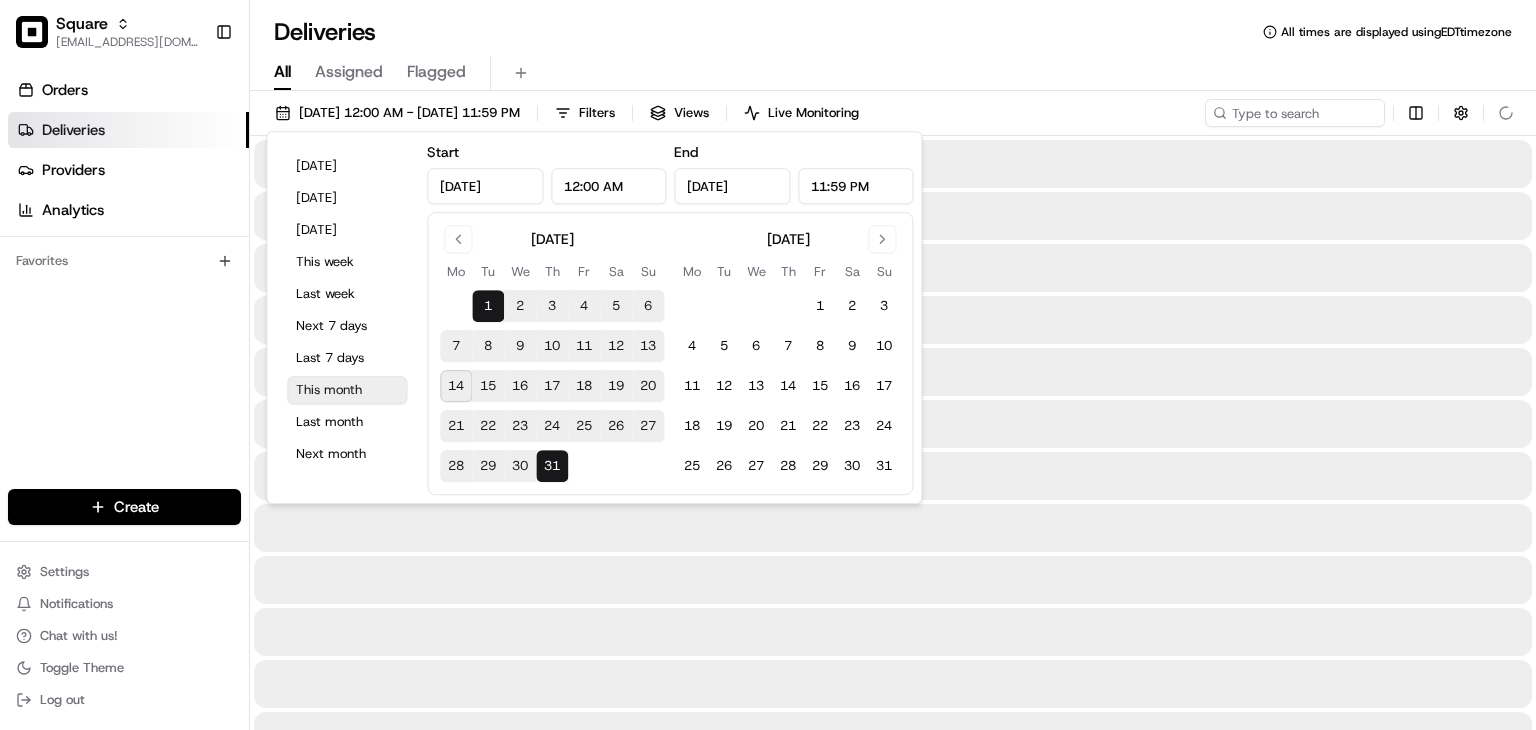 type on "Jul 31, 2025" 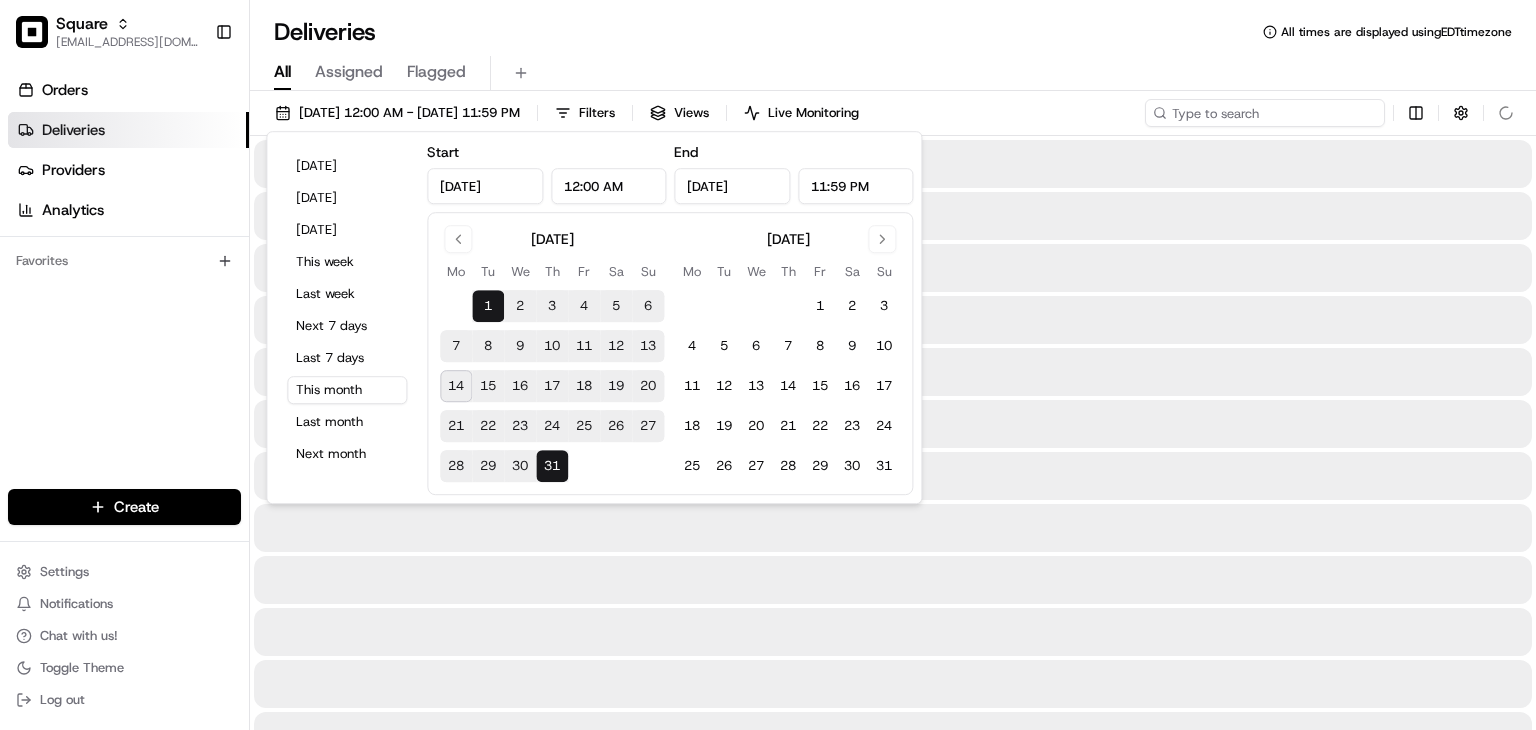 click at bounding box center (1265, 113) 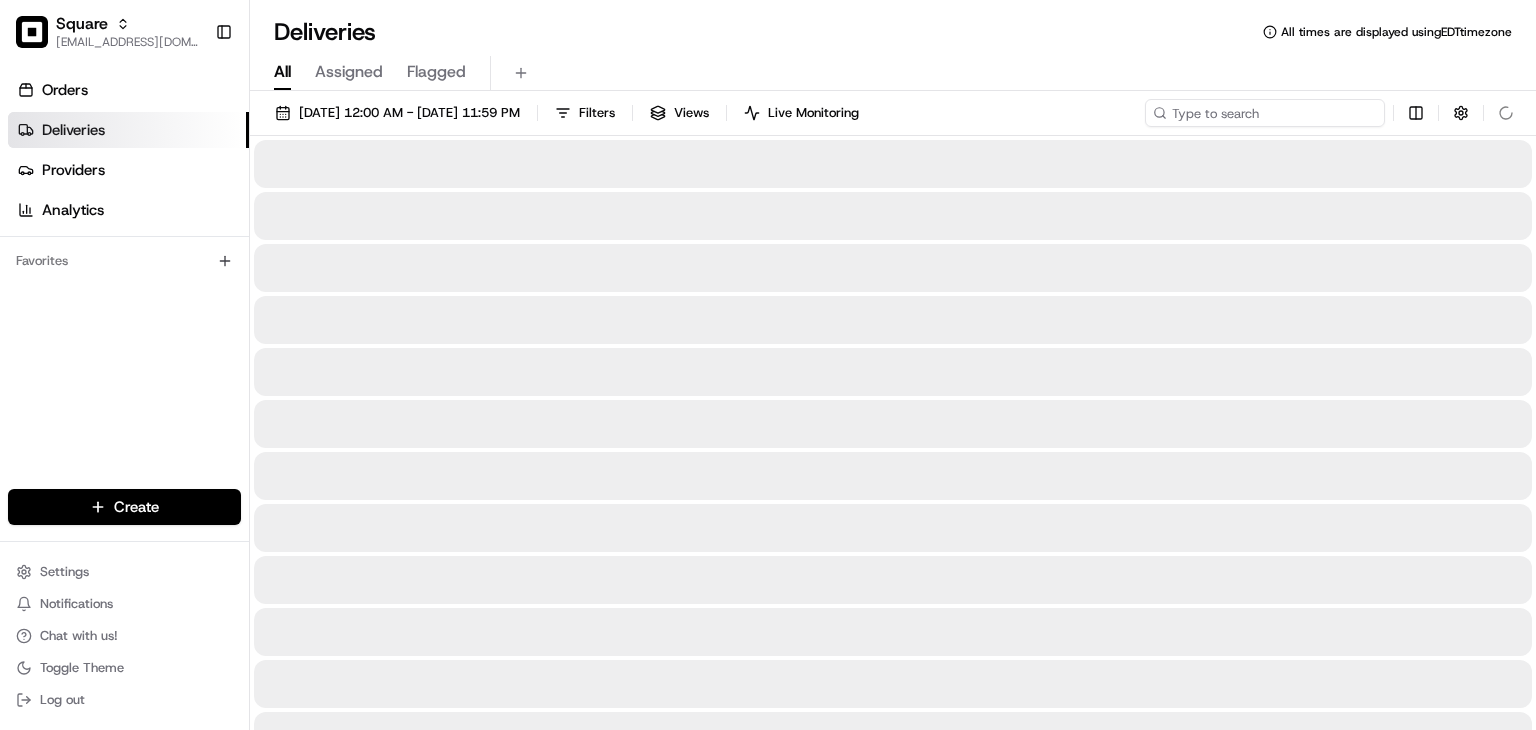paste on "8498956" 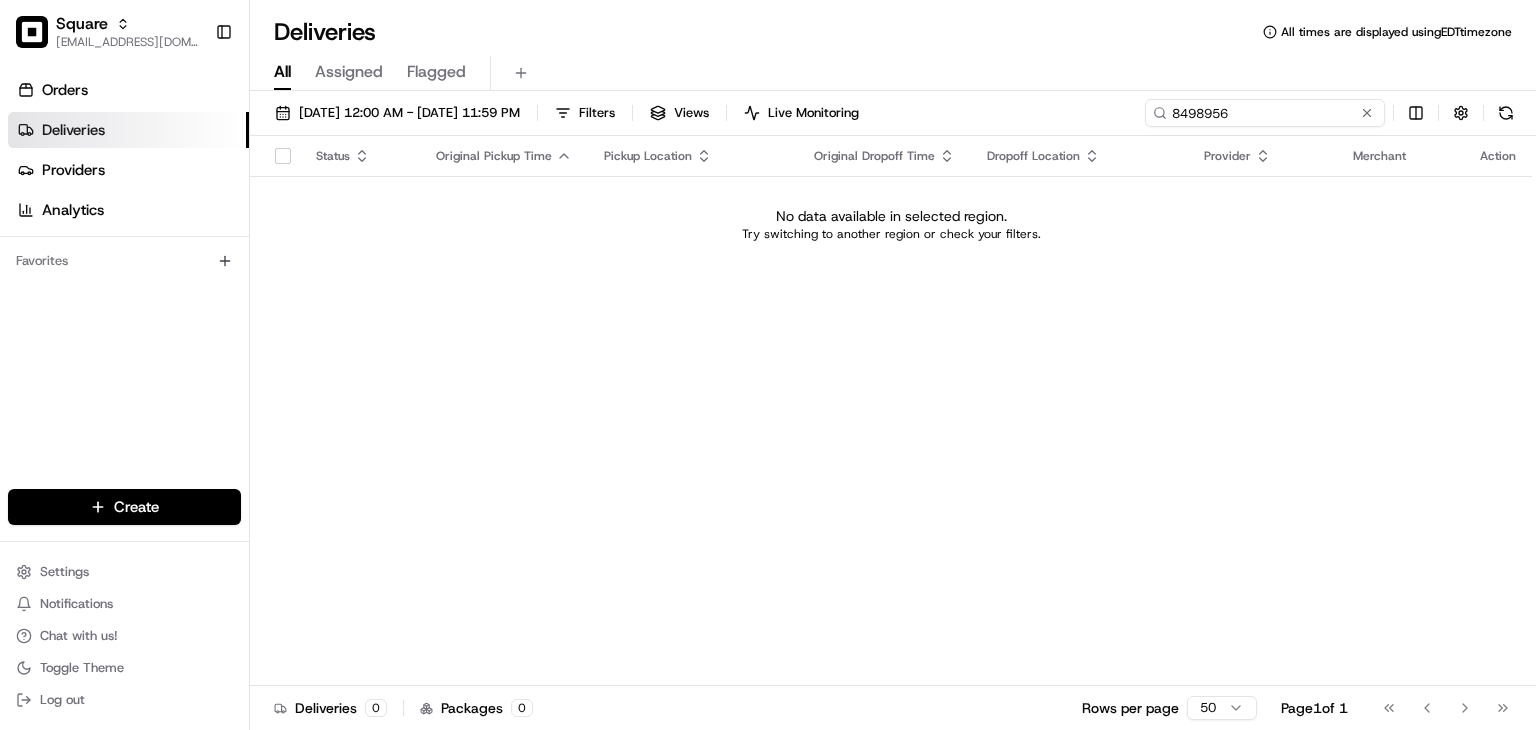 type on "8498956" 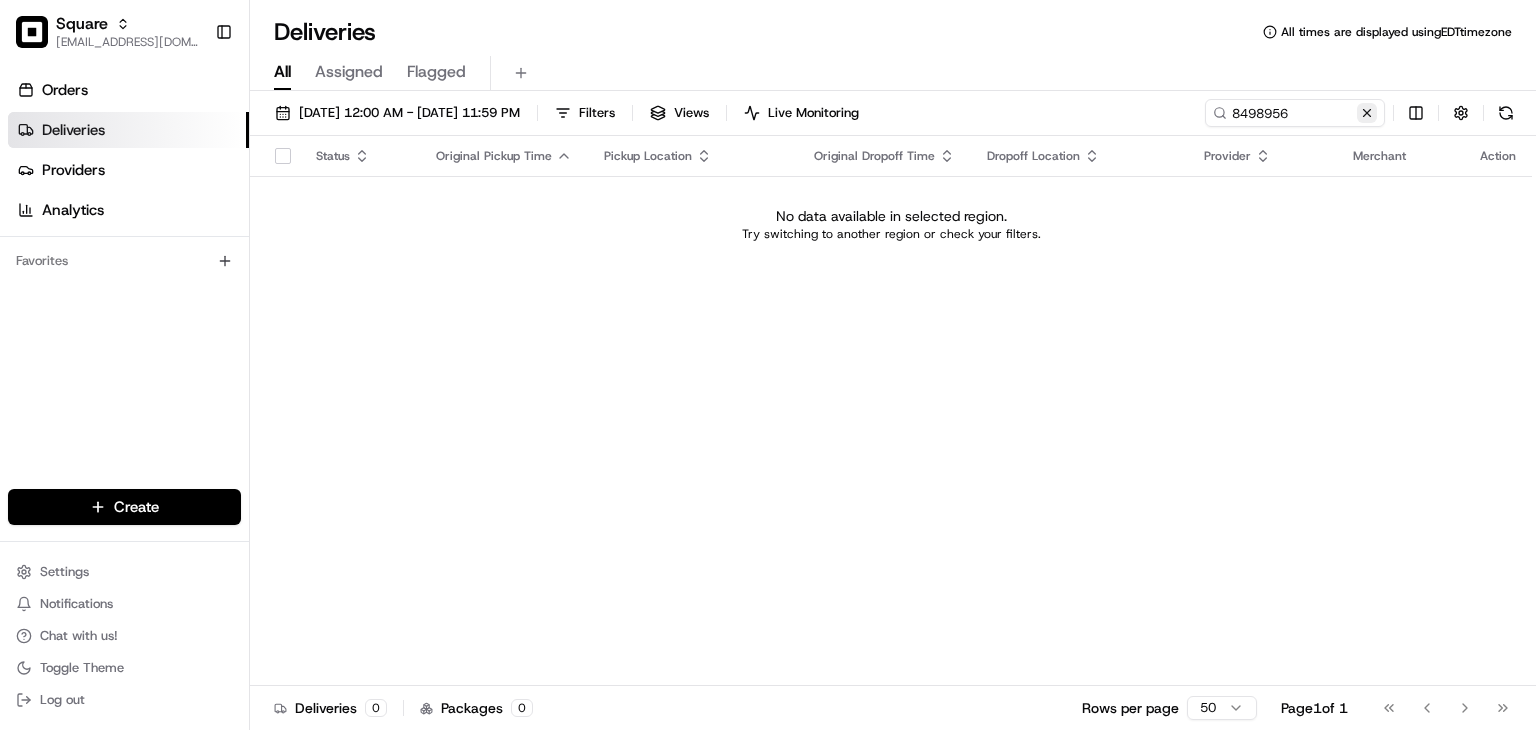 click at bounding box center [1367, 113] 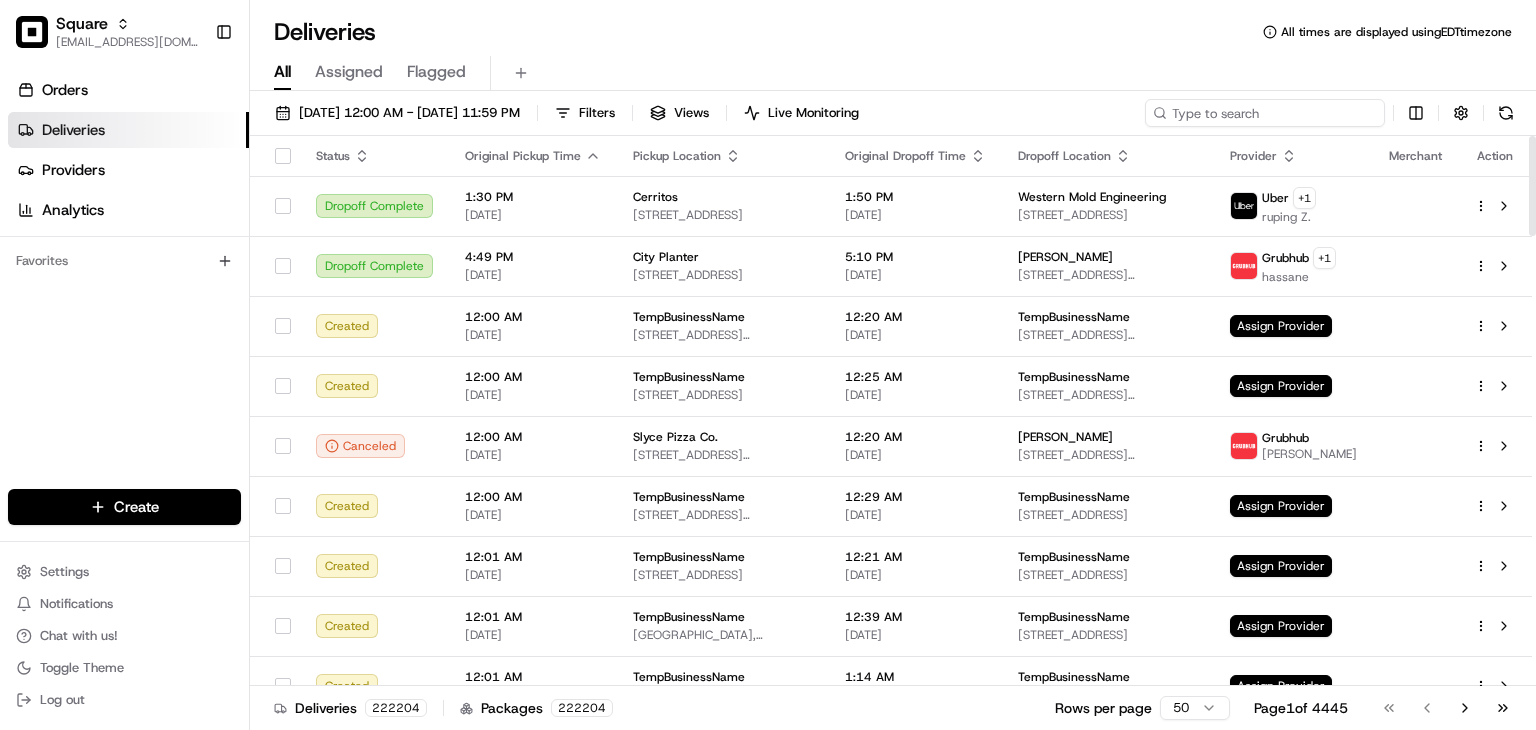 click at bounding box center (1265, 113) 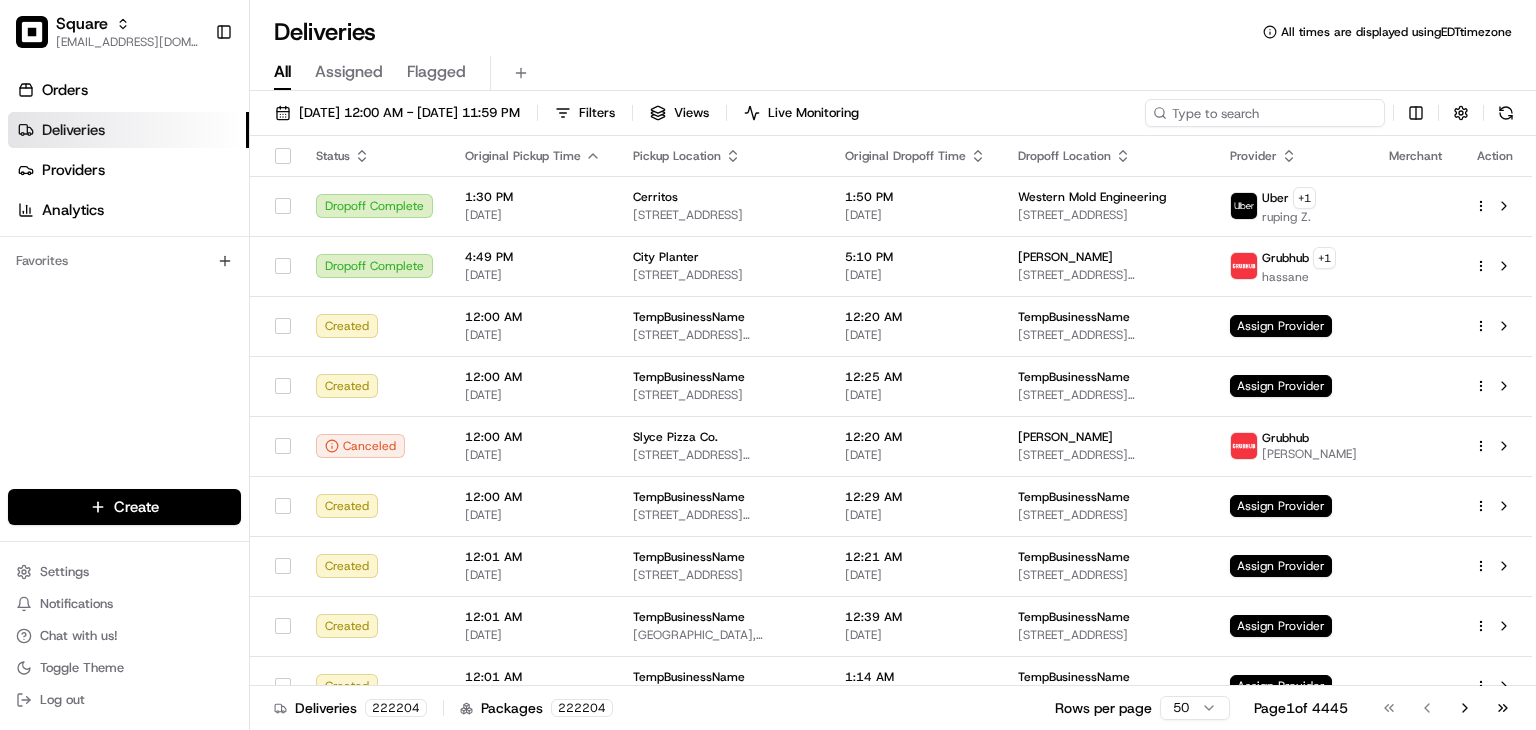 paste on "8498956" 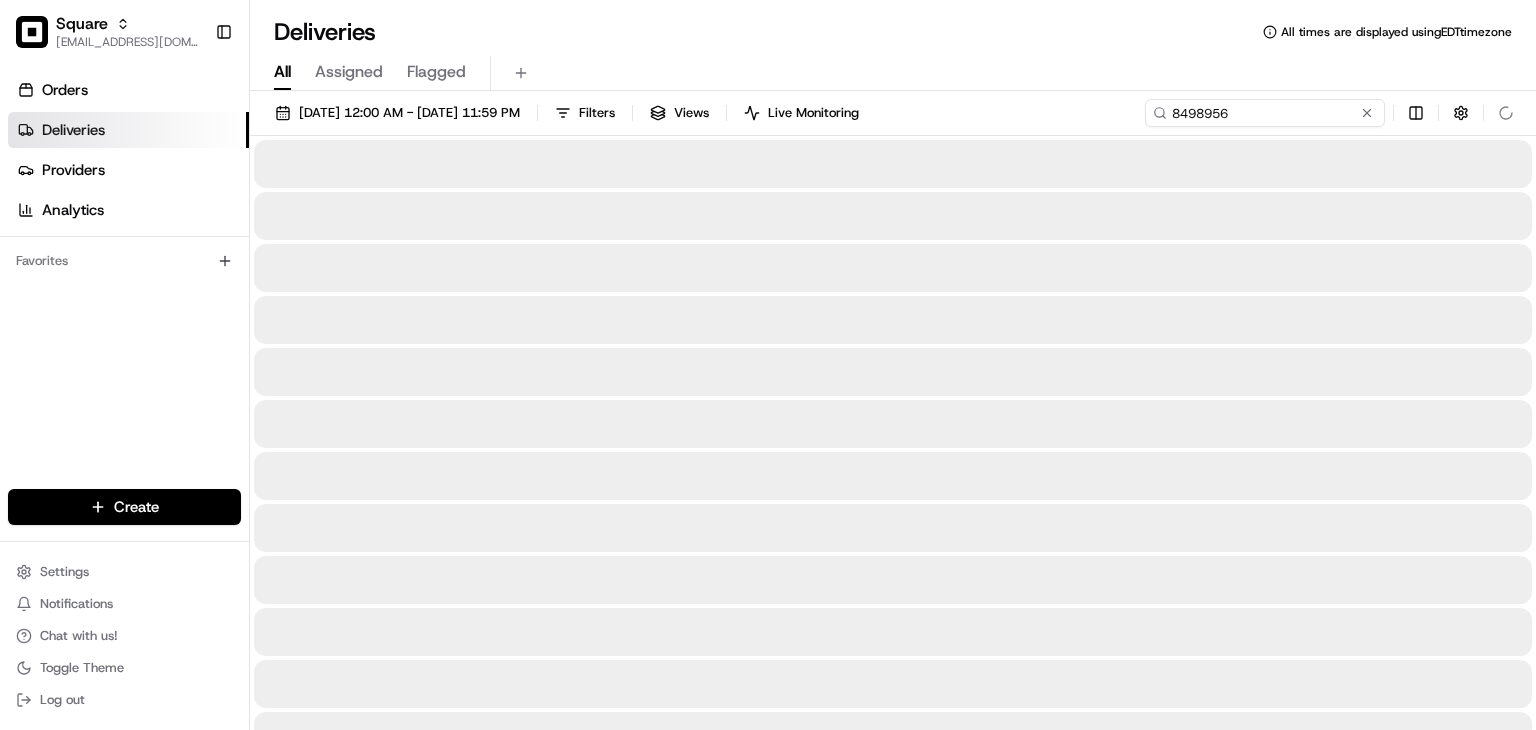 type on "8498956" 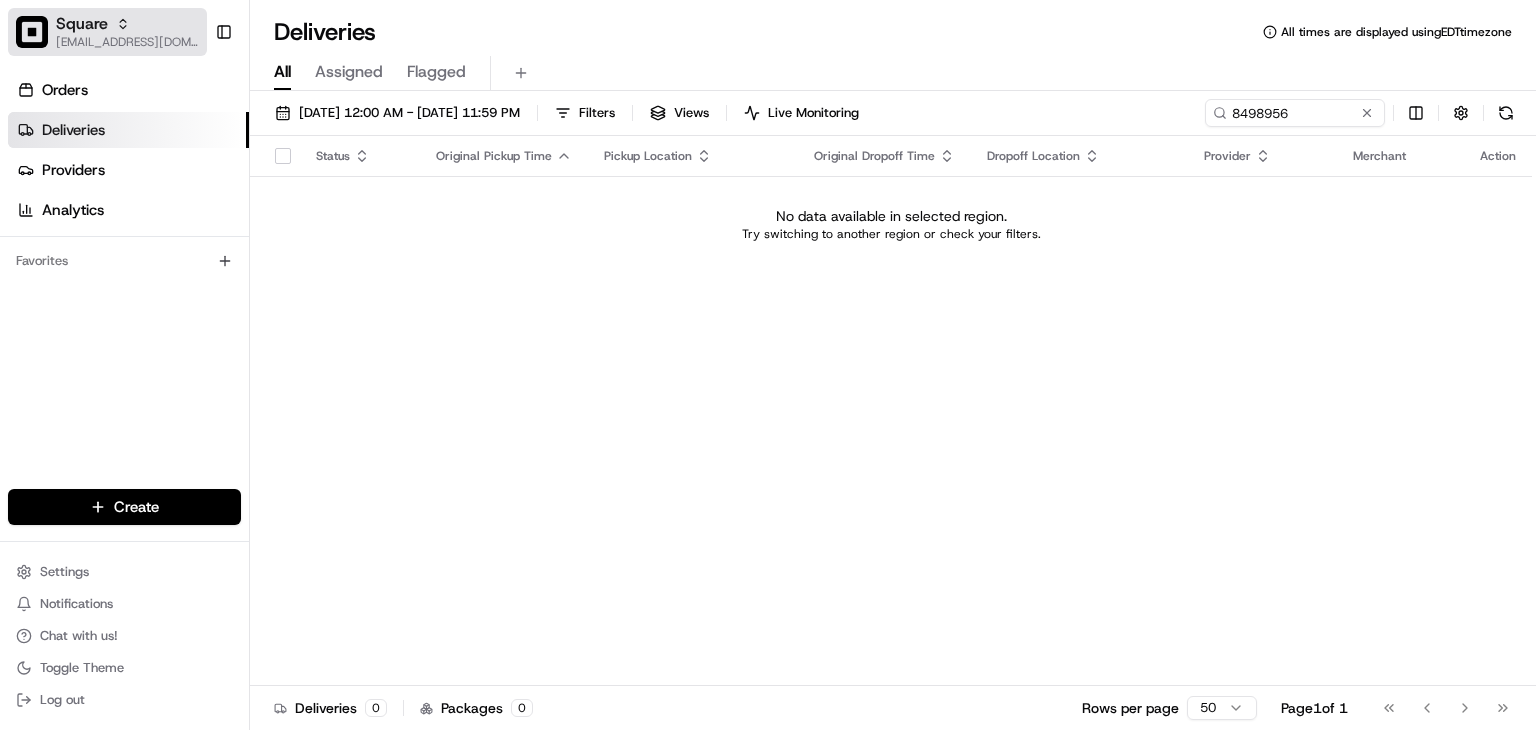 drag, startPoint x: 155, startPoint y: 13, endPoint x: 180, endPoint y: 13, distance: 25 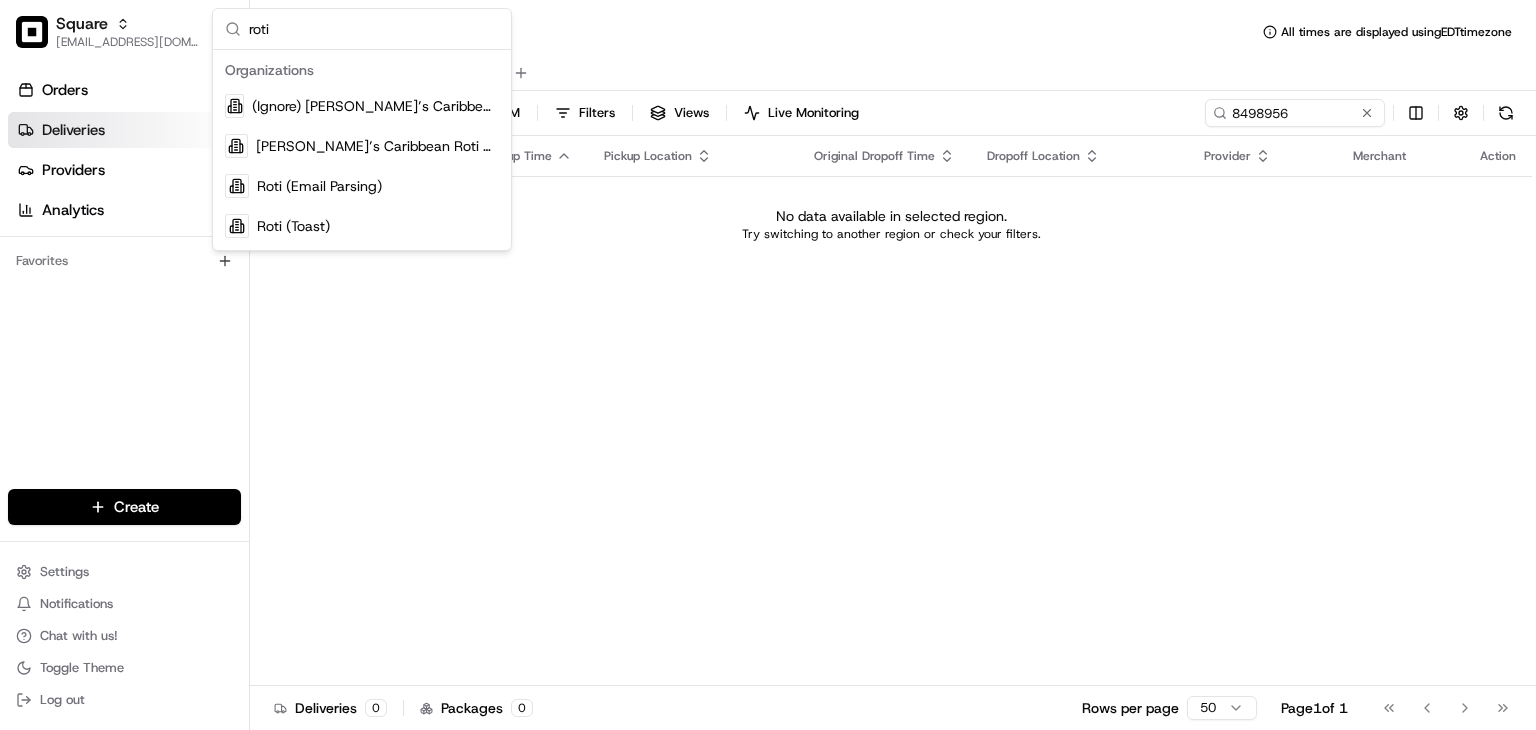 type on "roti" 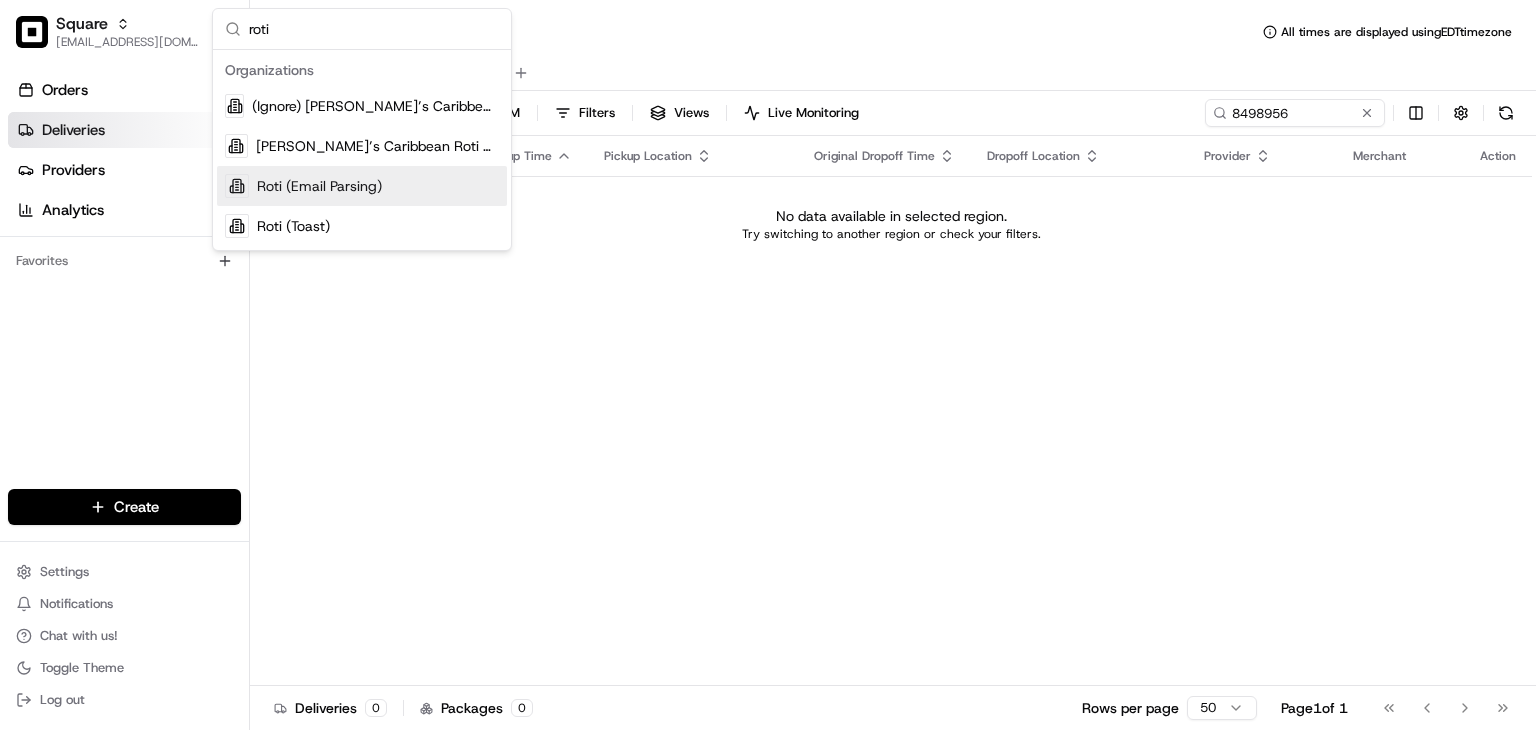 click on "Roti (Email Parsing)" at bounding box center (319, 186) 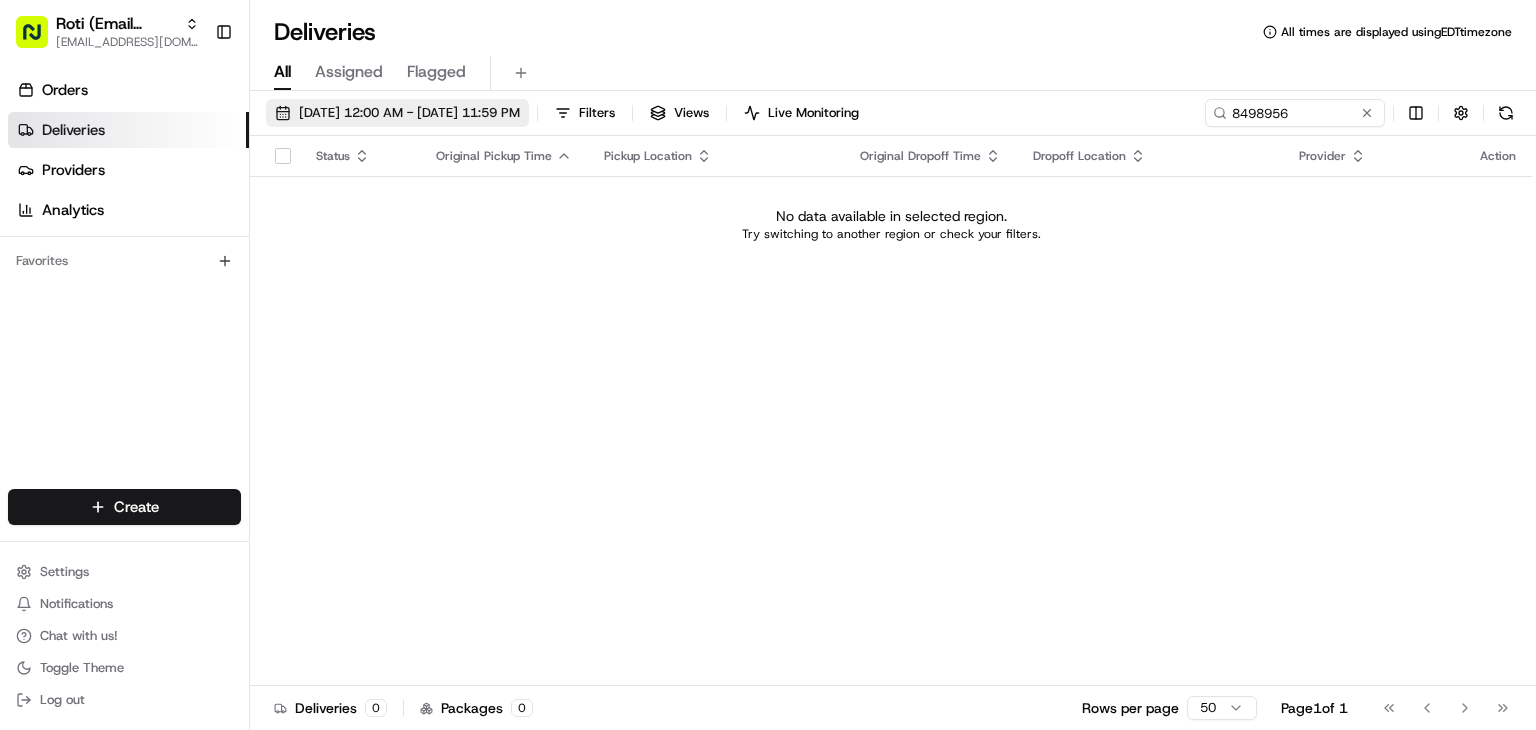 click on "07/01/2025 12:00 AM - 07/31/2025 11:59 PM" at bounding box center (409, 113) 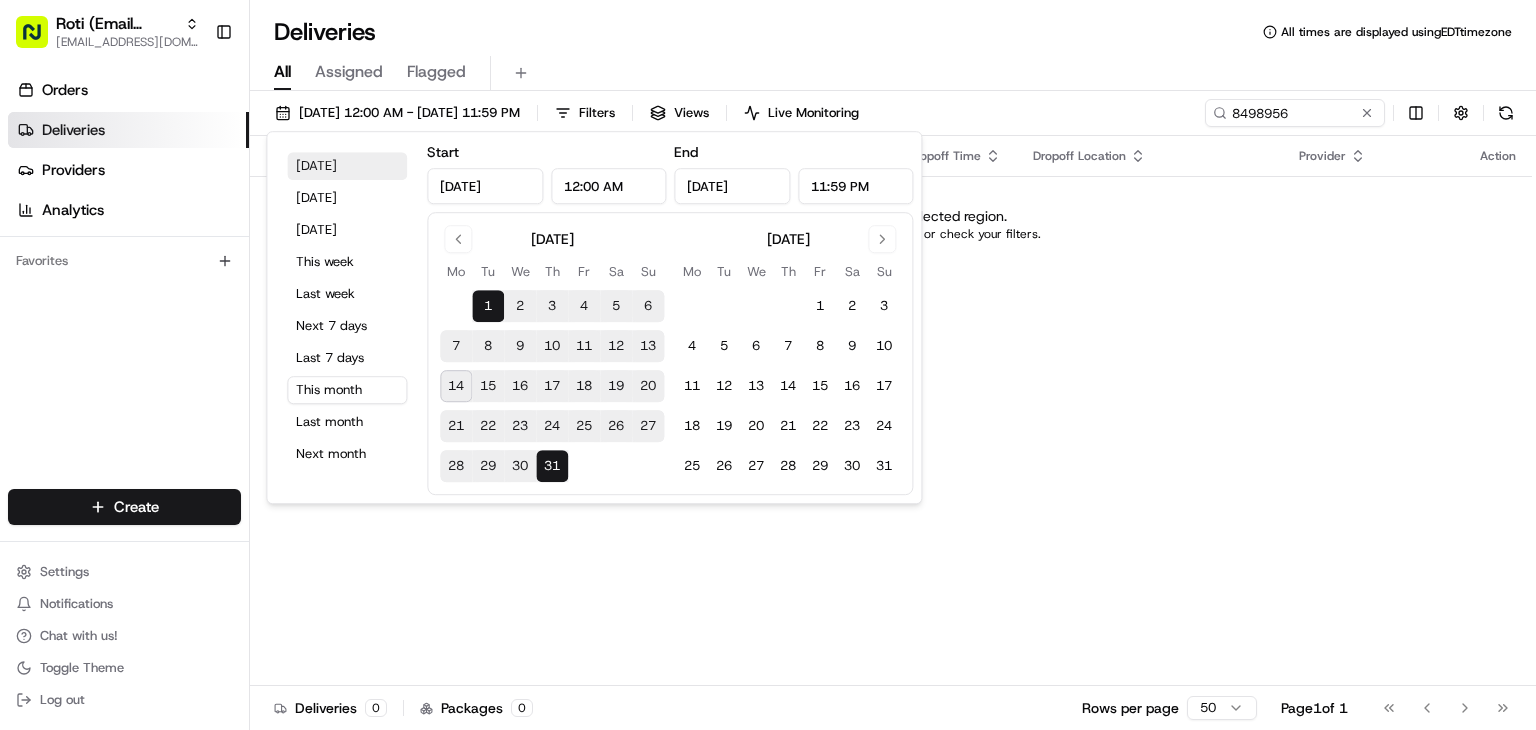 click on "Today" at bounding box center (347, 166) 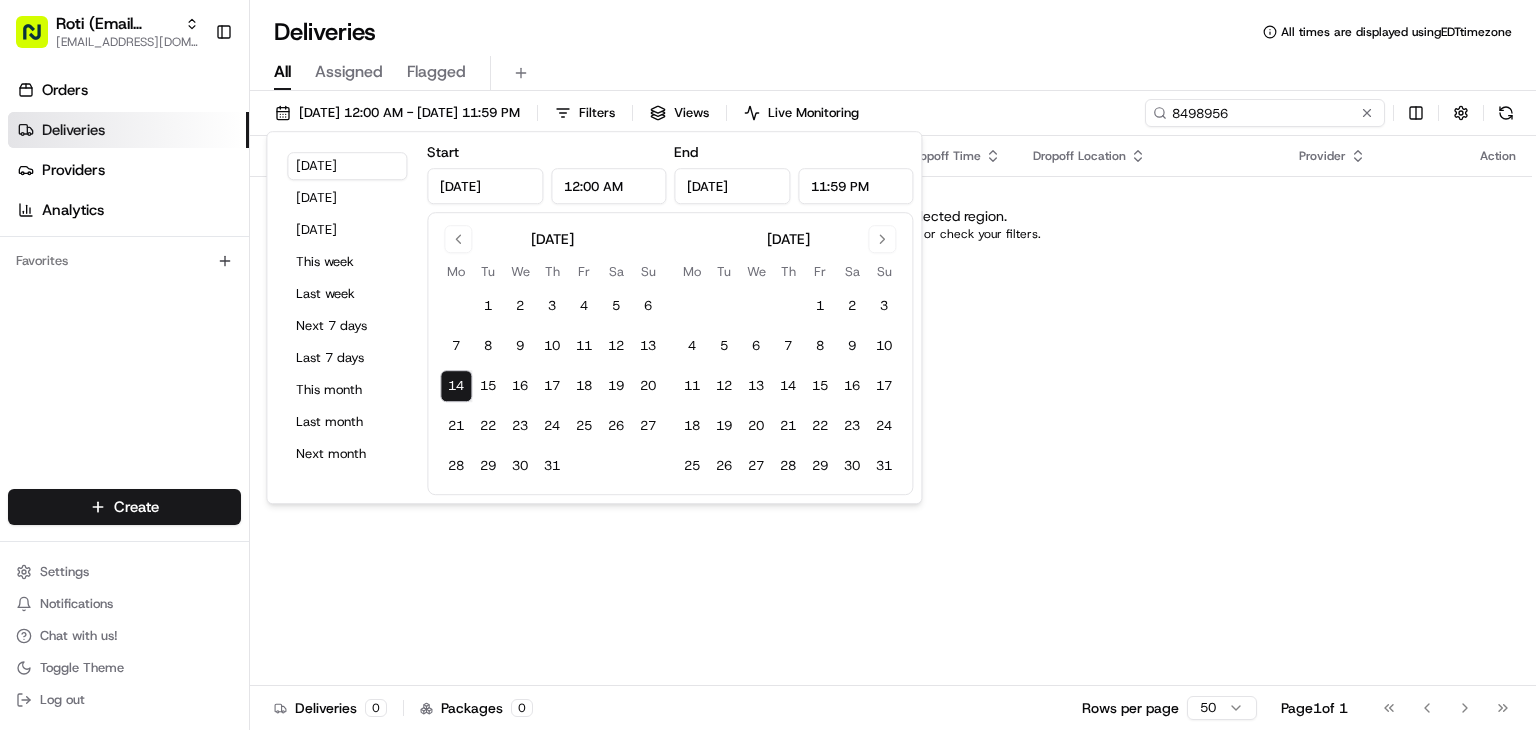 click on "8498956" at bounding box center (1265, 113) 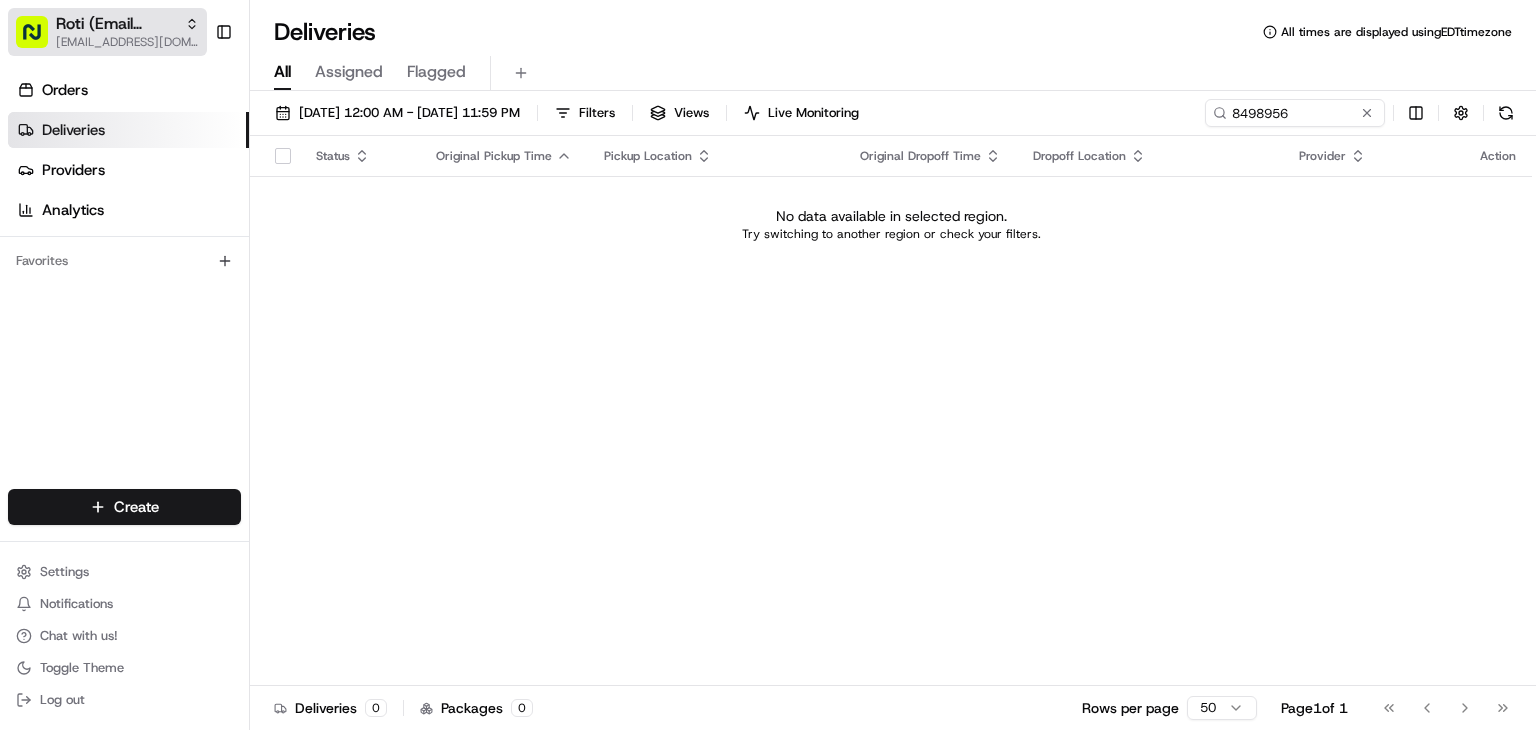 click on "Roti (Email Parsing)" at bounding box center (116, 24) 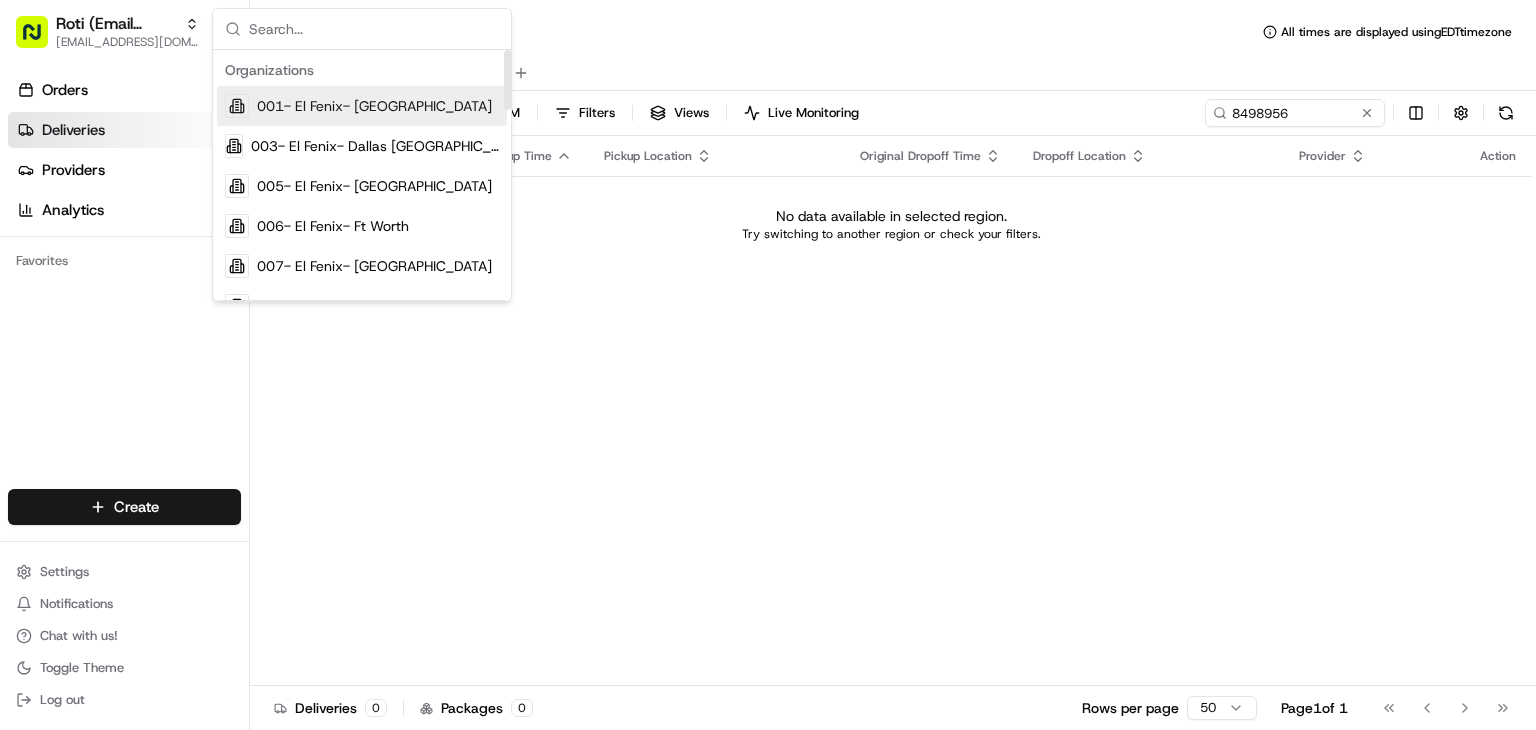 drag, startPoint x: 1312, startPoint y: 221, endPoint x: 1262, endPoint y: 213, distance: 50.635956 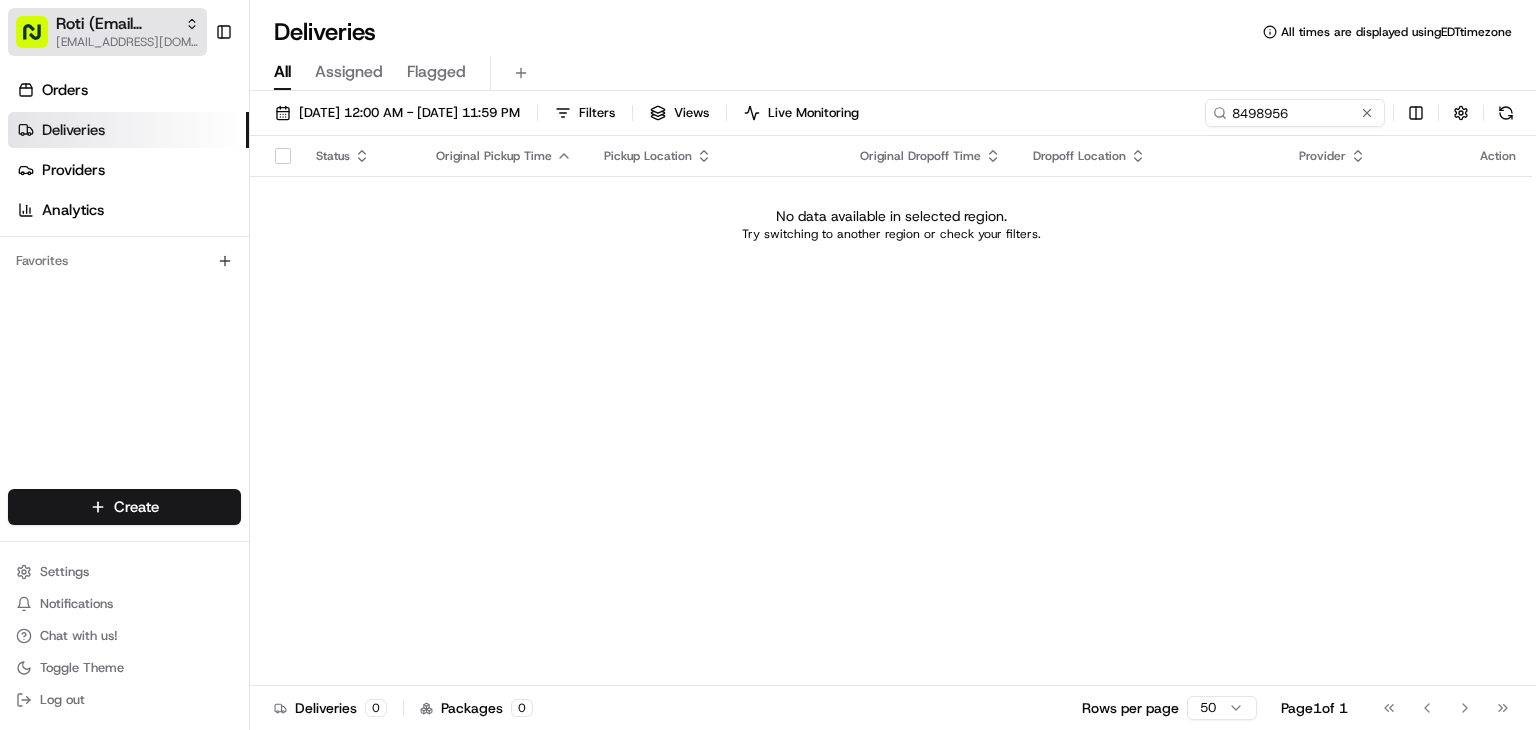 click on "Roti (Email Parsing)" at bounding box center (116, 24) 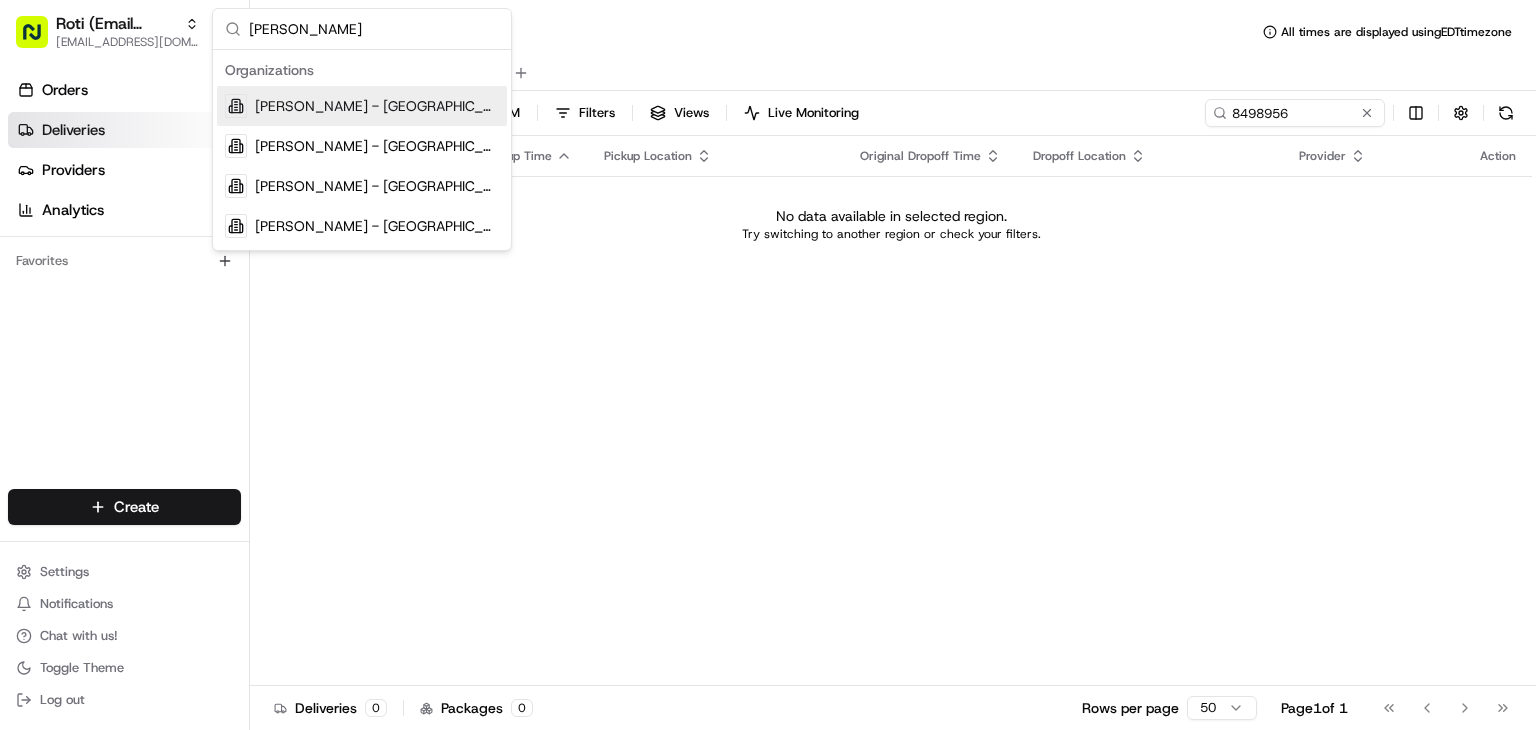 type on "Rosa MExi" 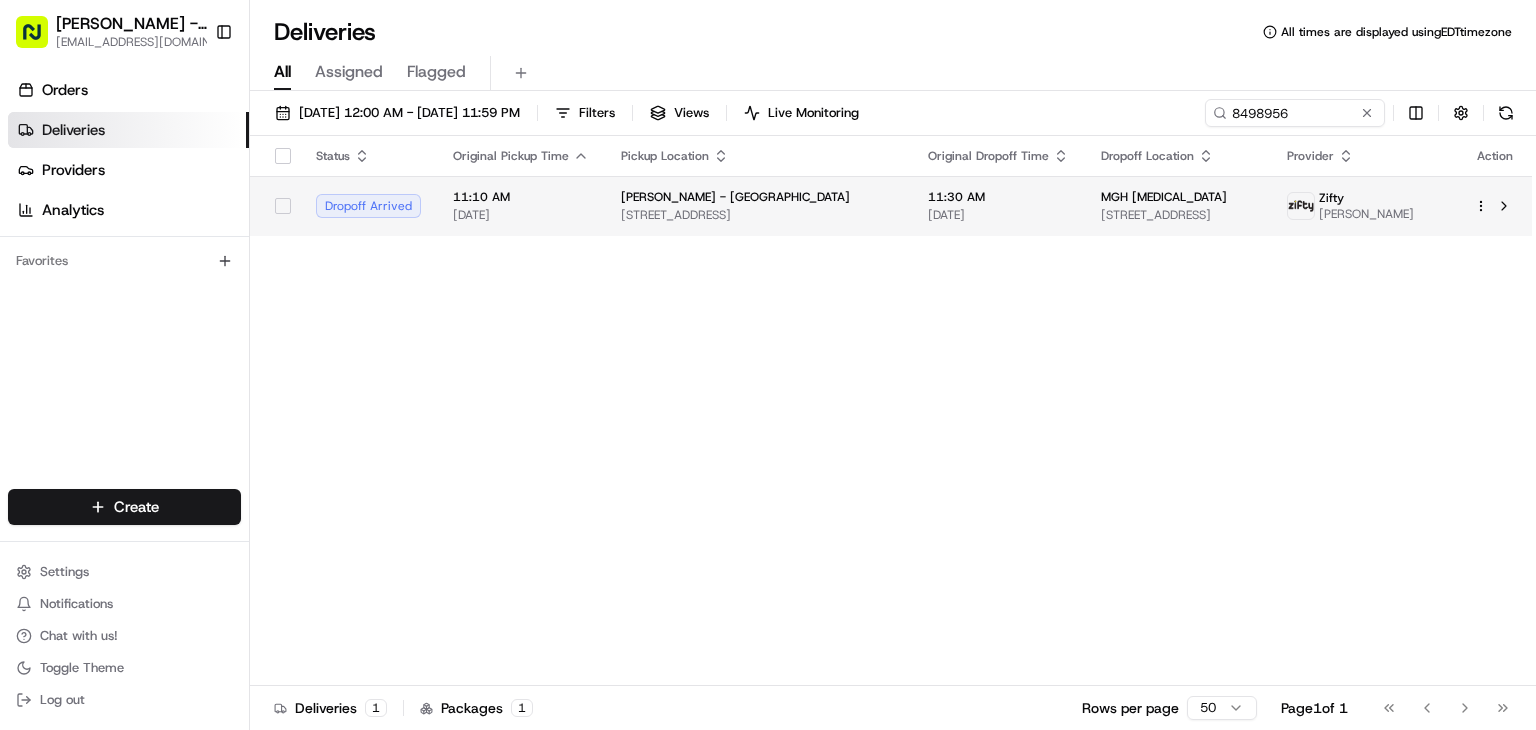 click on "MGH Radiology 55 Fruit St building 244a, Boston, MA 02114, USA" at bounding box center (1178, 206) 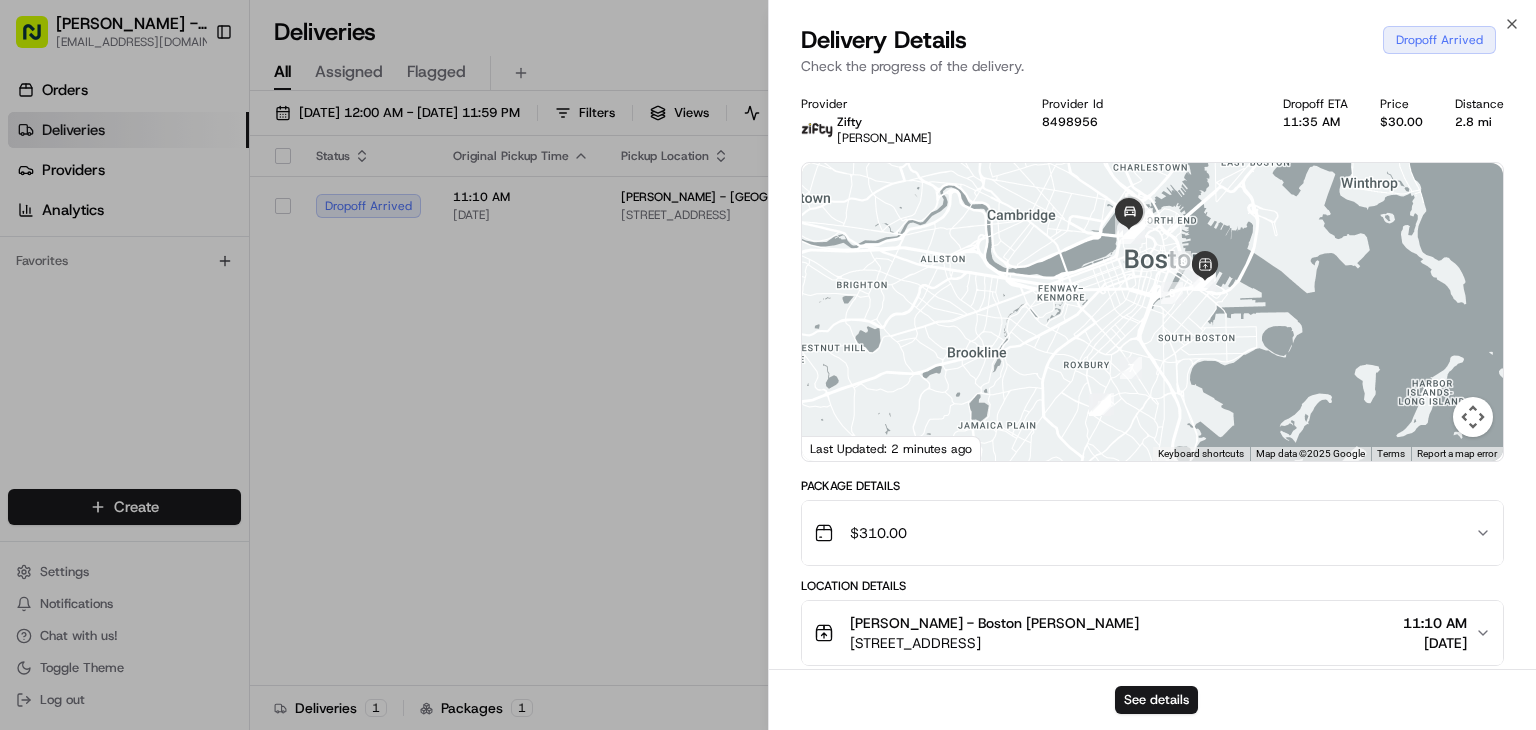 click on "See details" at bounding box center (1156, 700) 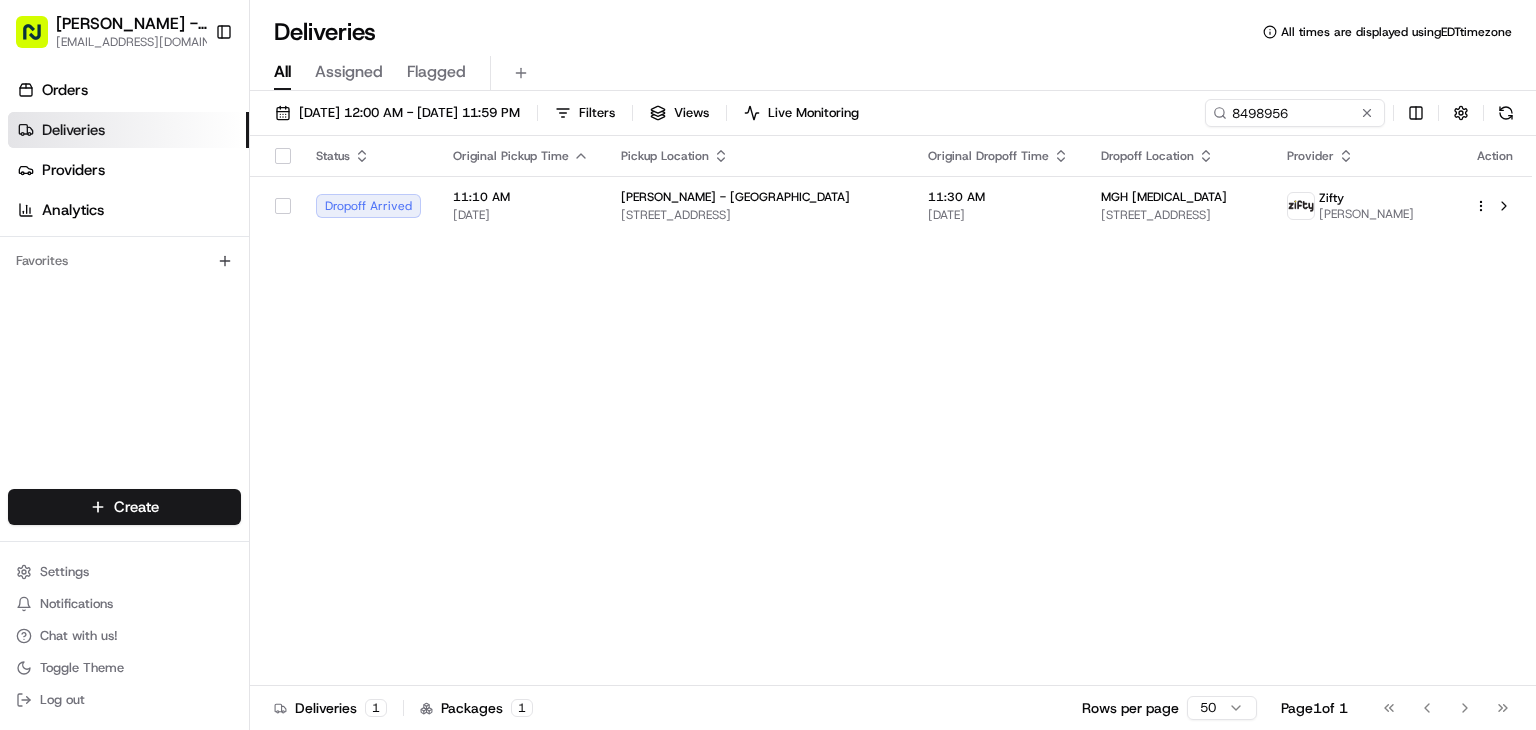 click on "Rosa Mexicano - Boston rpajulas@nashhelp.com Toggle Sidebar" at bounding box center (124, 32) 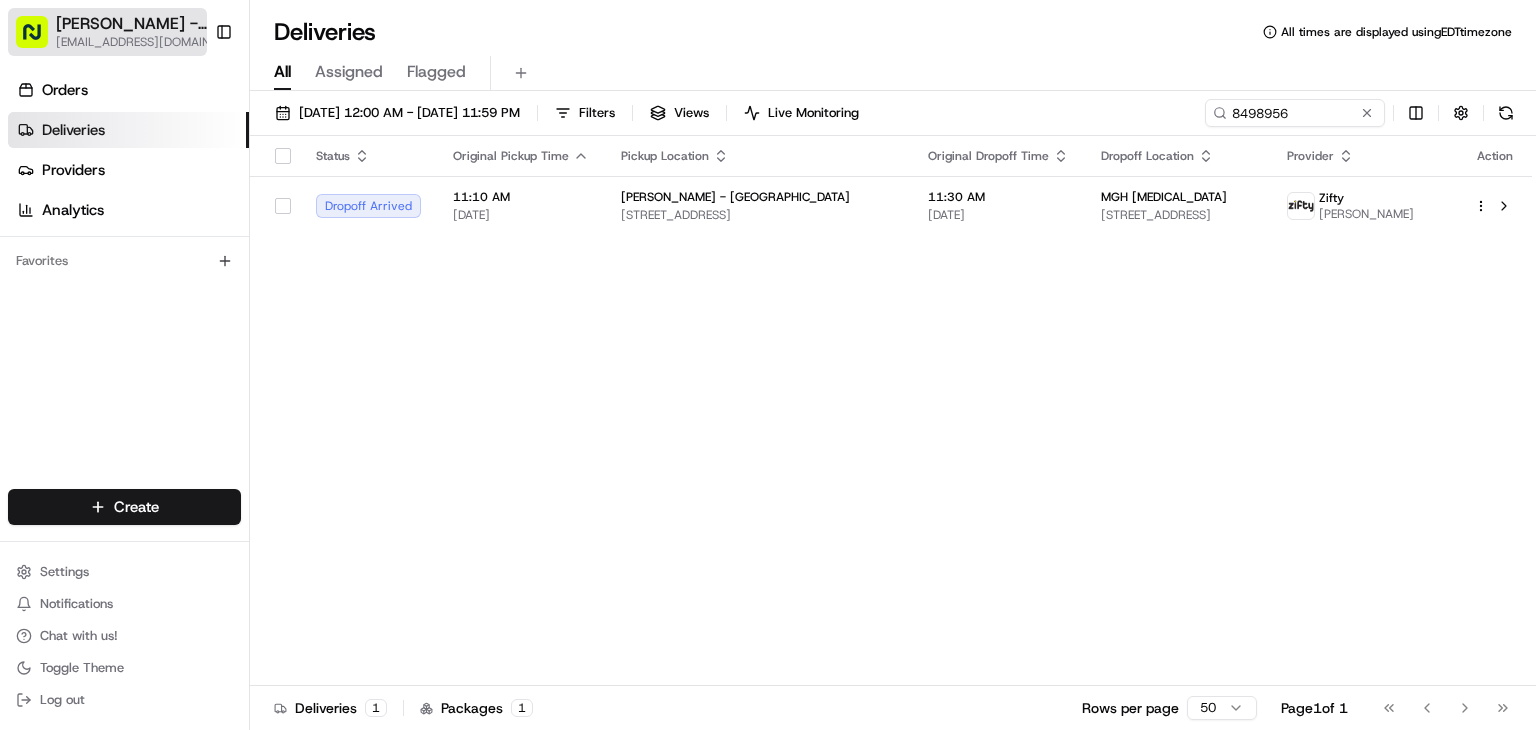 click on "Rosa Mexicano - Boston" at bounding box center [137, 24] 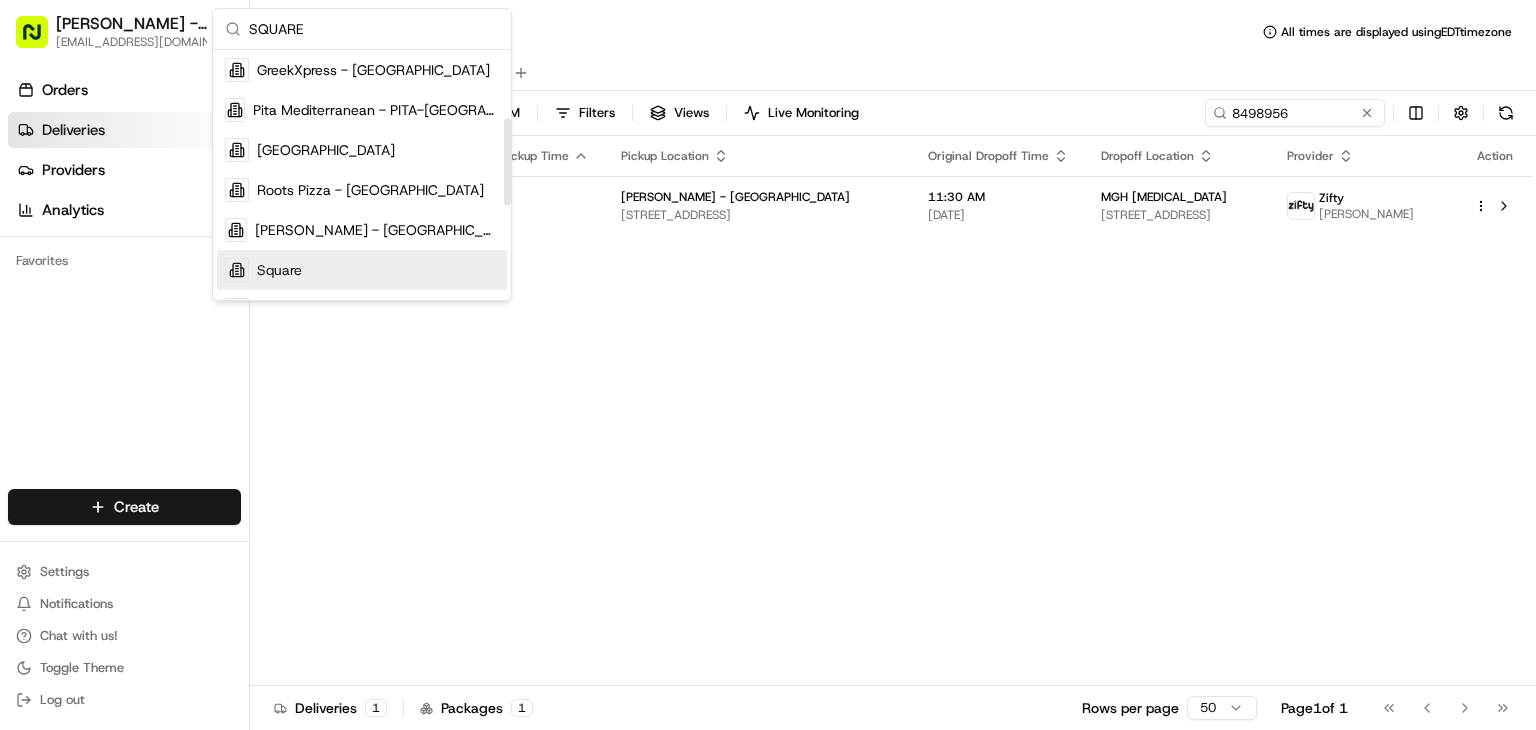 scroll, scrollTop: 196, scrollLeft: 0, axis: vertical 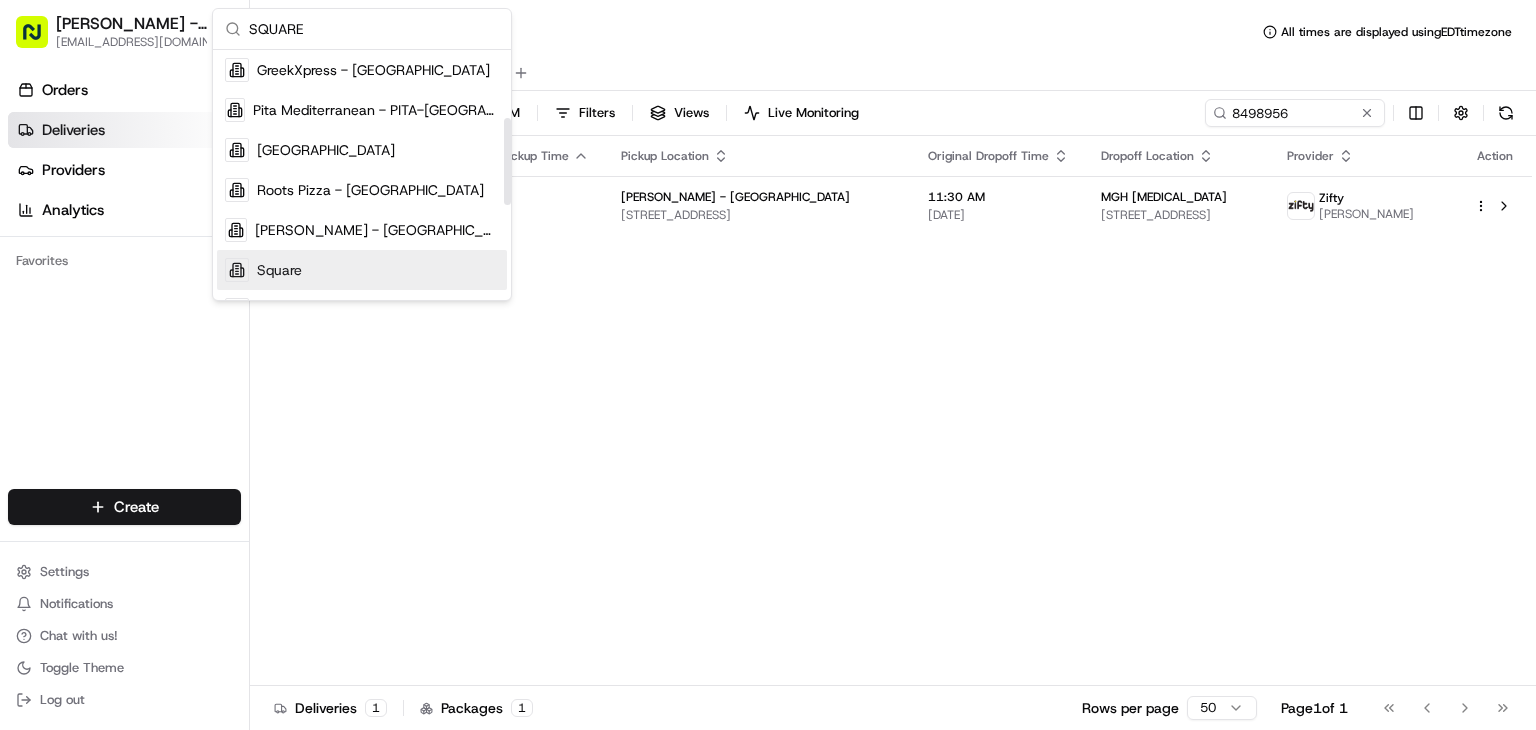 click on "Square" at bounding box center [279, 270] 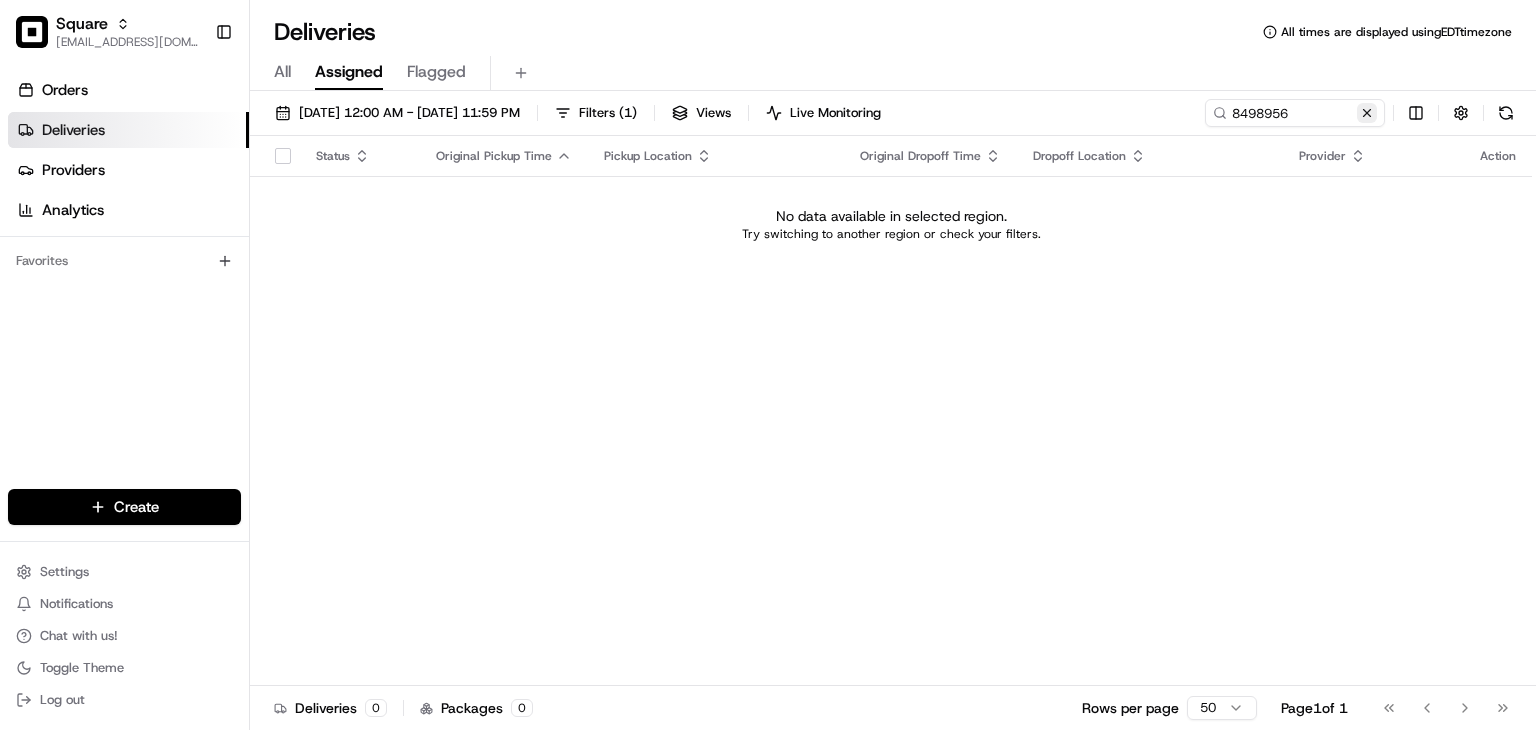 click at bounding box center (1367, 113) 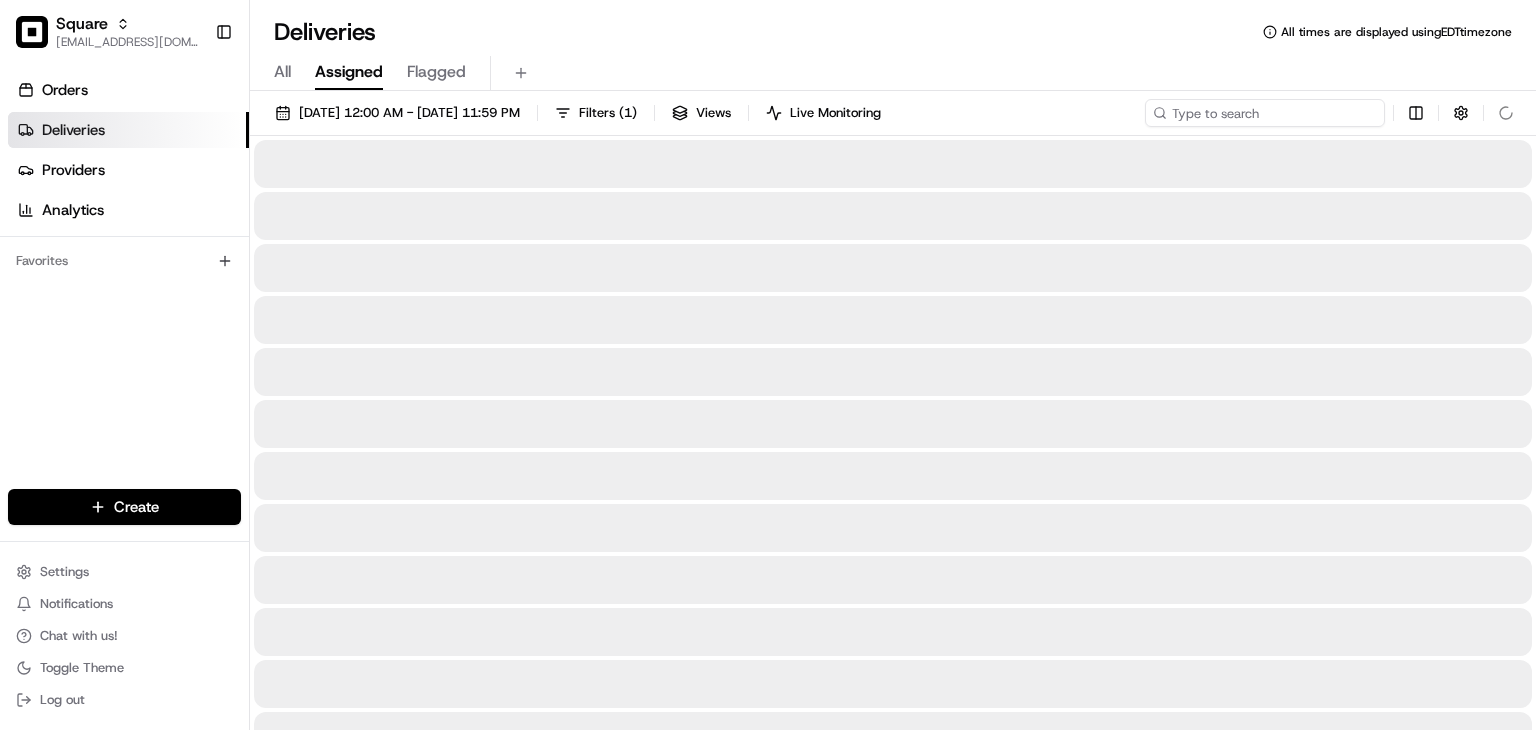 click at bounding box center (1265, 113) 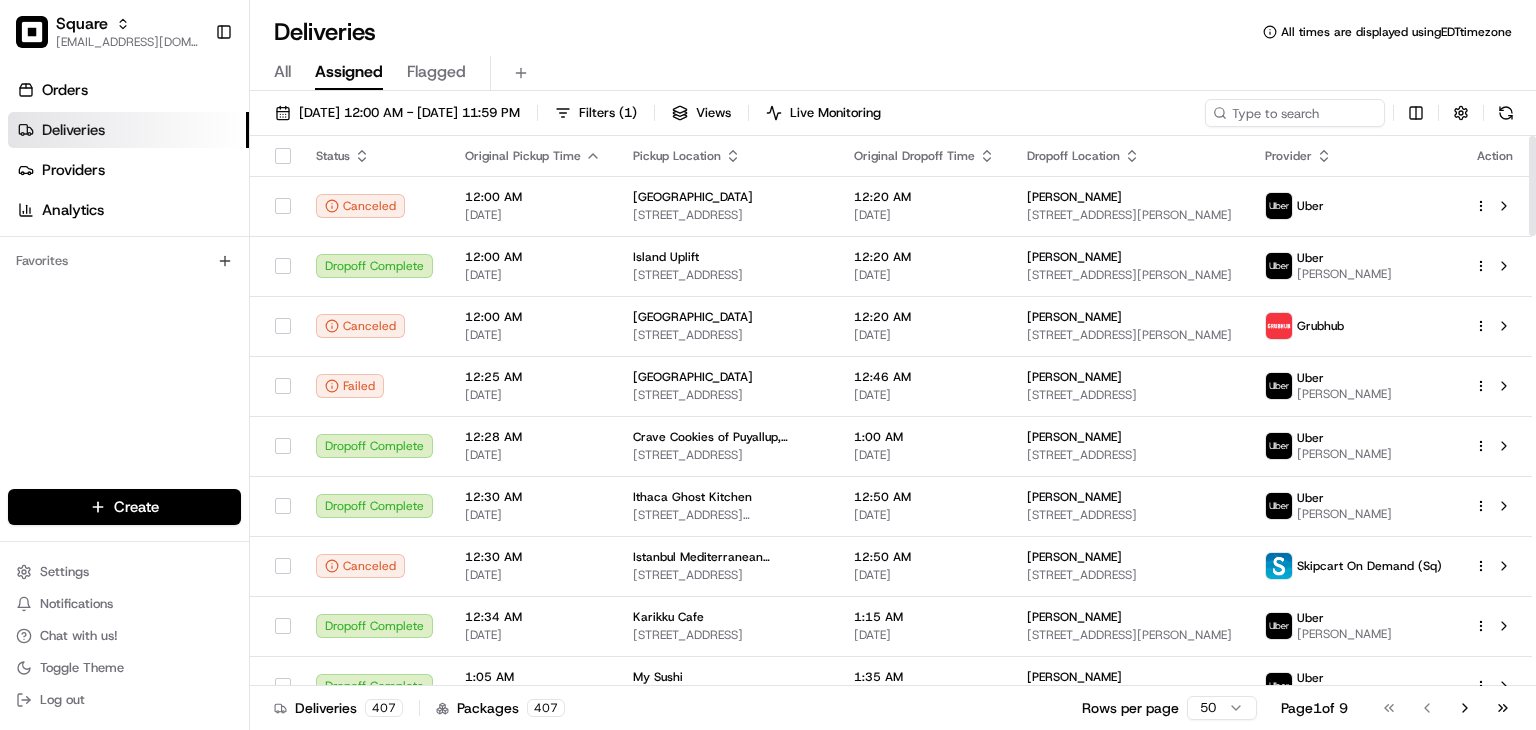 click on "Deliveries All times are displayed using  EDT  timezone" at bounding box center [893, 32] 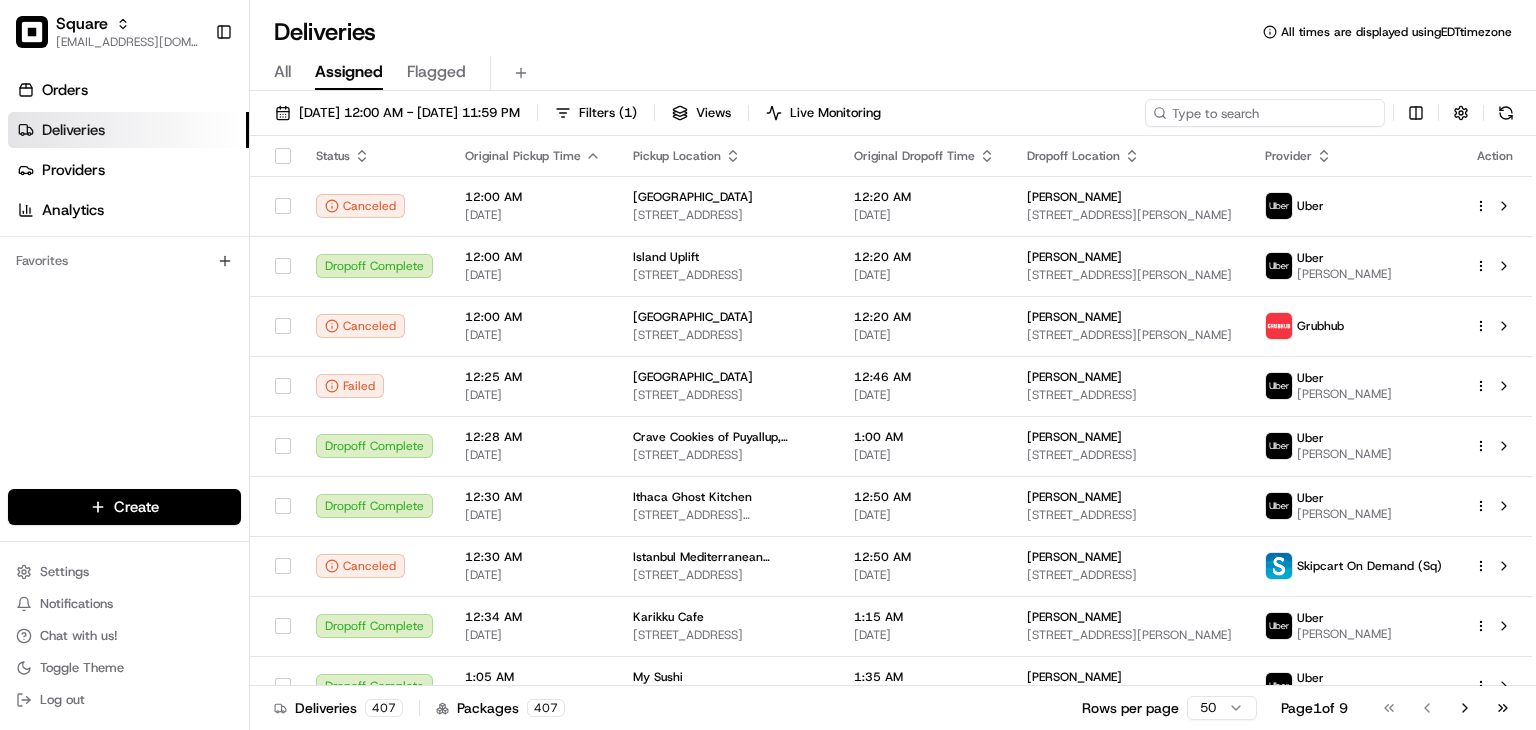 click at bounding box center [1265, 113] 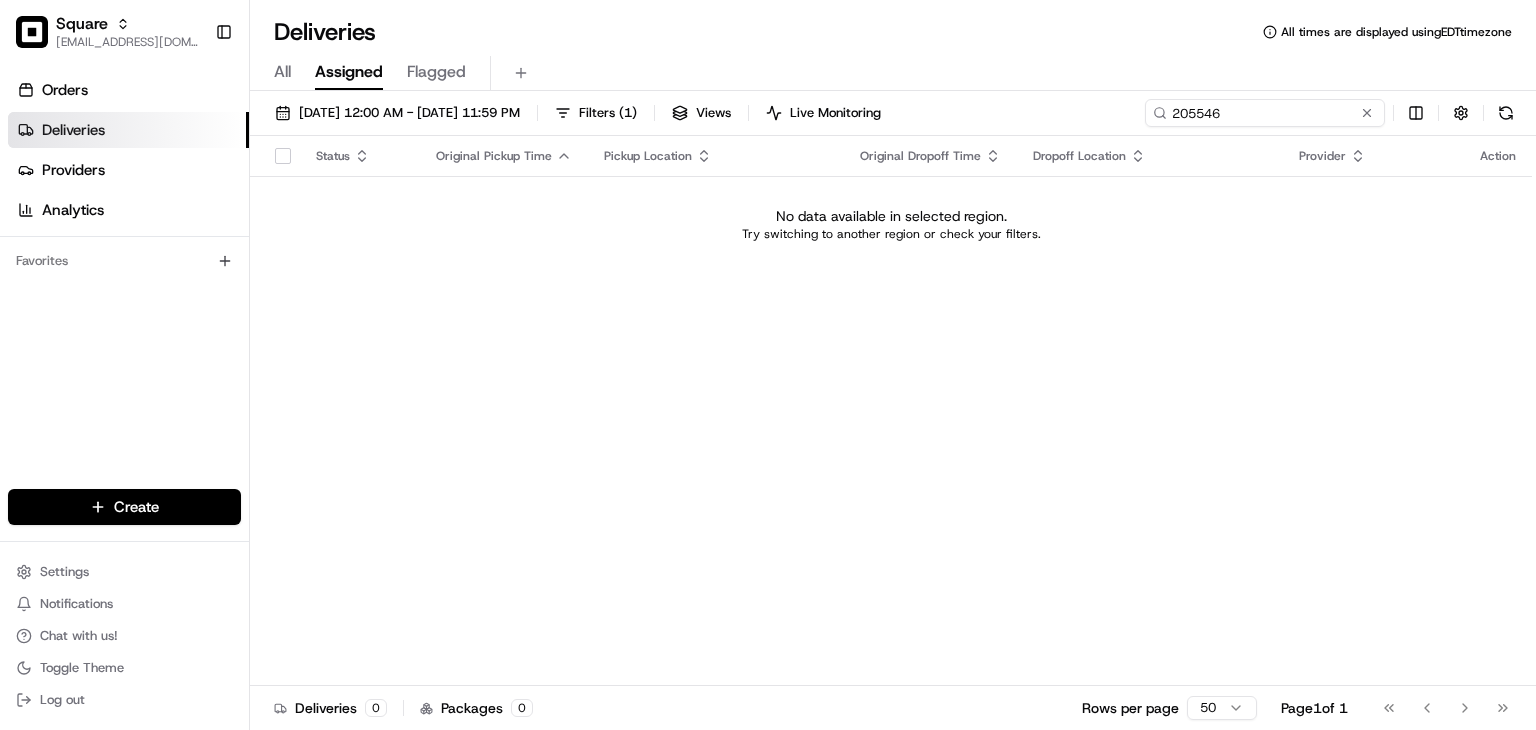 click on "205546" at bounding box center [1265, 113] 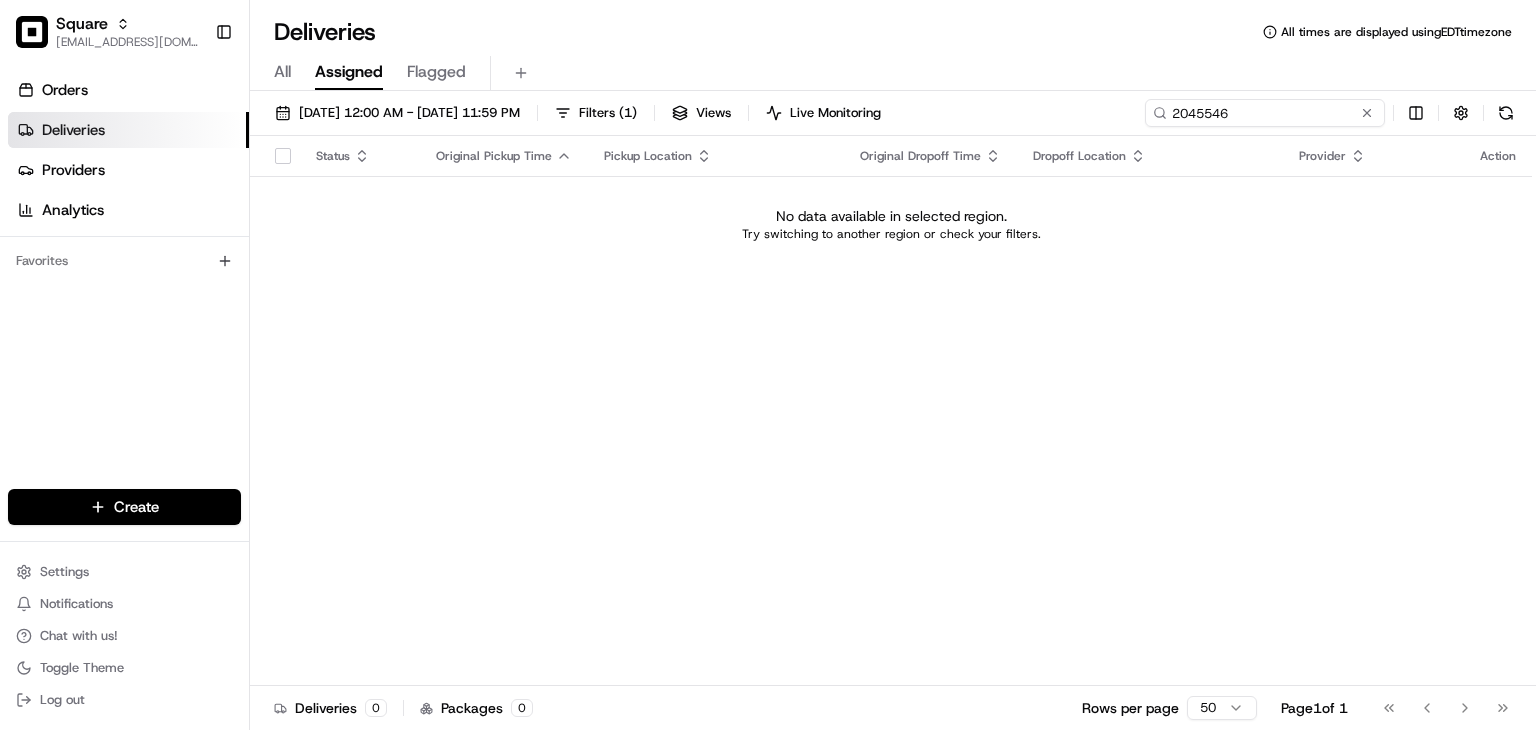 click on "2045546" at bounding box center [1265, 113] 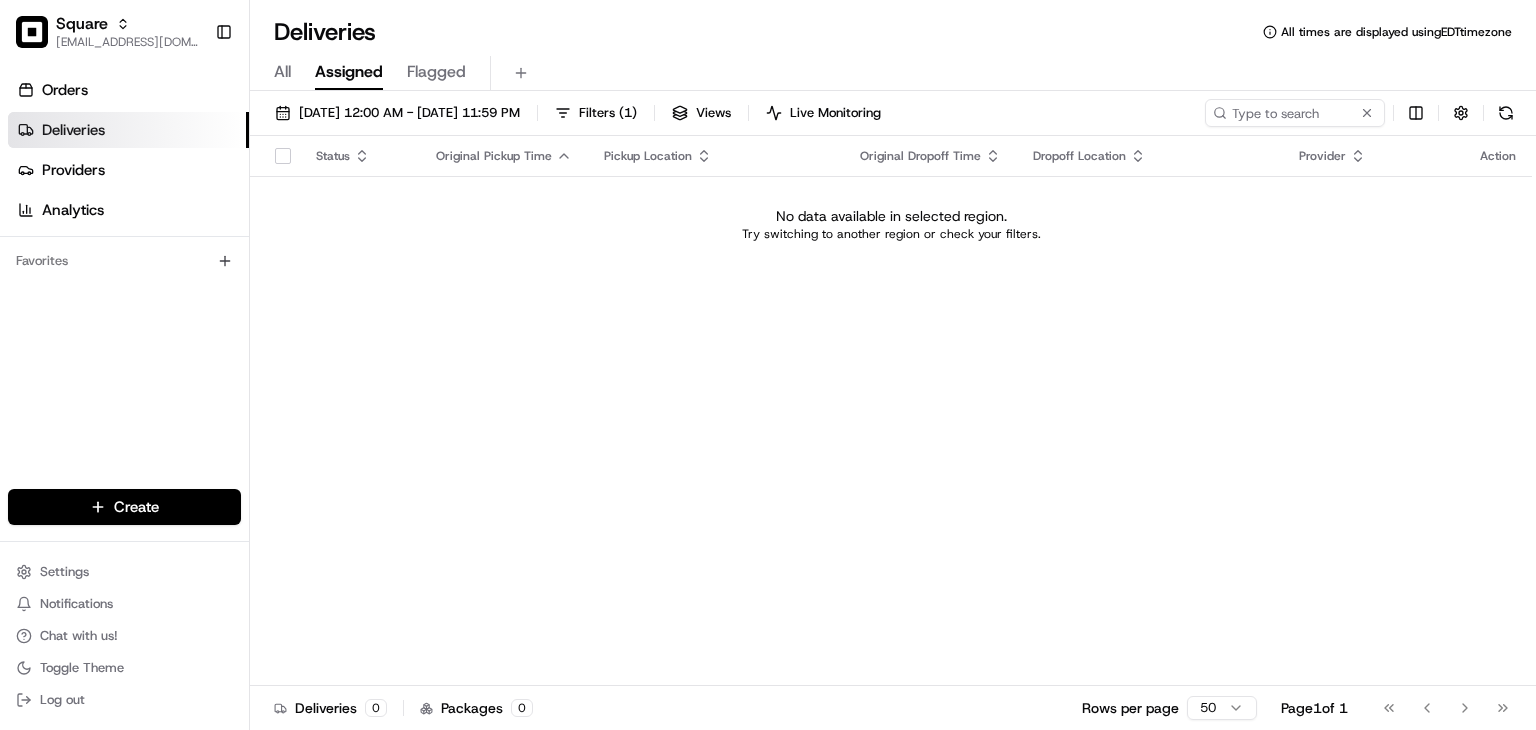 click on "All" at bounding box center (282, 72) 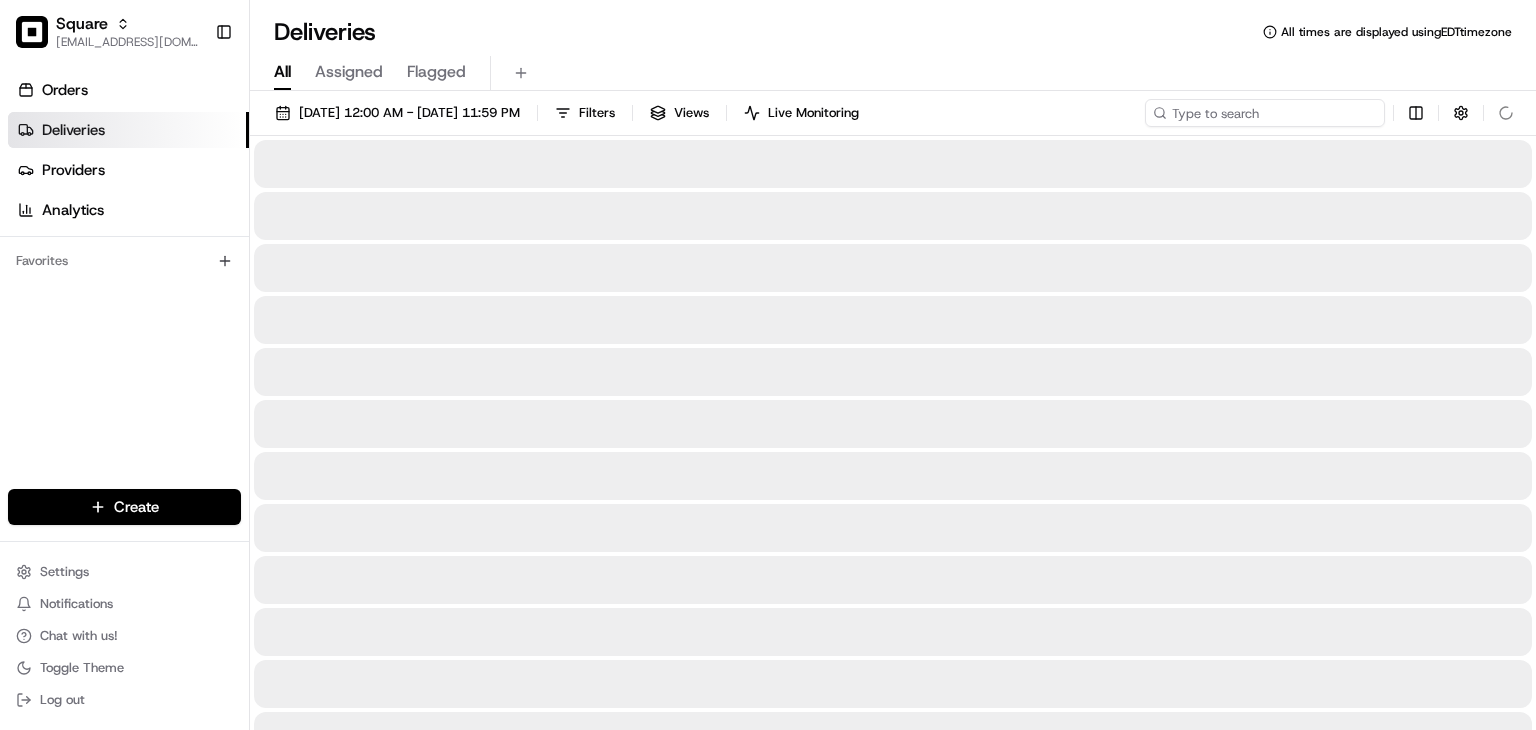 click at bounding box center (1265, 113) 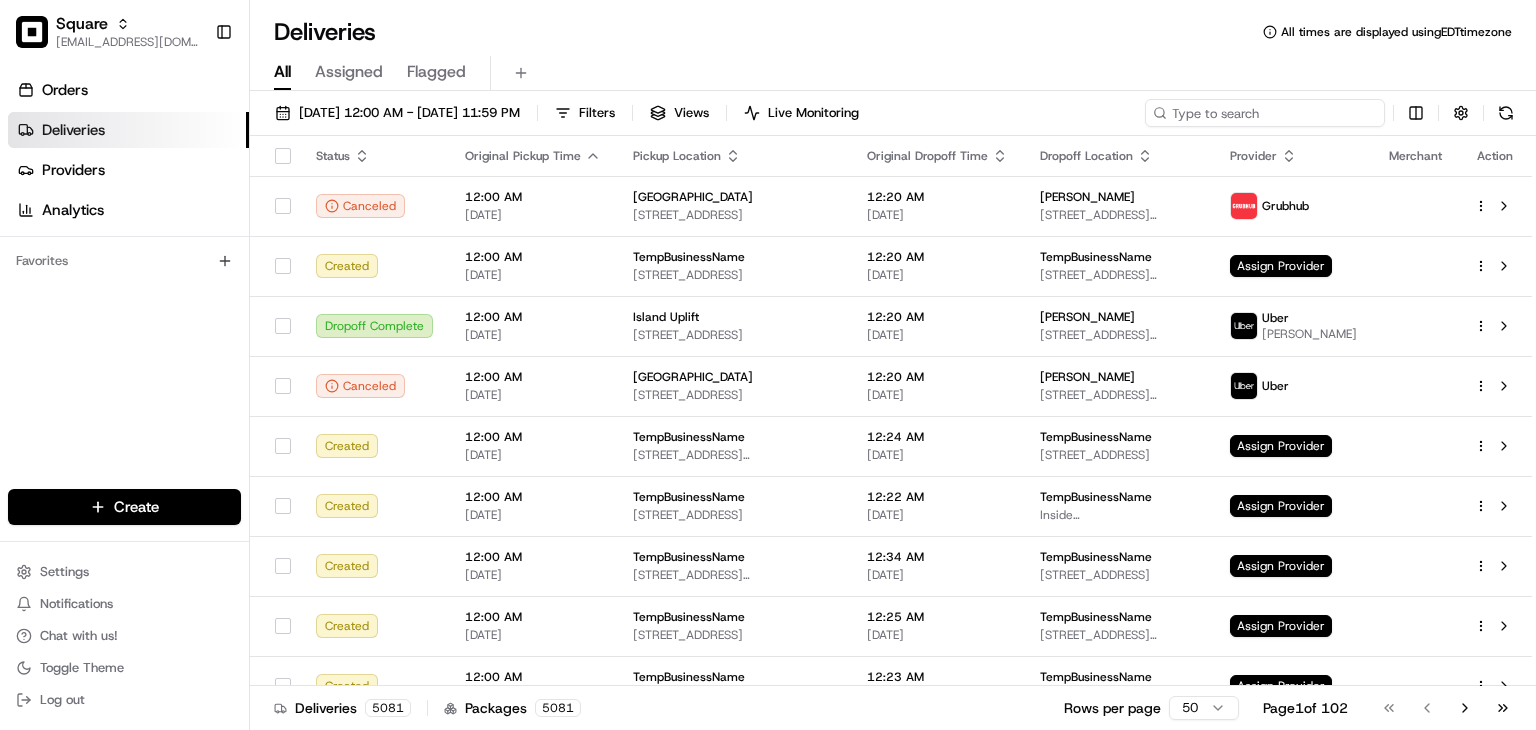 paste on "2045546" 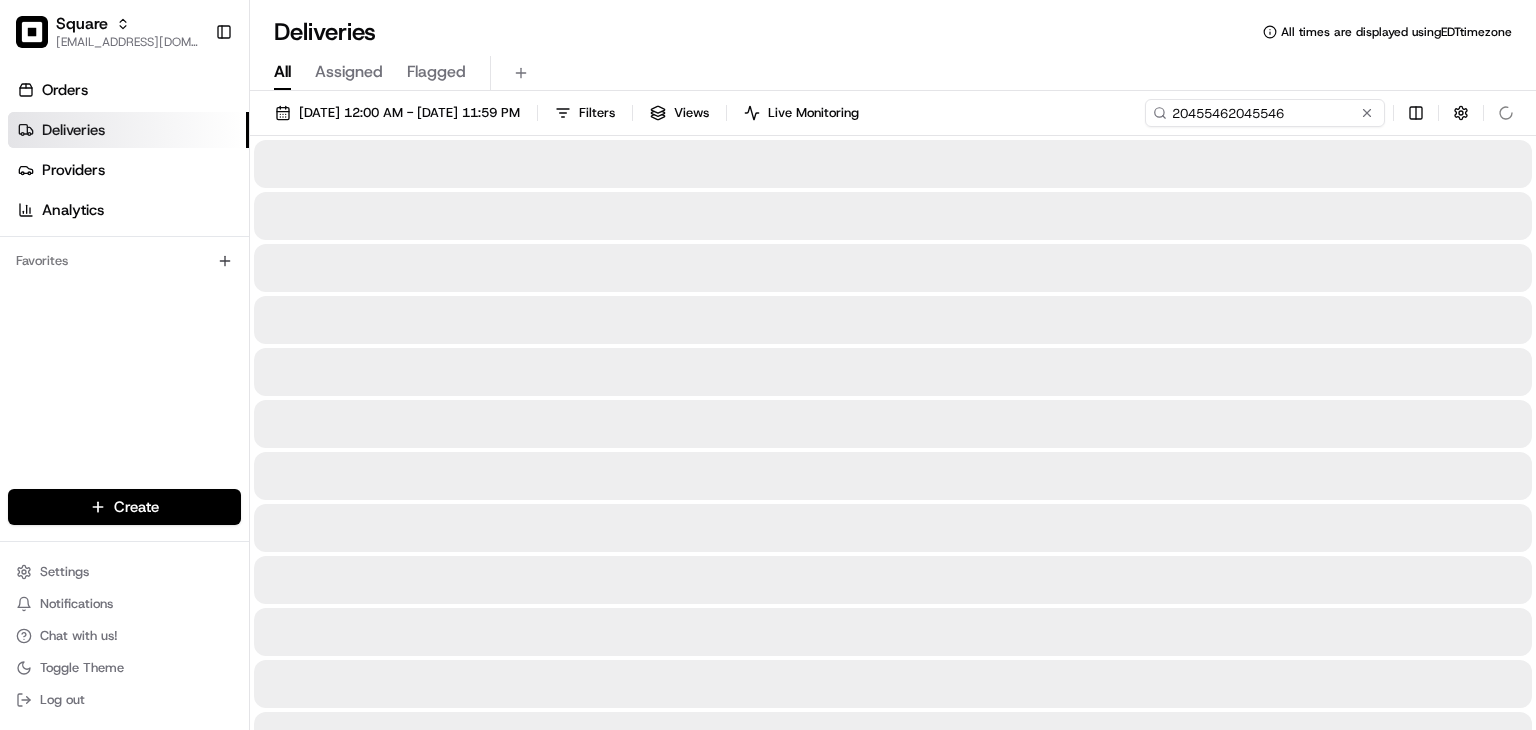 drag, startPoint x: 1258, startPoint y: 111, endPoint x: 1003, endPoint y: 111, distance: 255 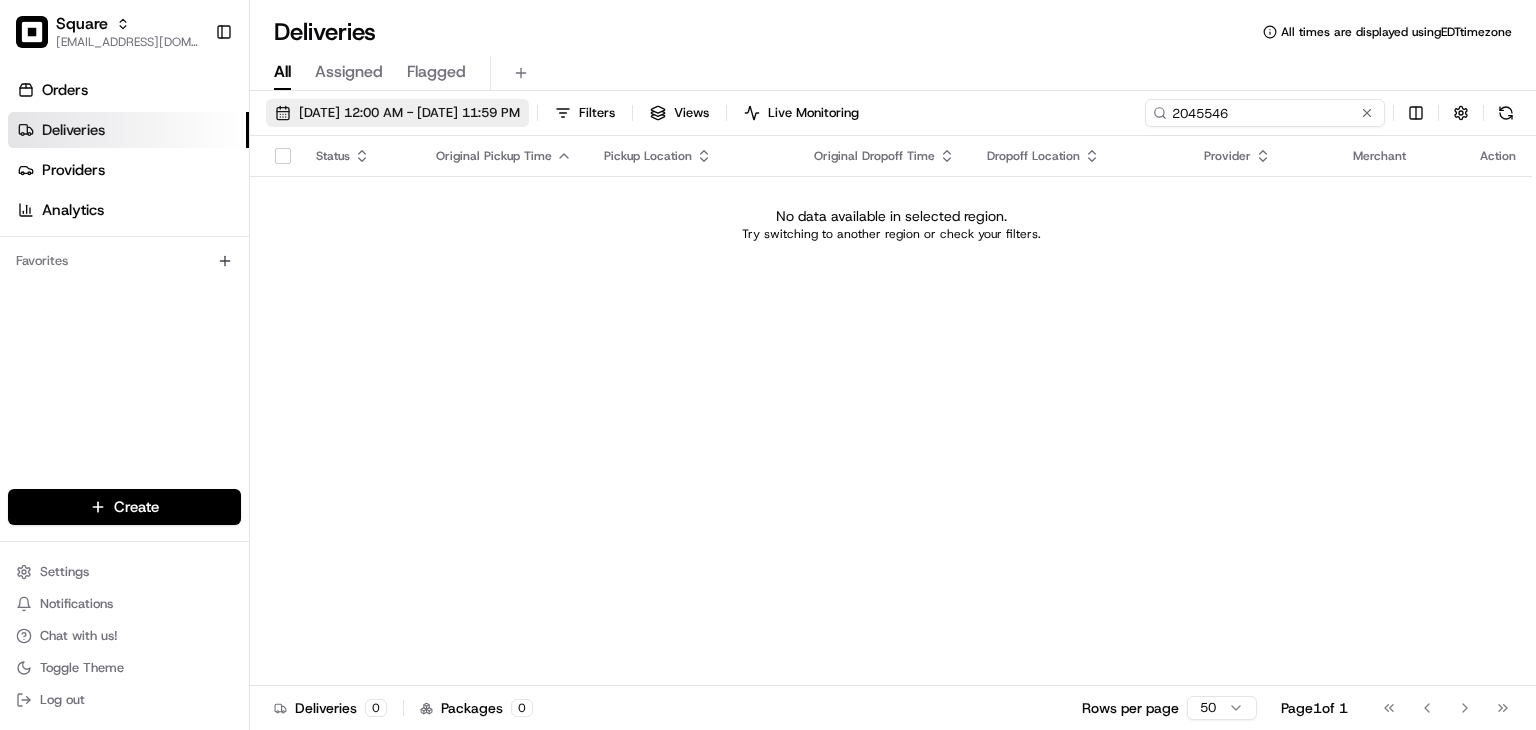 type on "2045546" 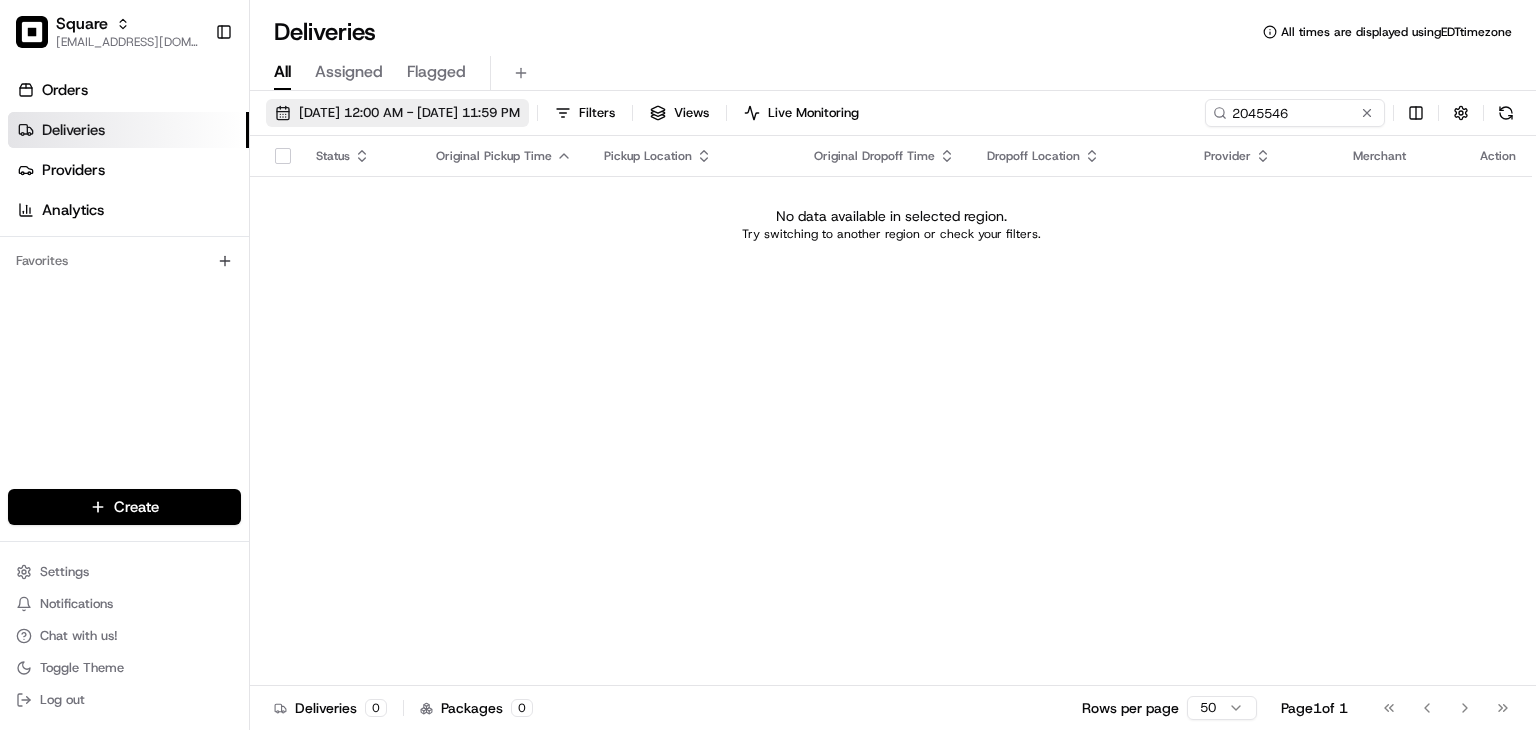 click on "07/14/2025 12:00 AM - 07/14/2025 11:59 PM" at bounding box center [409, 113] 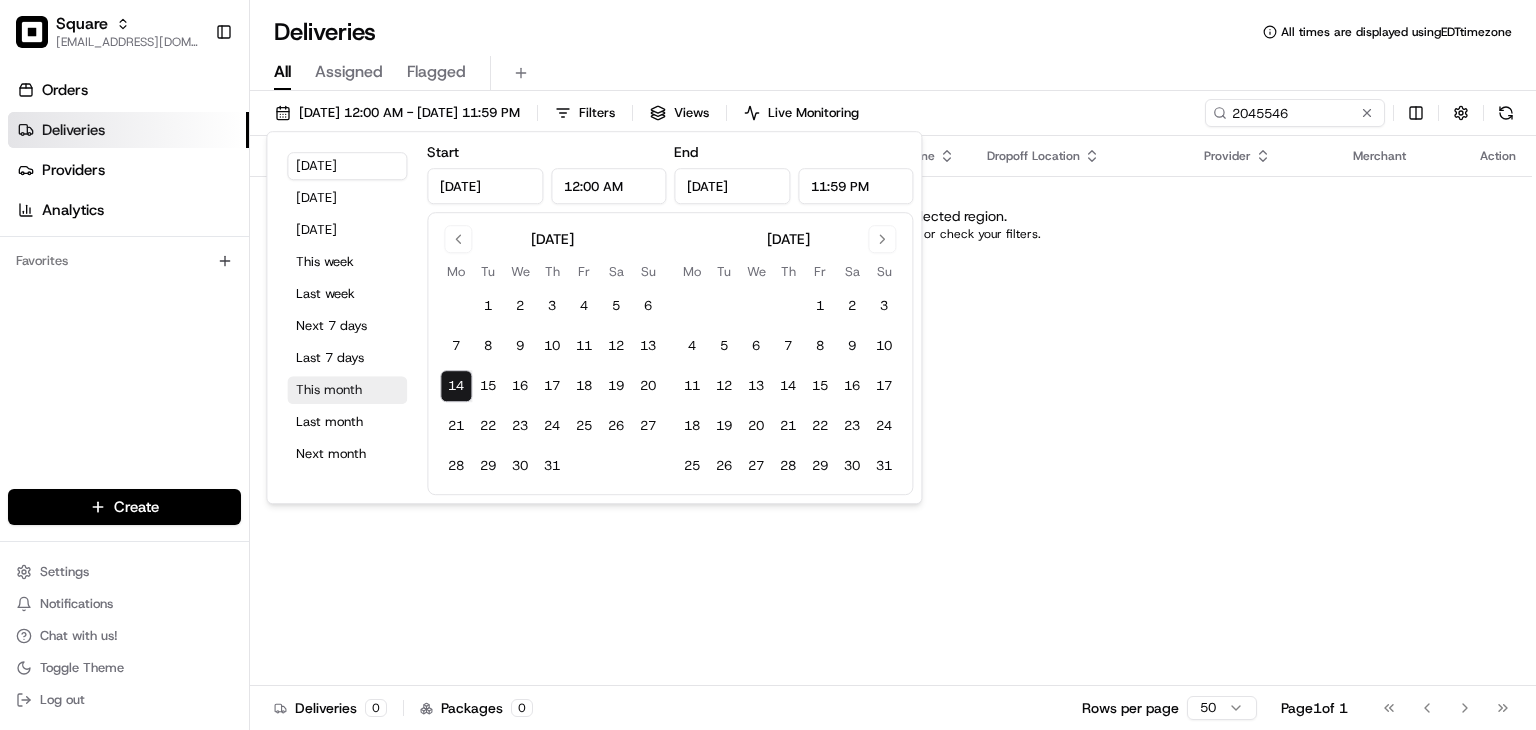 click on "This month" at bounding box center (347, 390) 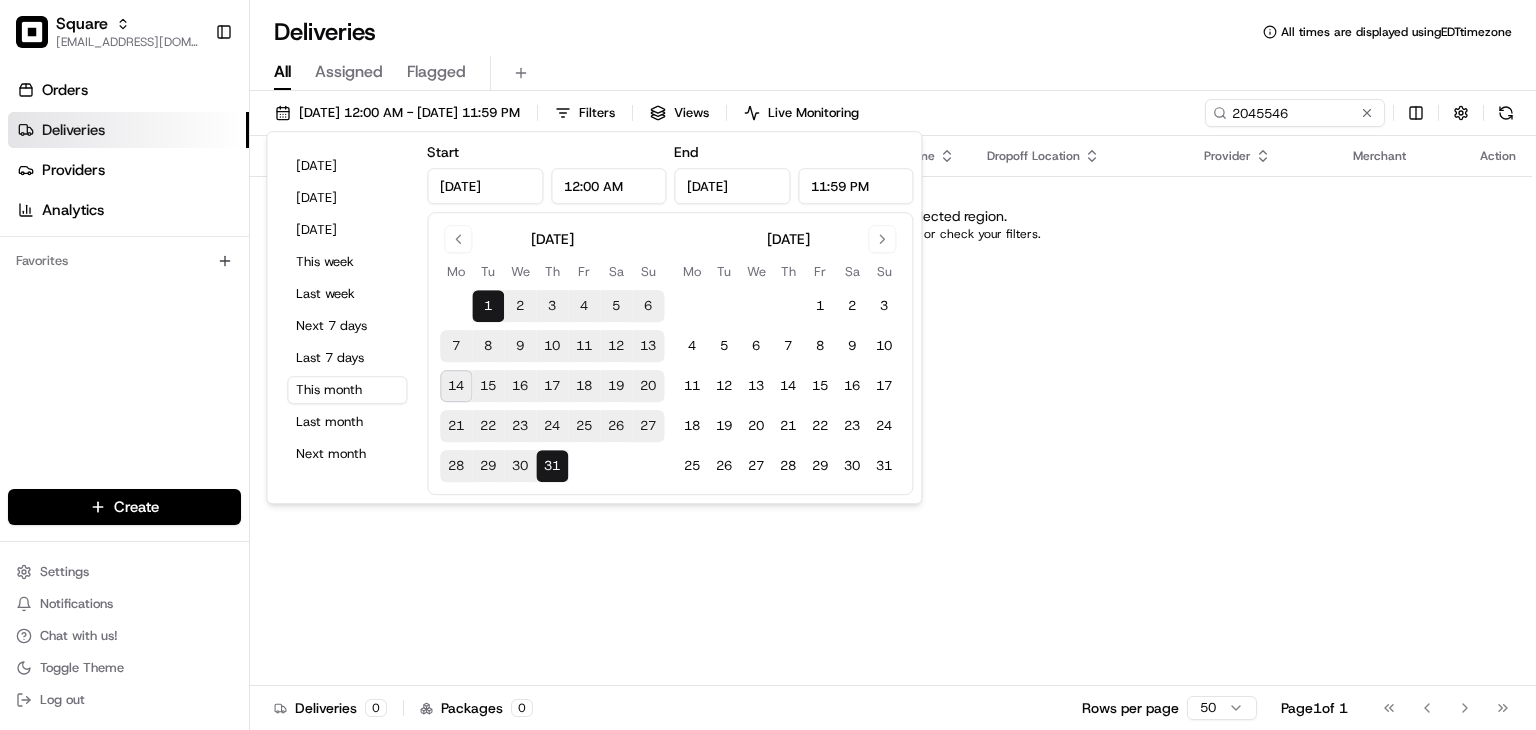 click on "Deliveries All times are displayed using  EDT  timezone" at bounding box center (893, 32) 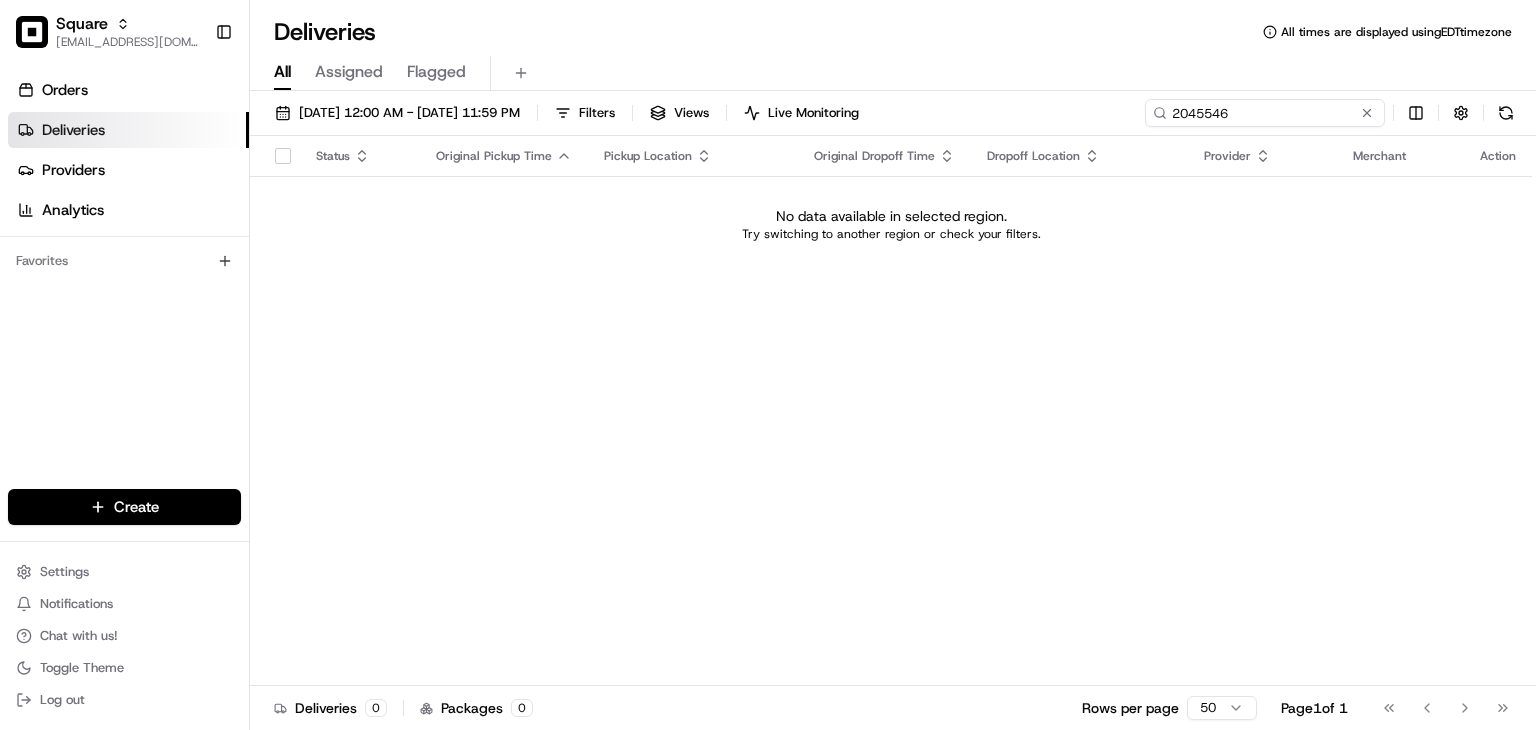 click on "2045546" at bounding box center (1265, 113) 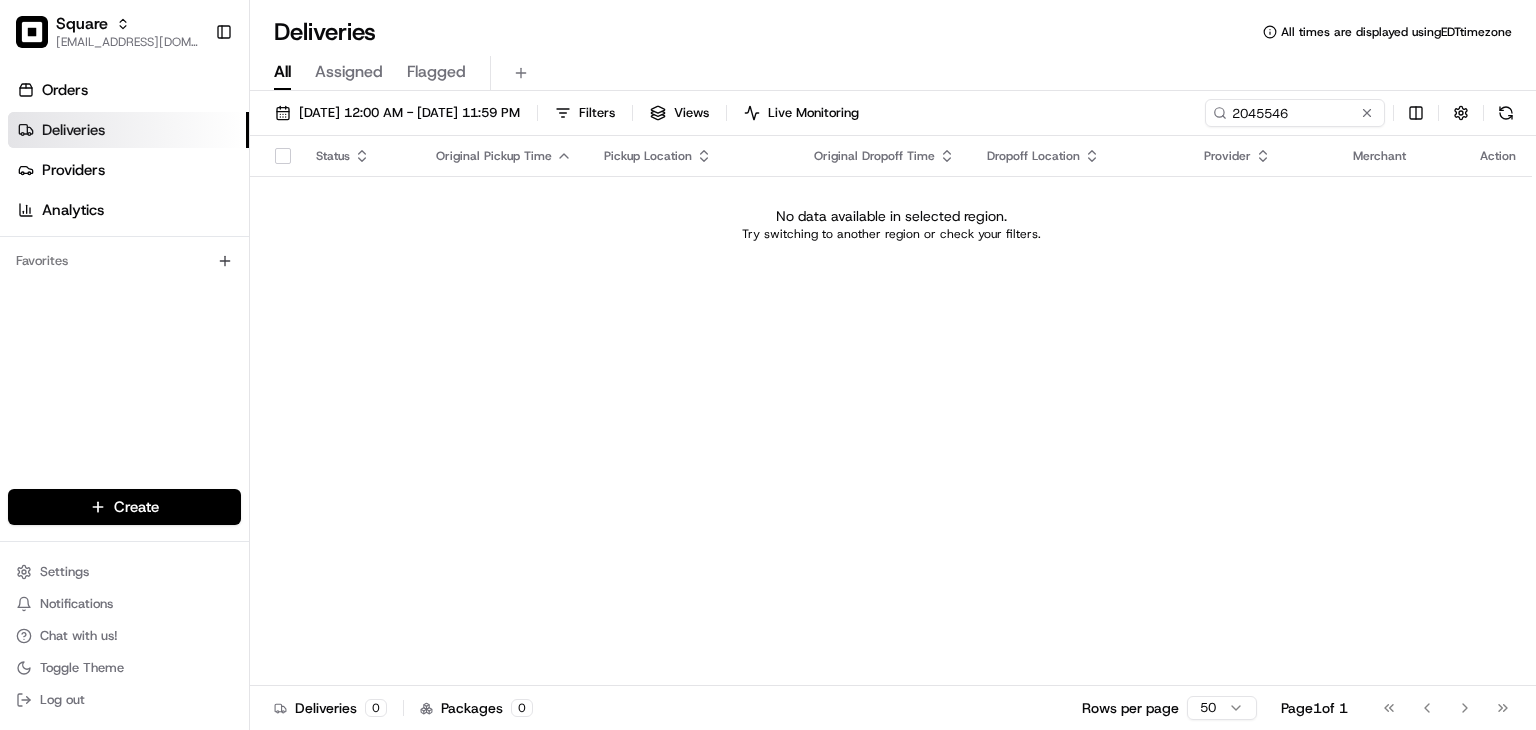drag, startPoint x: 792, startPoint y: 341, endPoint x: 804, endPoint y: 340, distance: 12.0415945 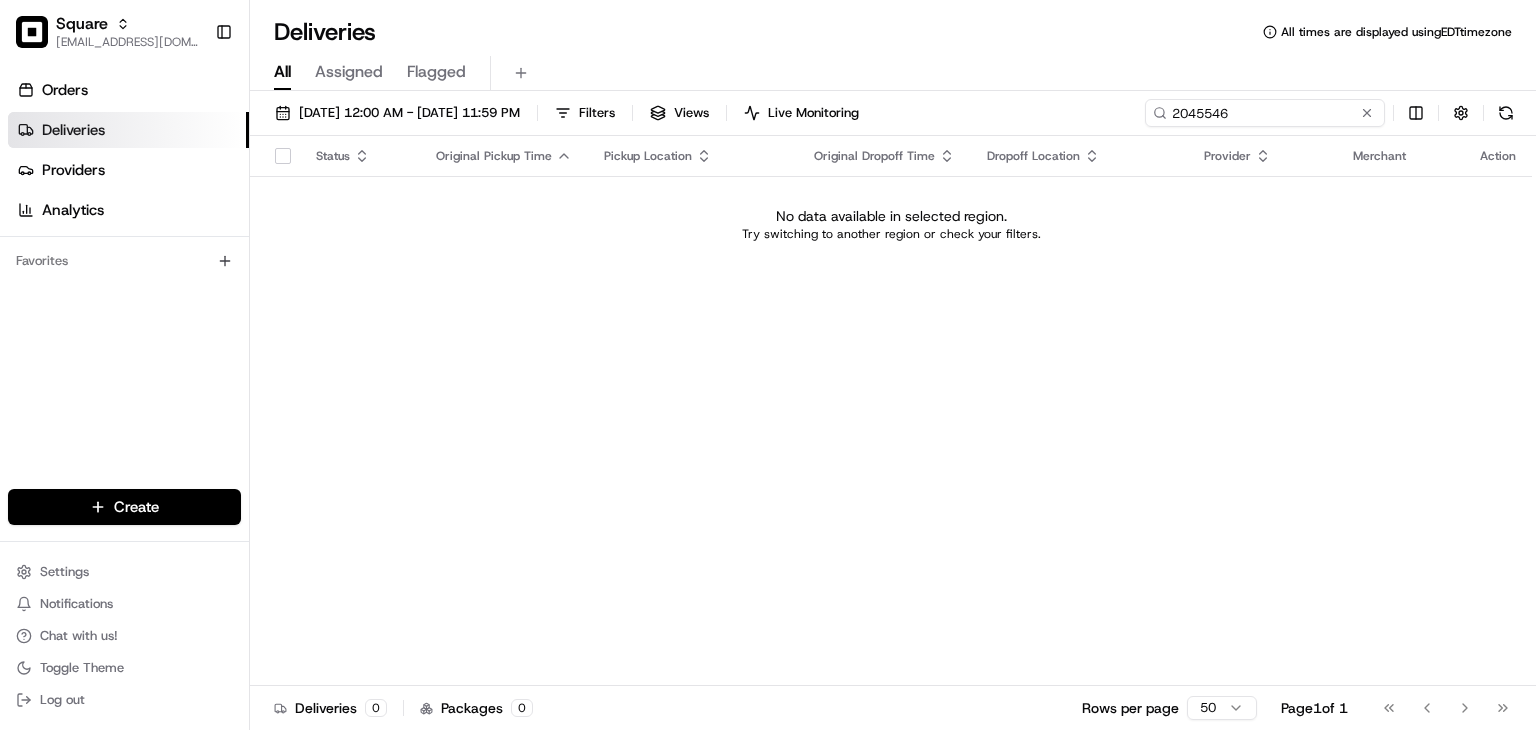 click on "2045546" at bounding box center (1265, 113) 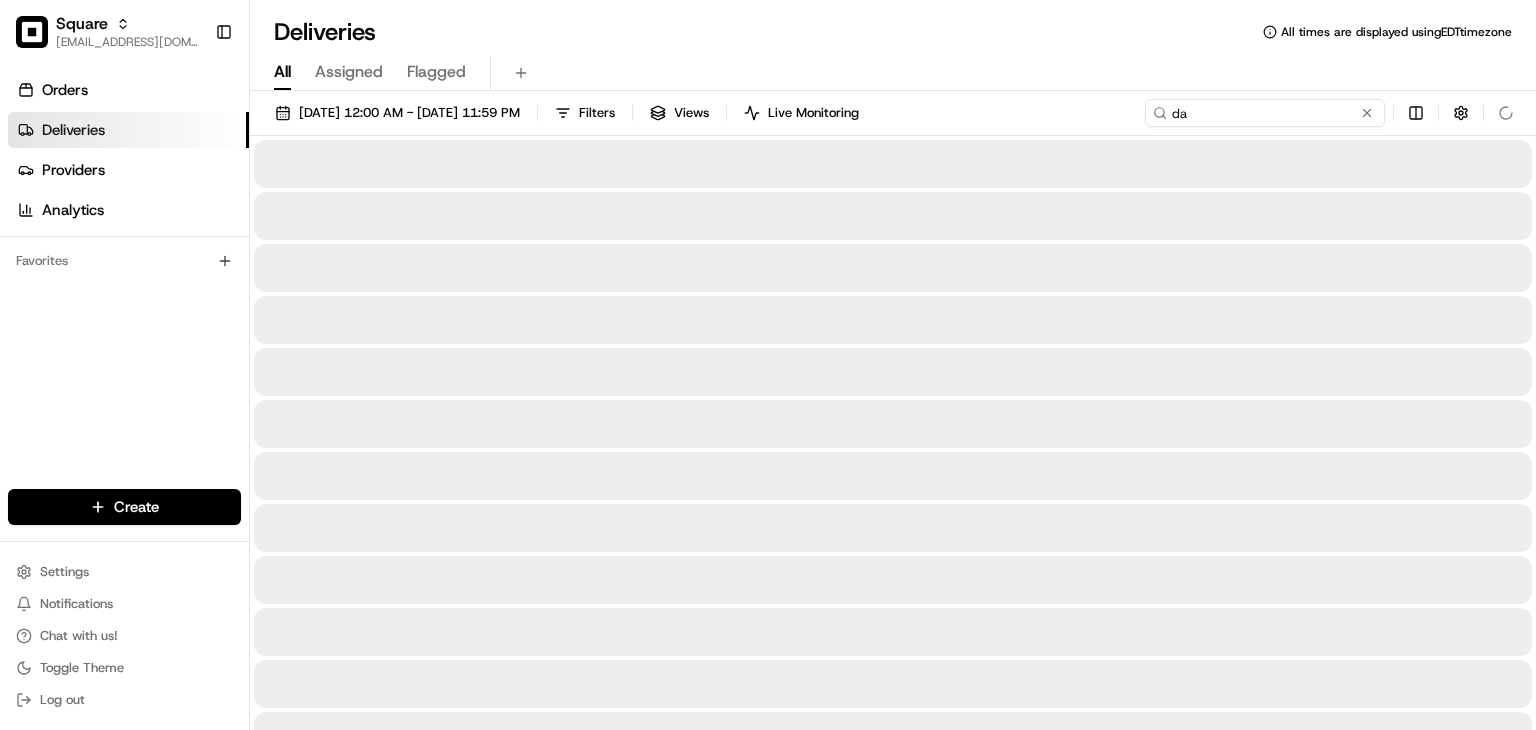 type on "d" 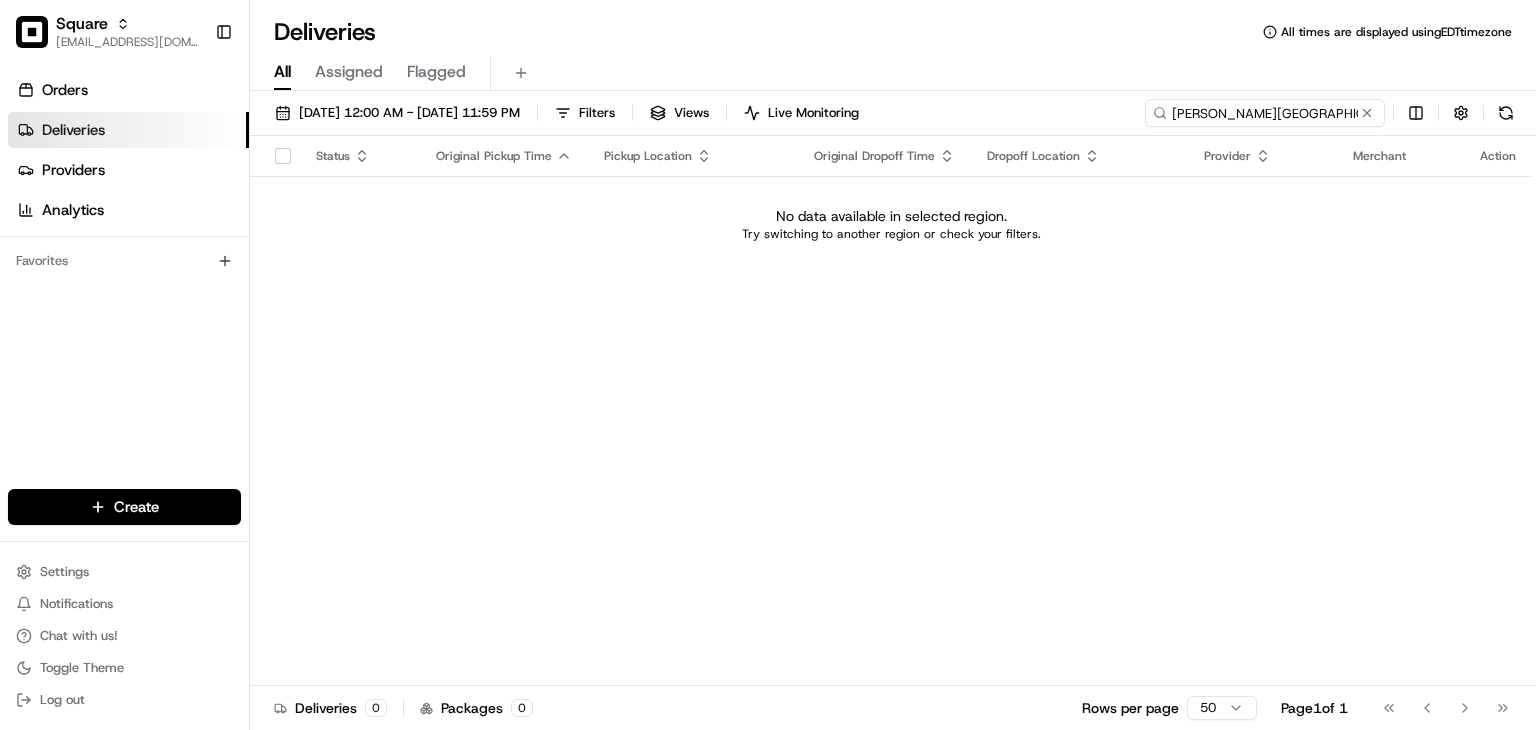 click on "darlene east" at bounding box center (1265, 113) 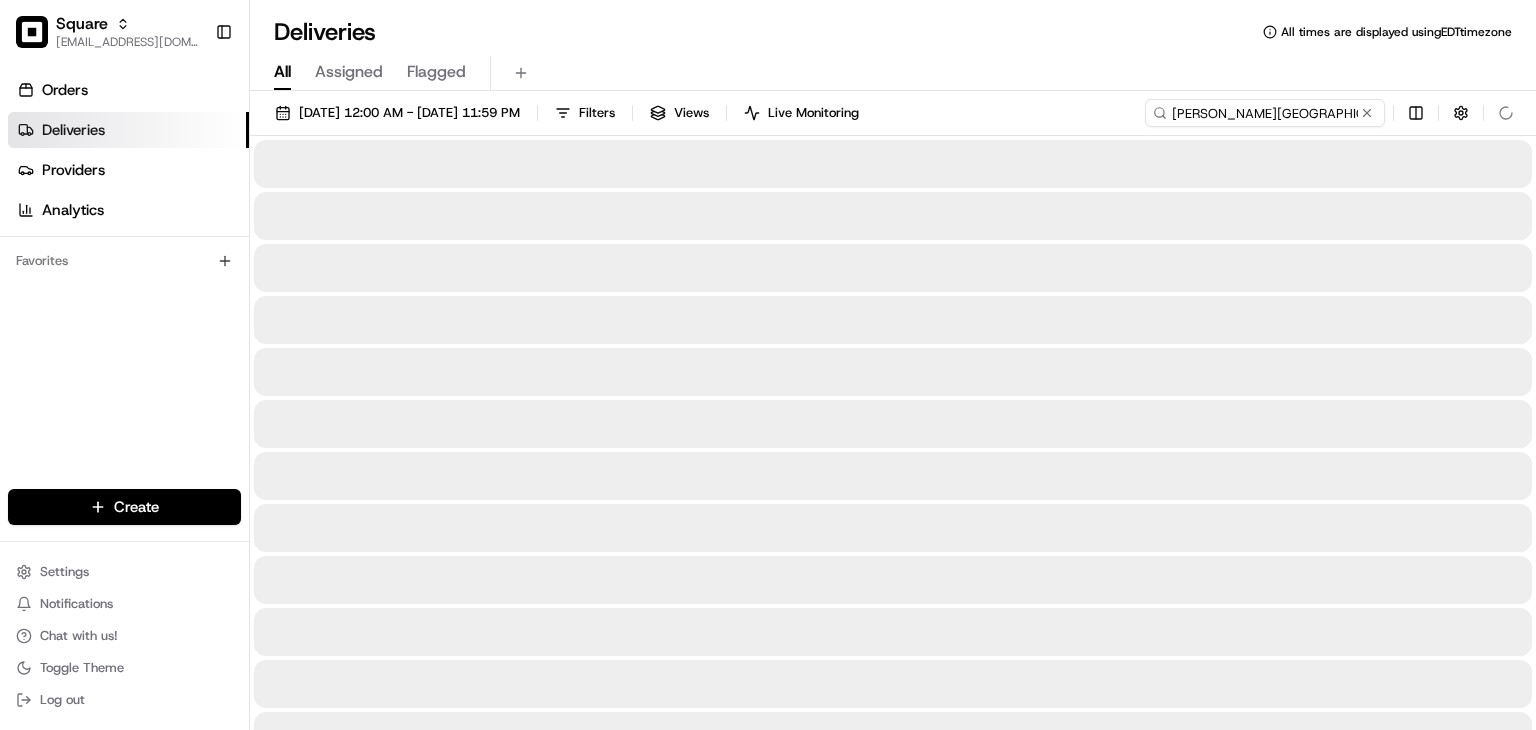 drag, startPoint x: 1249, startPoint y: 110, endPoint x: 1117, endPoint y: 116, distance: 132.13629 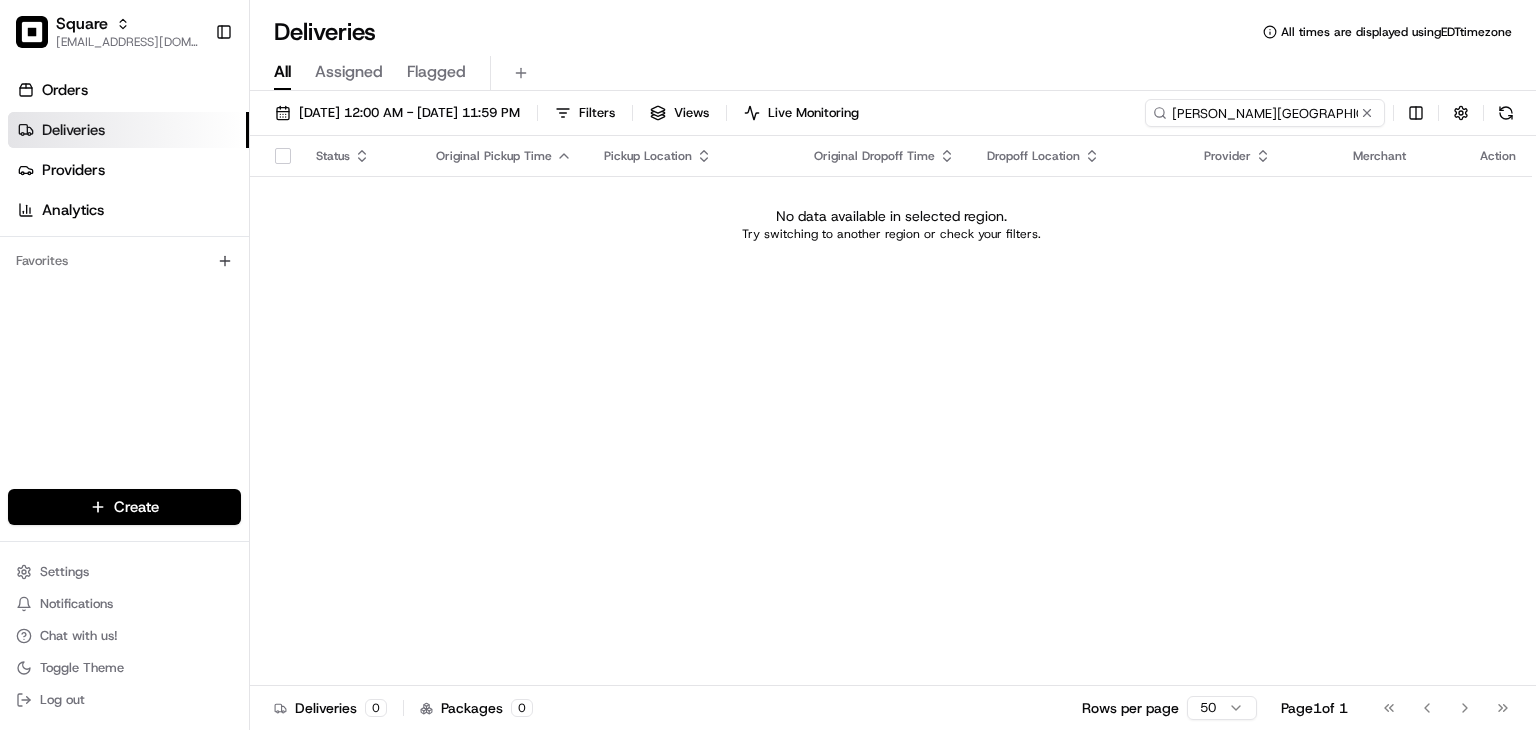 type on "darlene east" 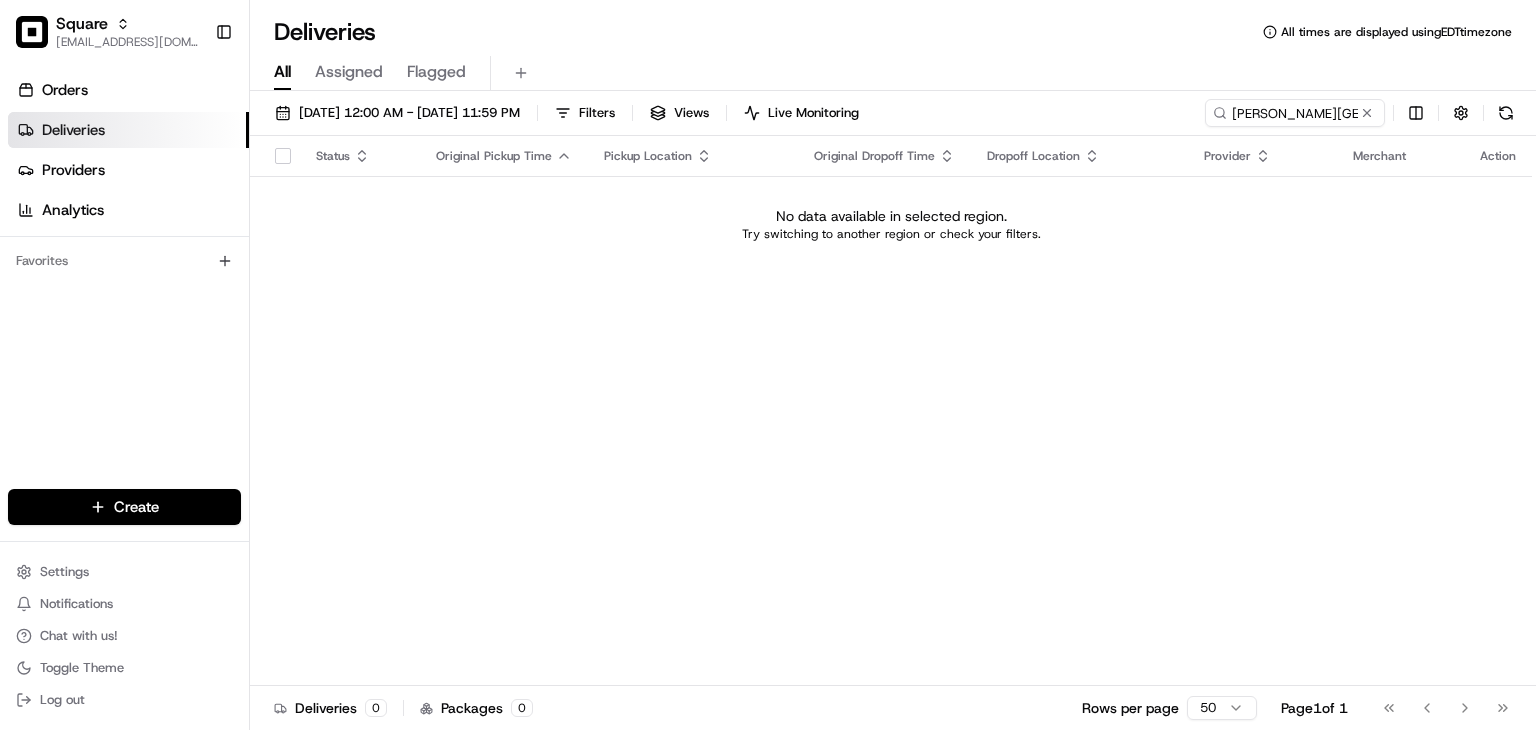 click on "Status Original Pickup Time Pickup Location Original Dropoff Time Dropoff Location Provider Merchant Action No data available in selected region. Try switching to another region or check your filters." at bounding box center [891, 411] 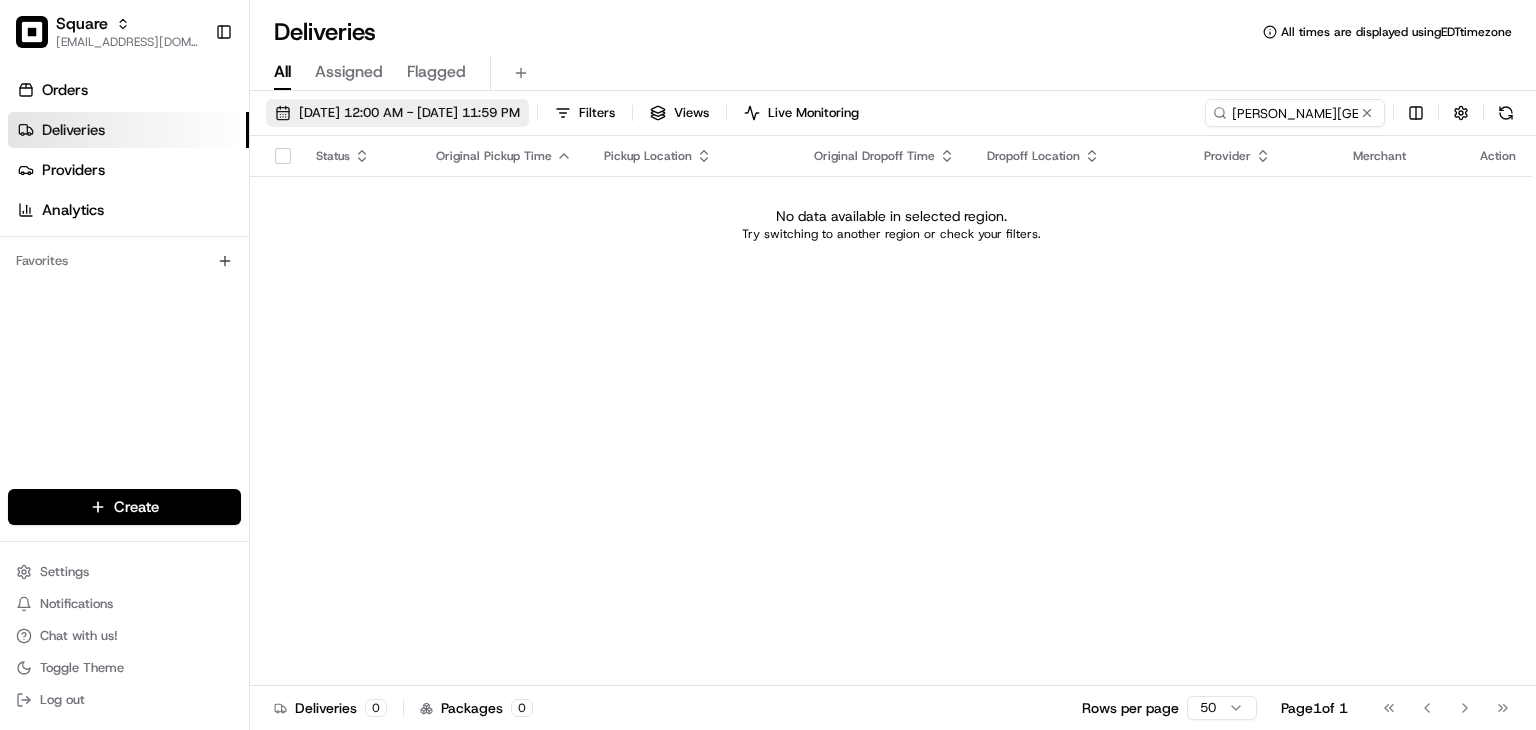 click on "07/01/2025 12:00 AM - 07/31/2025 11:59 PM" at bounding box center [409, 113] 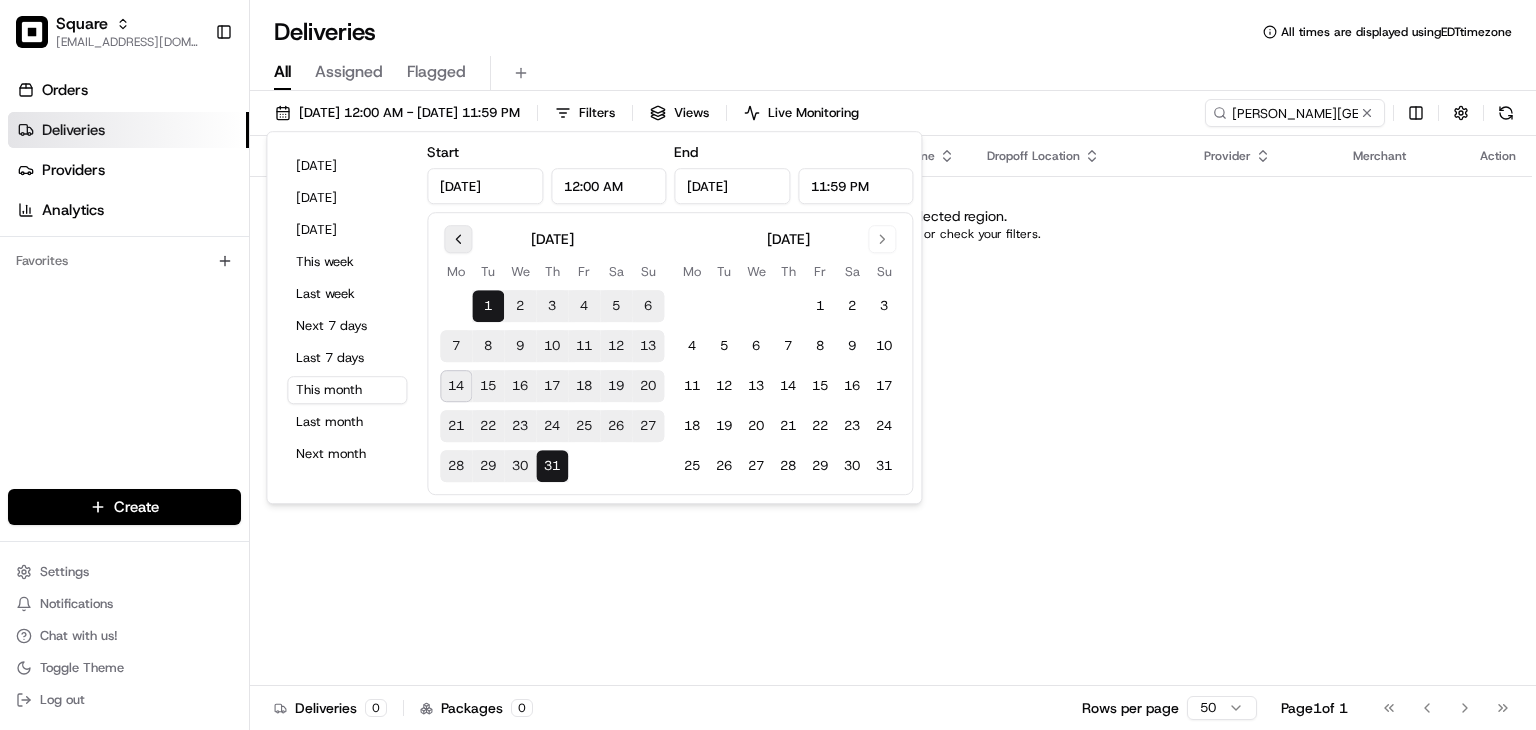 click at bounding box center [458, 239] 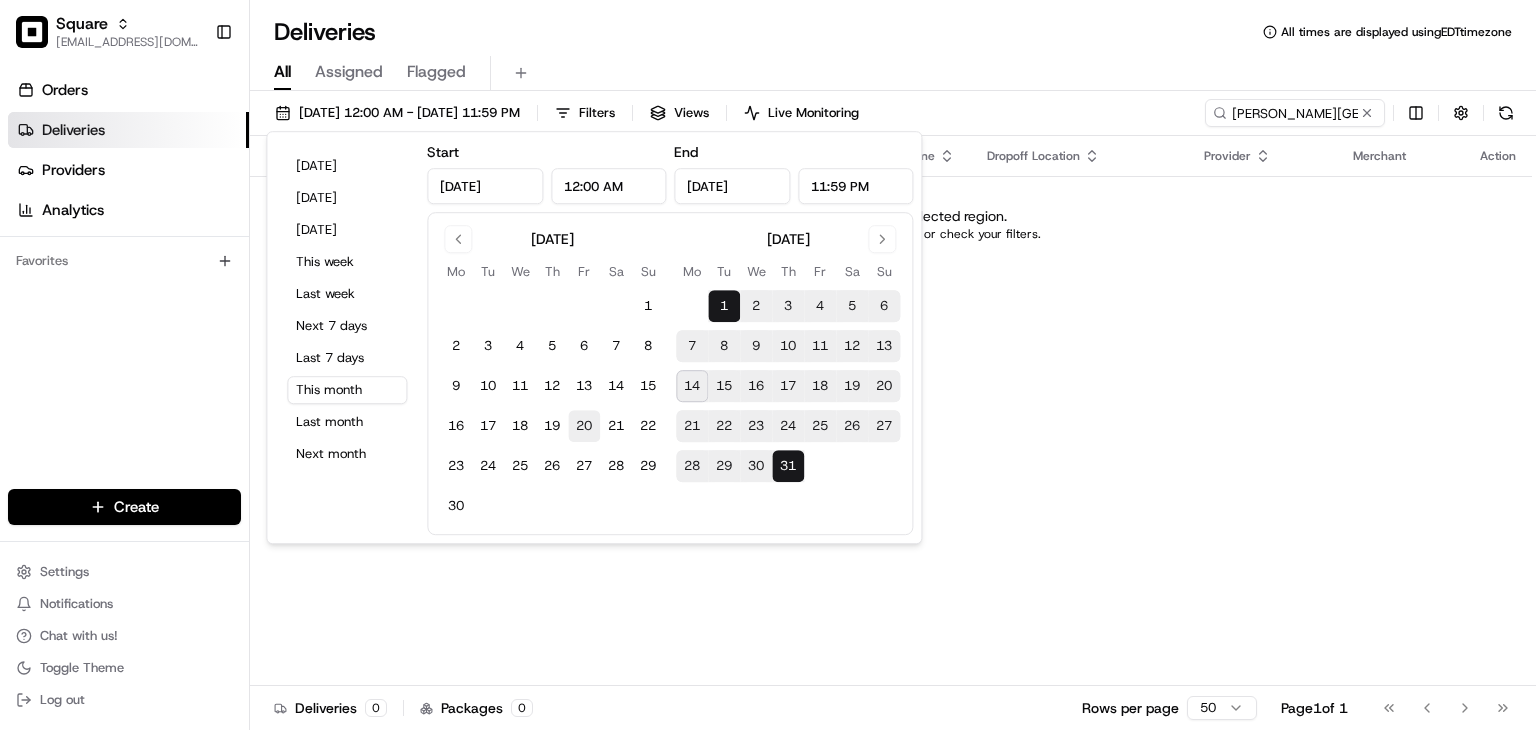 click on "20" at bounding box center (584, 426) 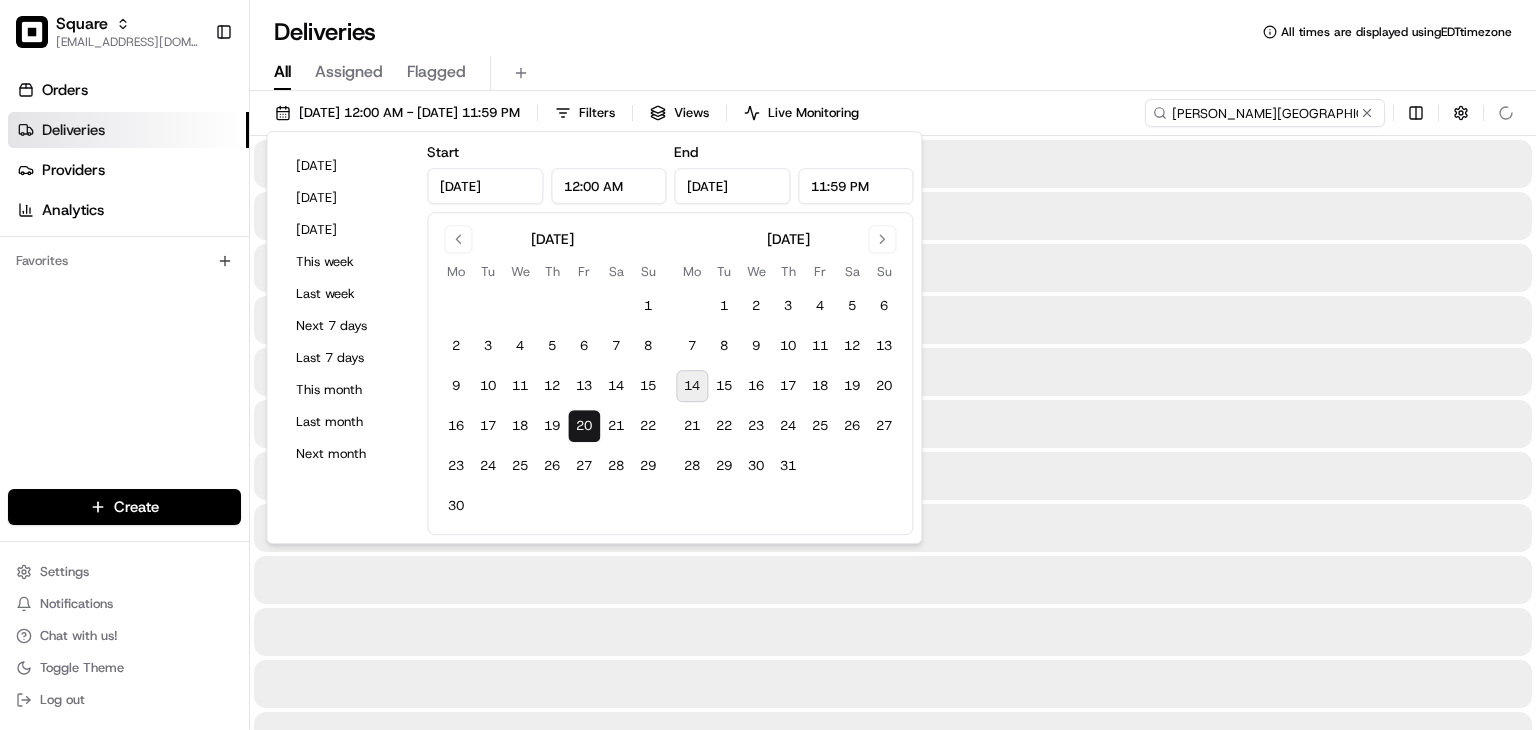 click on "darlene east" at bounding box center (1265, 113) 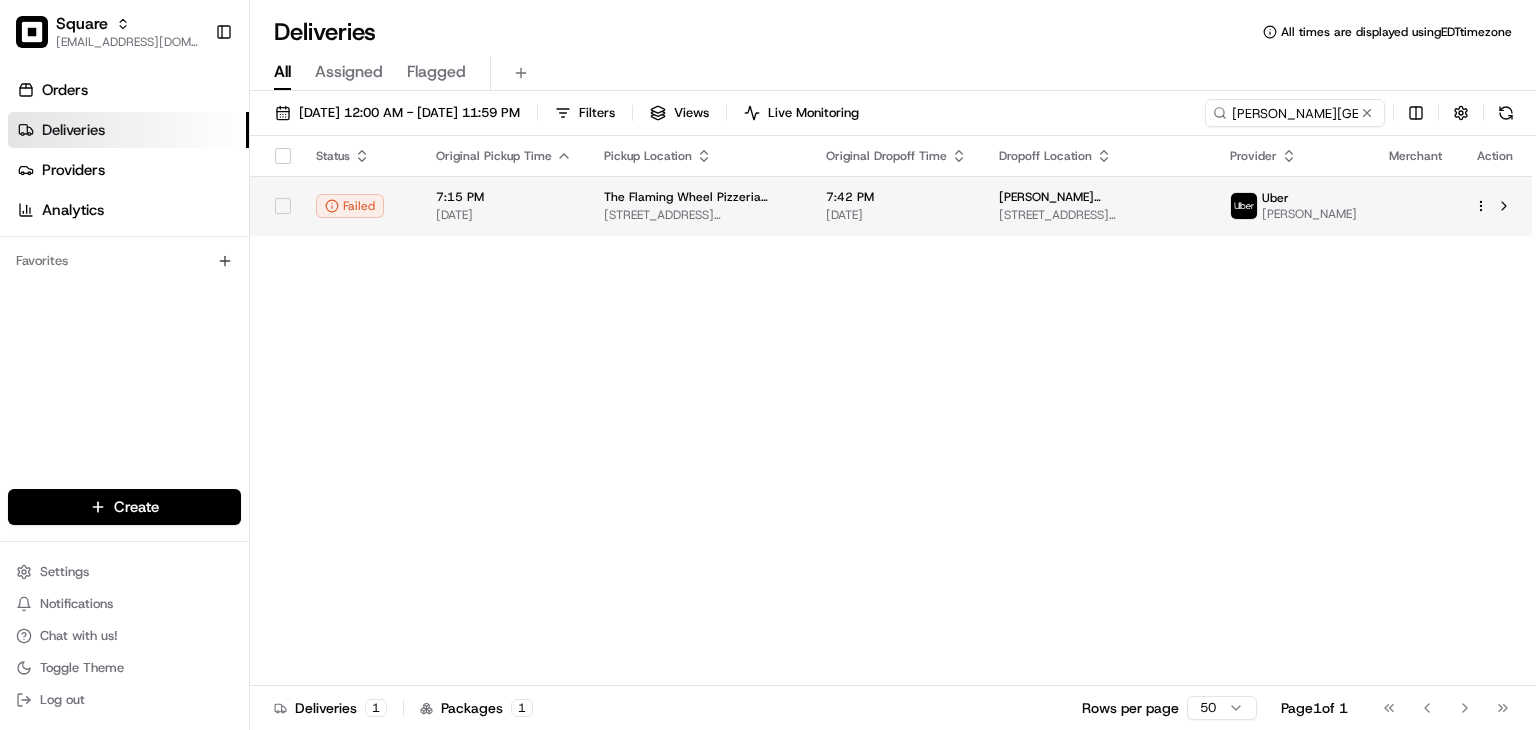 click on "[DATE]" at bounding box center (896, 215) 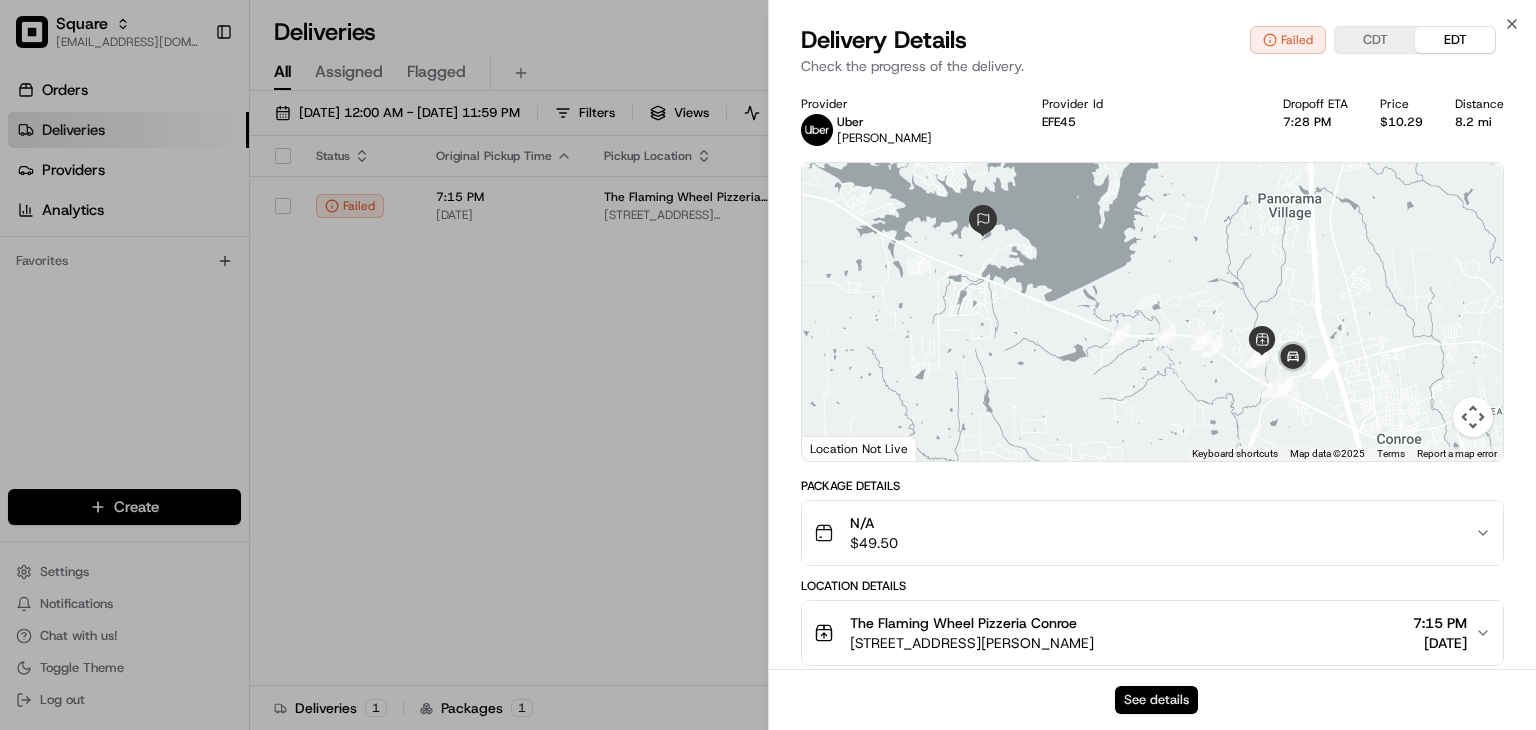click on "See details" at bounding box center (1156, 700) 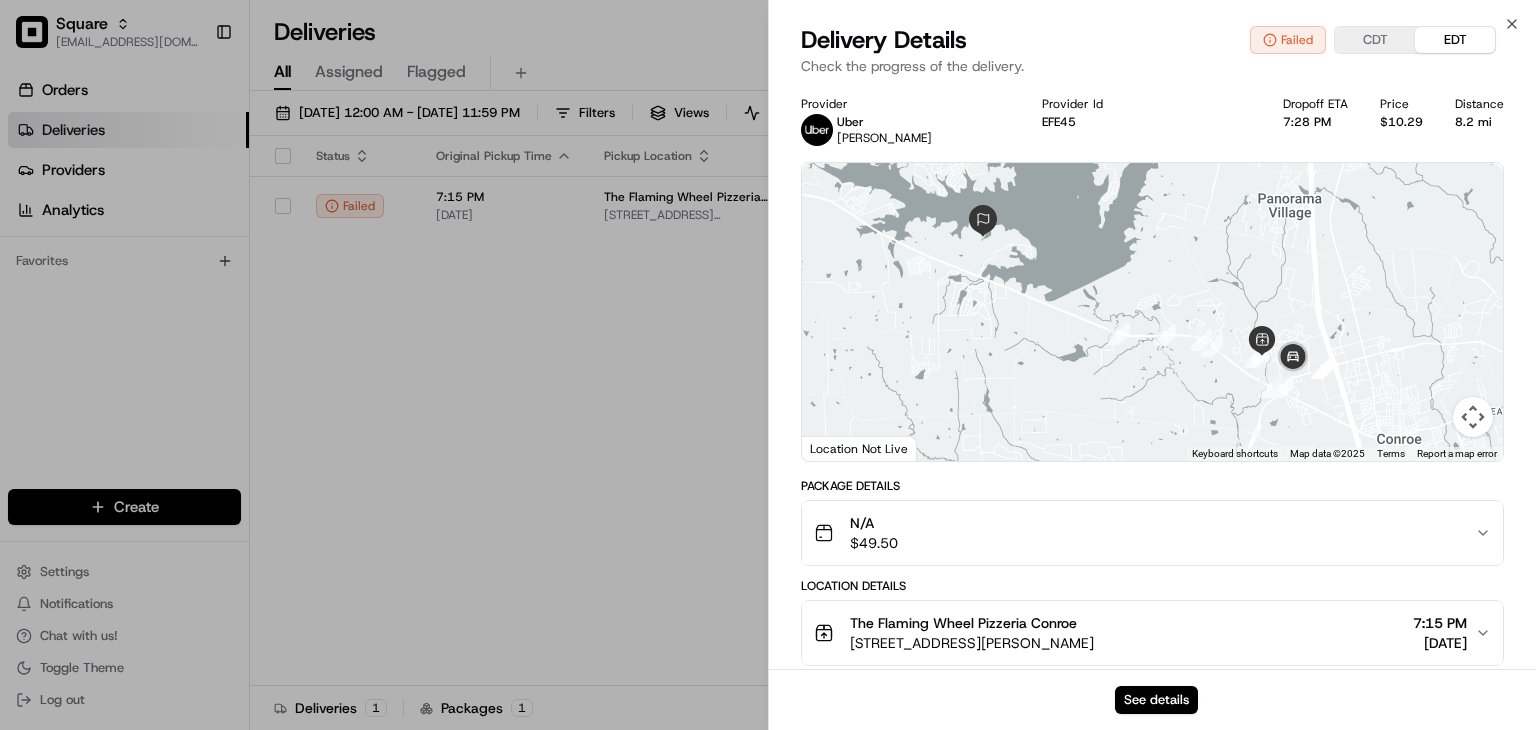drag, startPoint x: 604, startPoint y: 276, endPoint x: 816, endPoint y: 314, distance: 215.37874 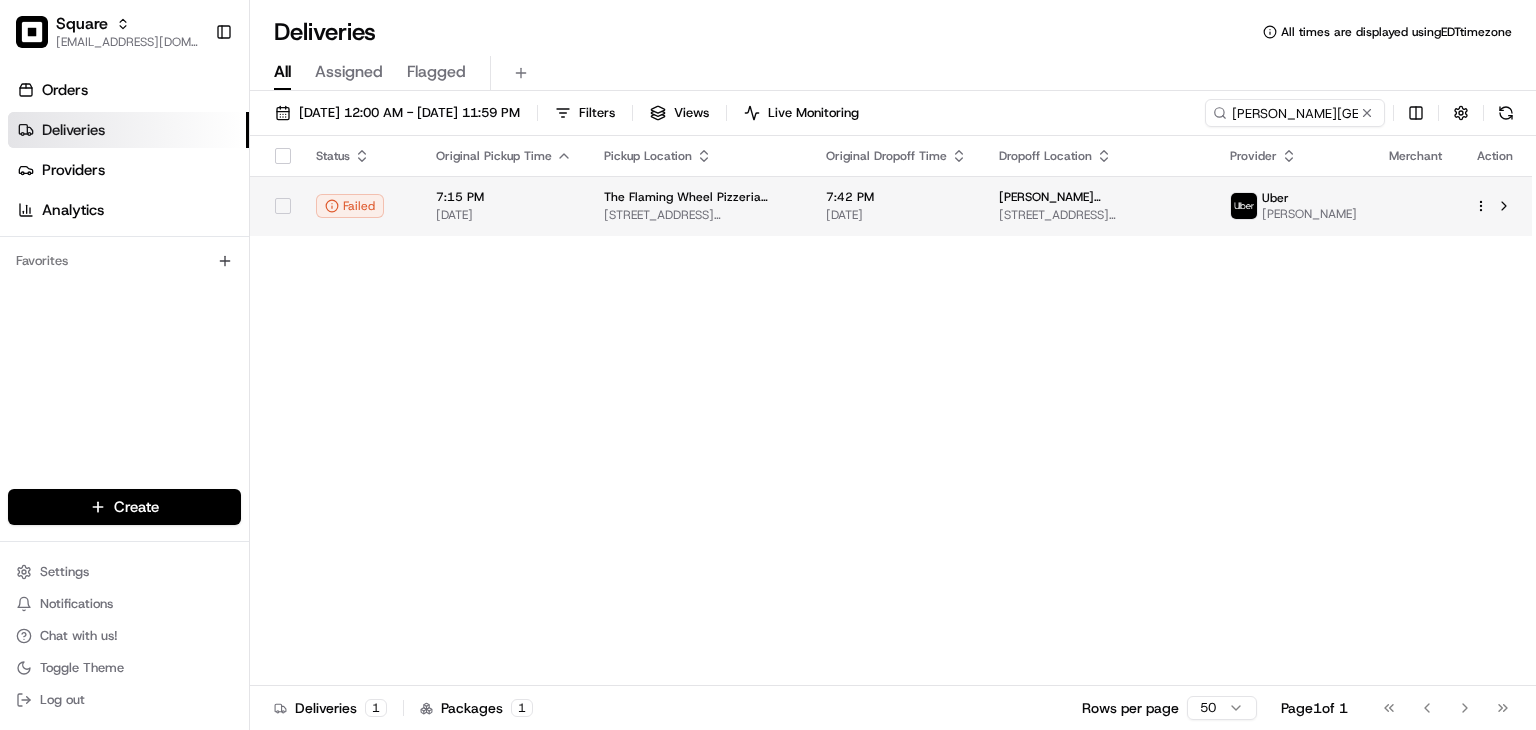 click on "7:42 PM 06/20/2025" at bounding box center [896, 206] 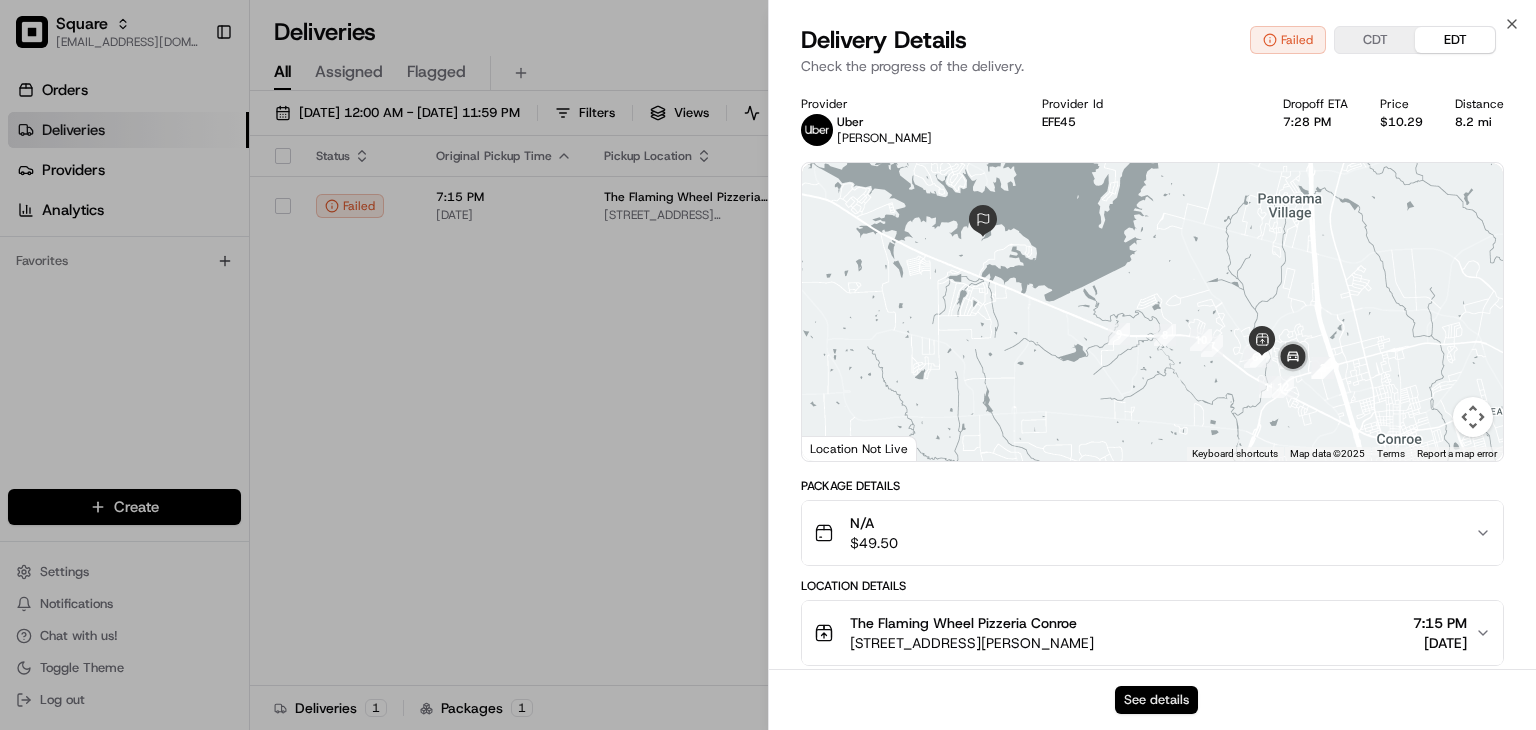 click on "See details" at bounding box center (1156, 700) 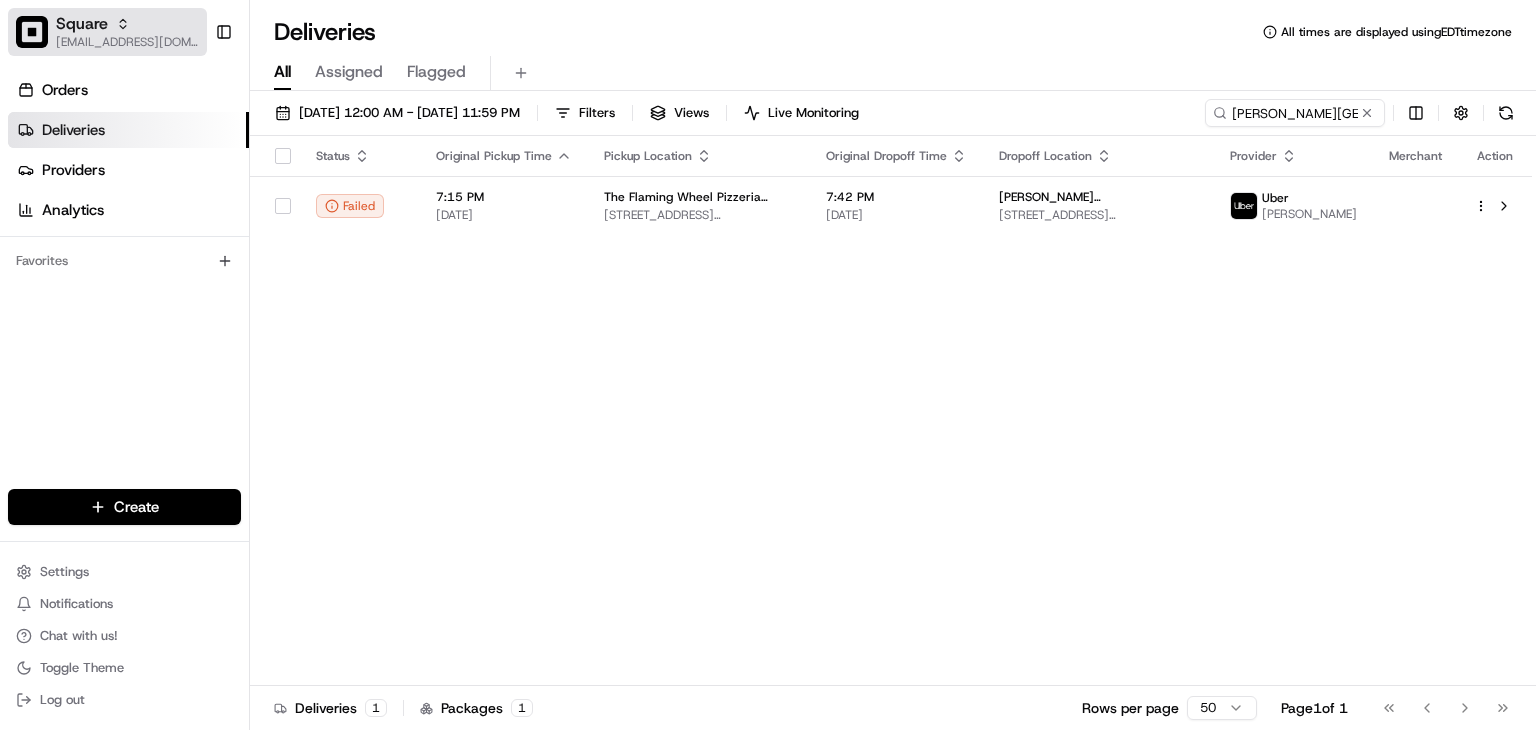 click on "[EMAIL_ADDRESS][DOMAIN_NAME]" at bounding box center [127, 42] 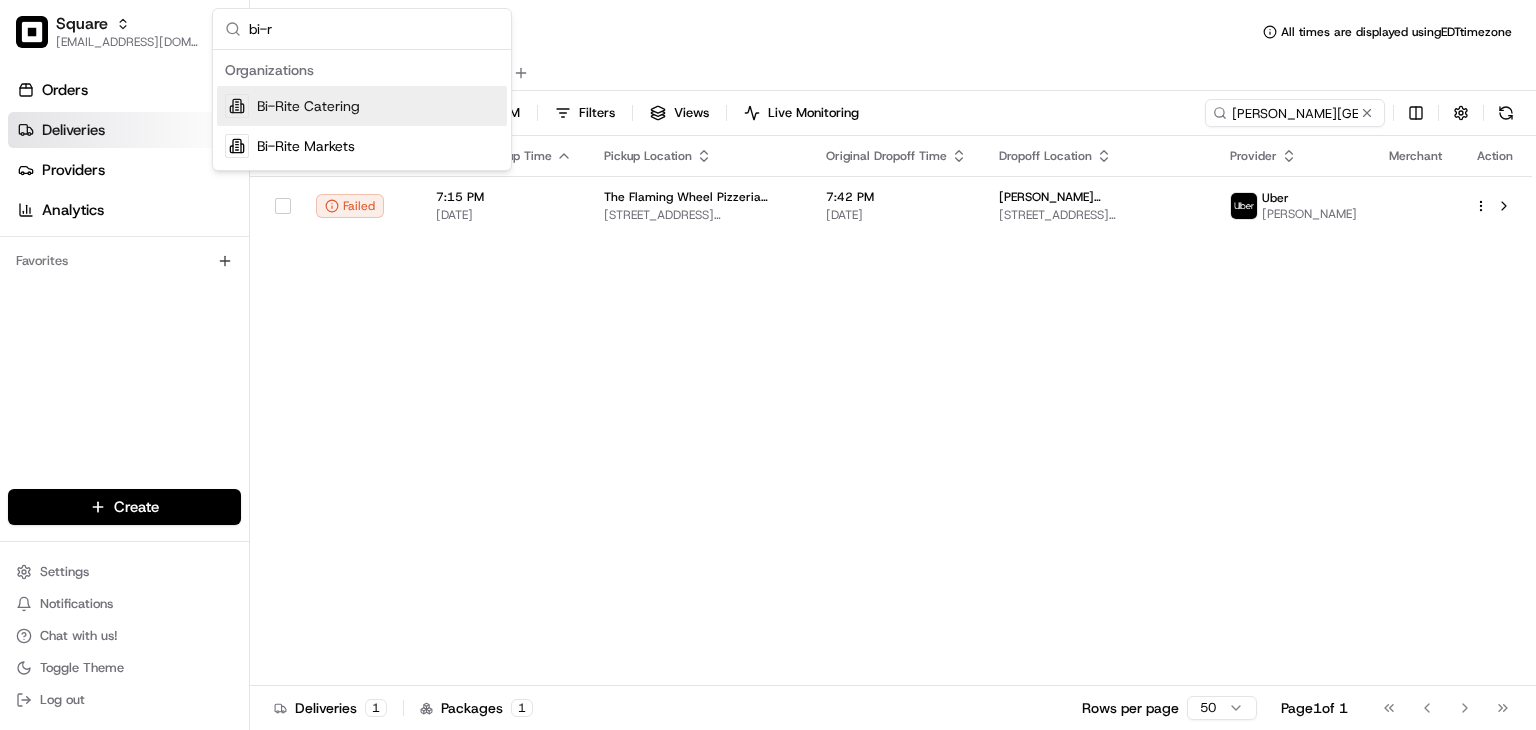 type on "bi-r" 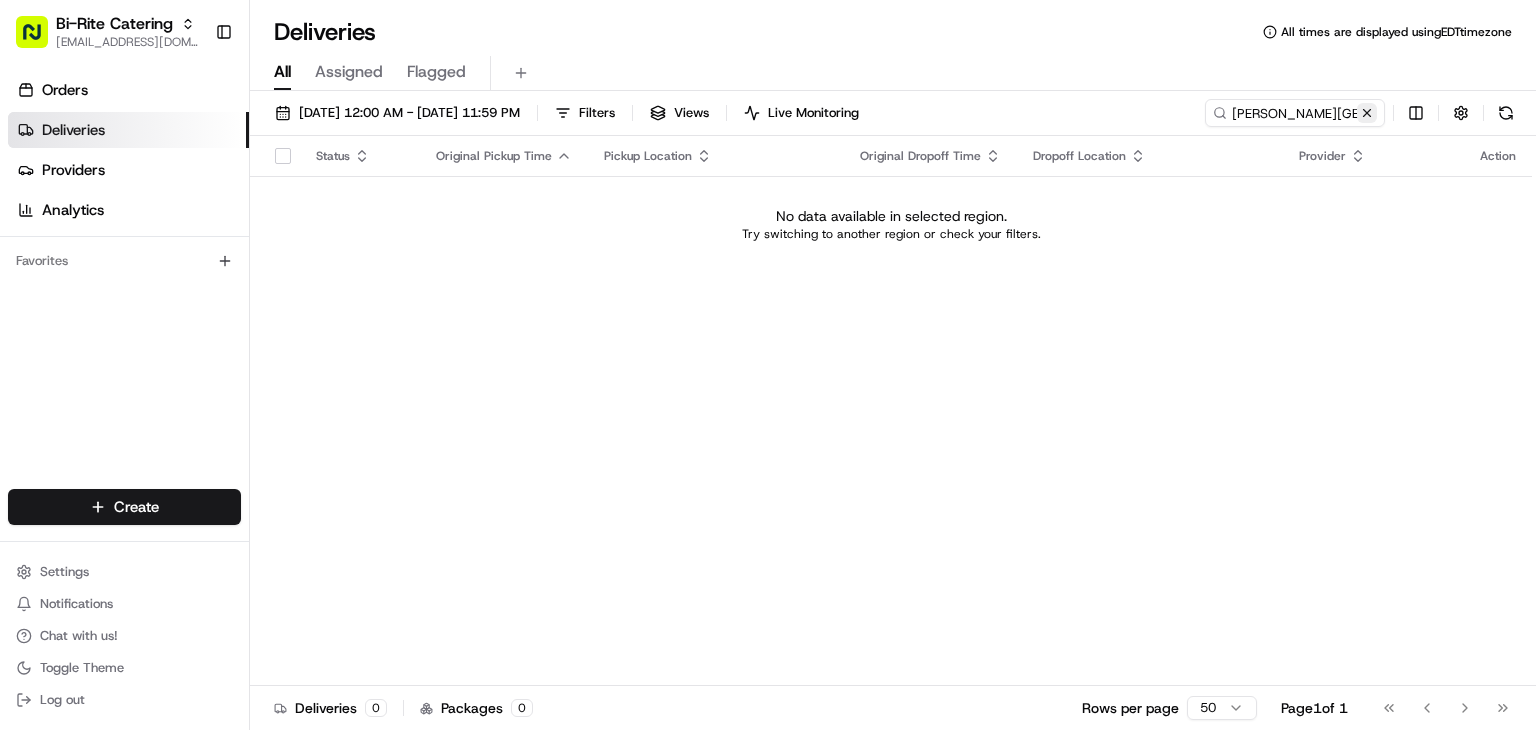click at bounding box center [1367, 113] 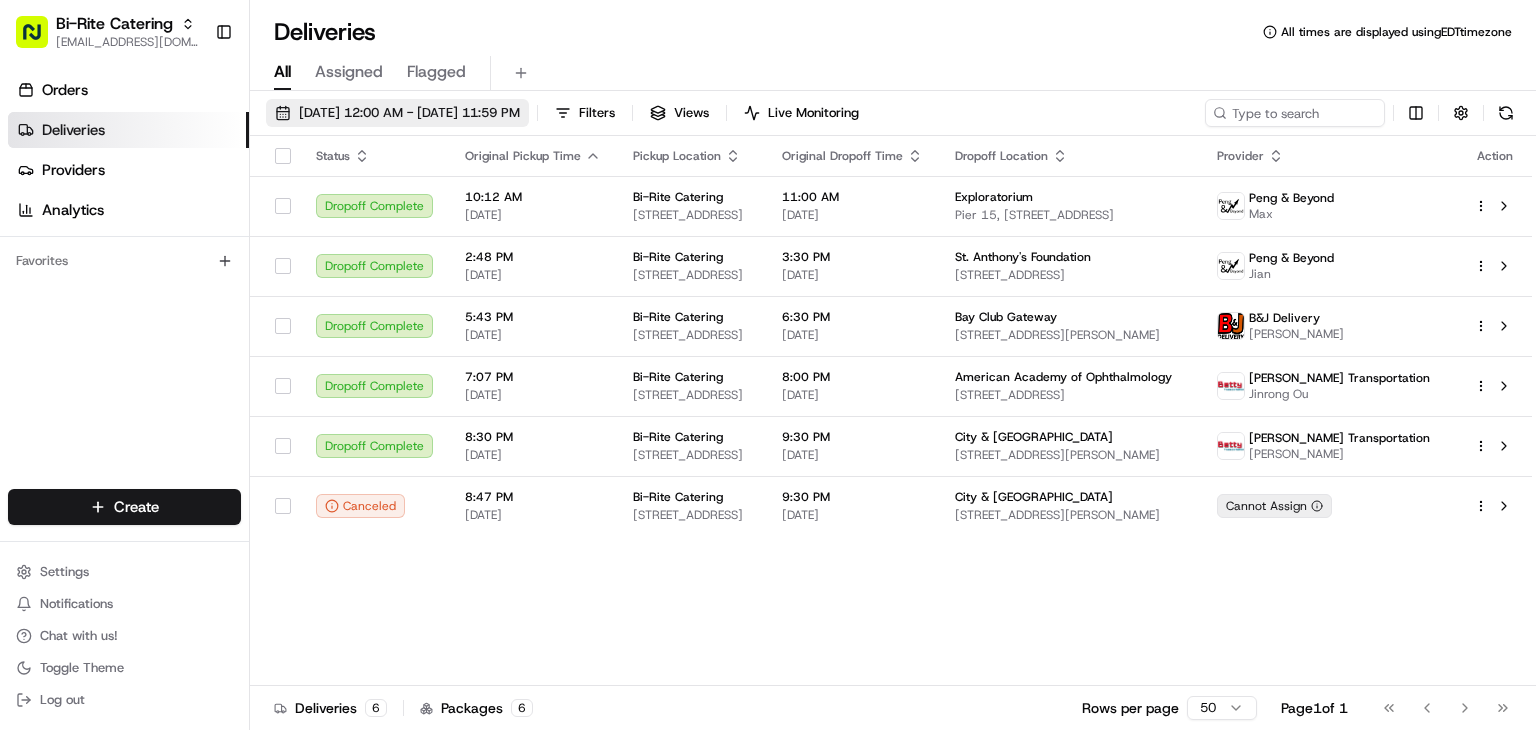 click on "Filters" at bounding box center (597, 113) 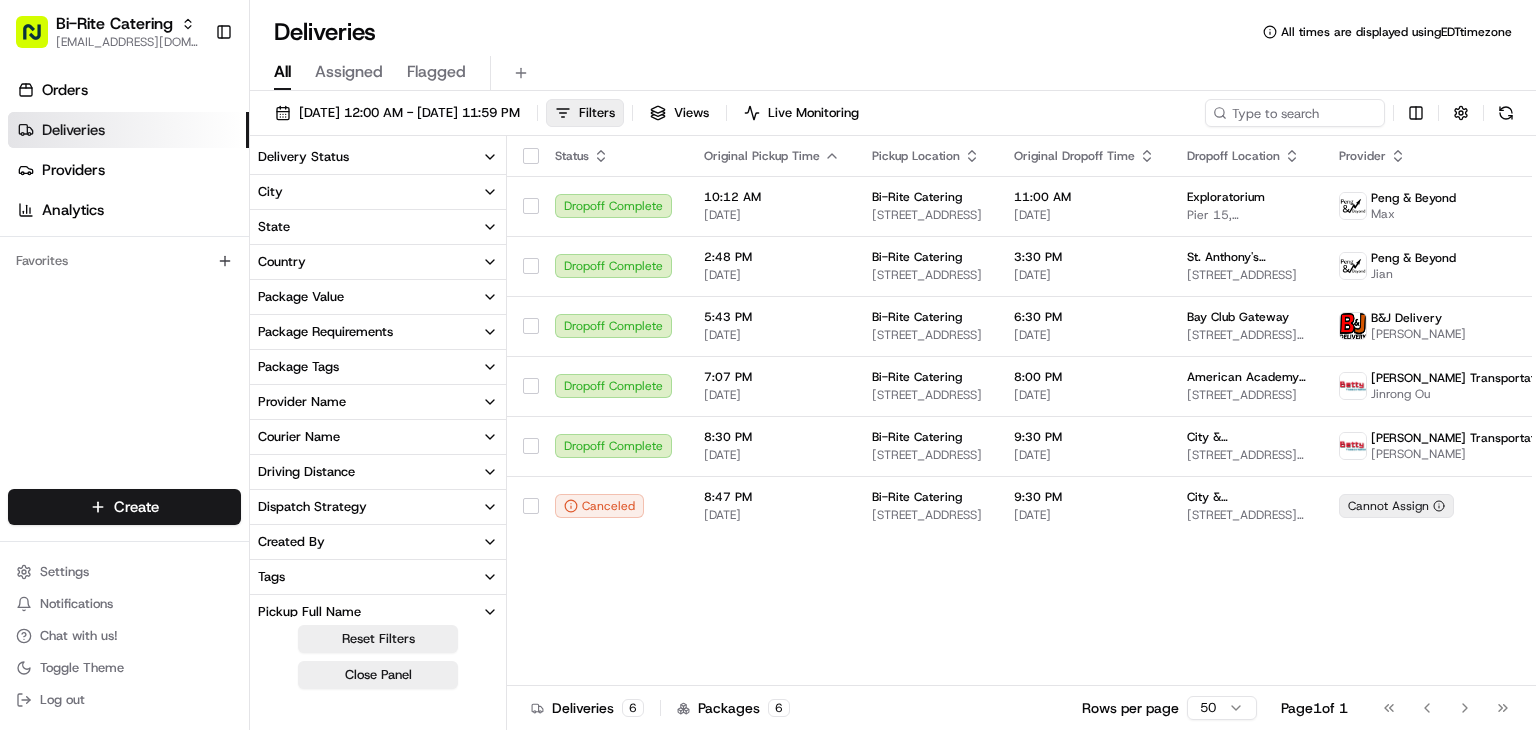 click on "06/20/2025 12:00 AM - 06/20/2025 11:59 PM" at bounding box center (409, 113) 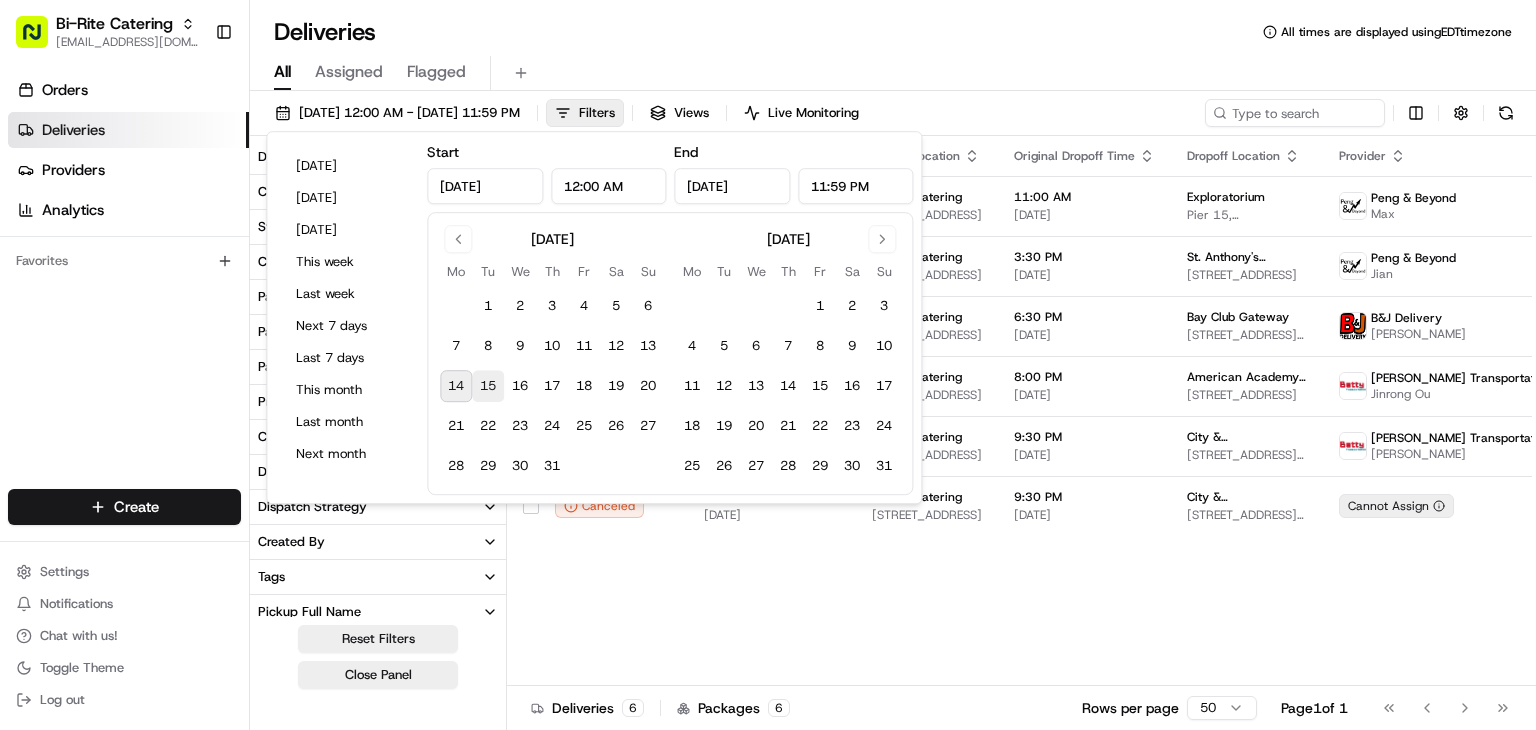 click on "15" at bounding box center [488, 386] 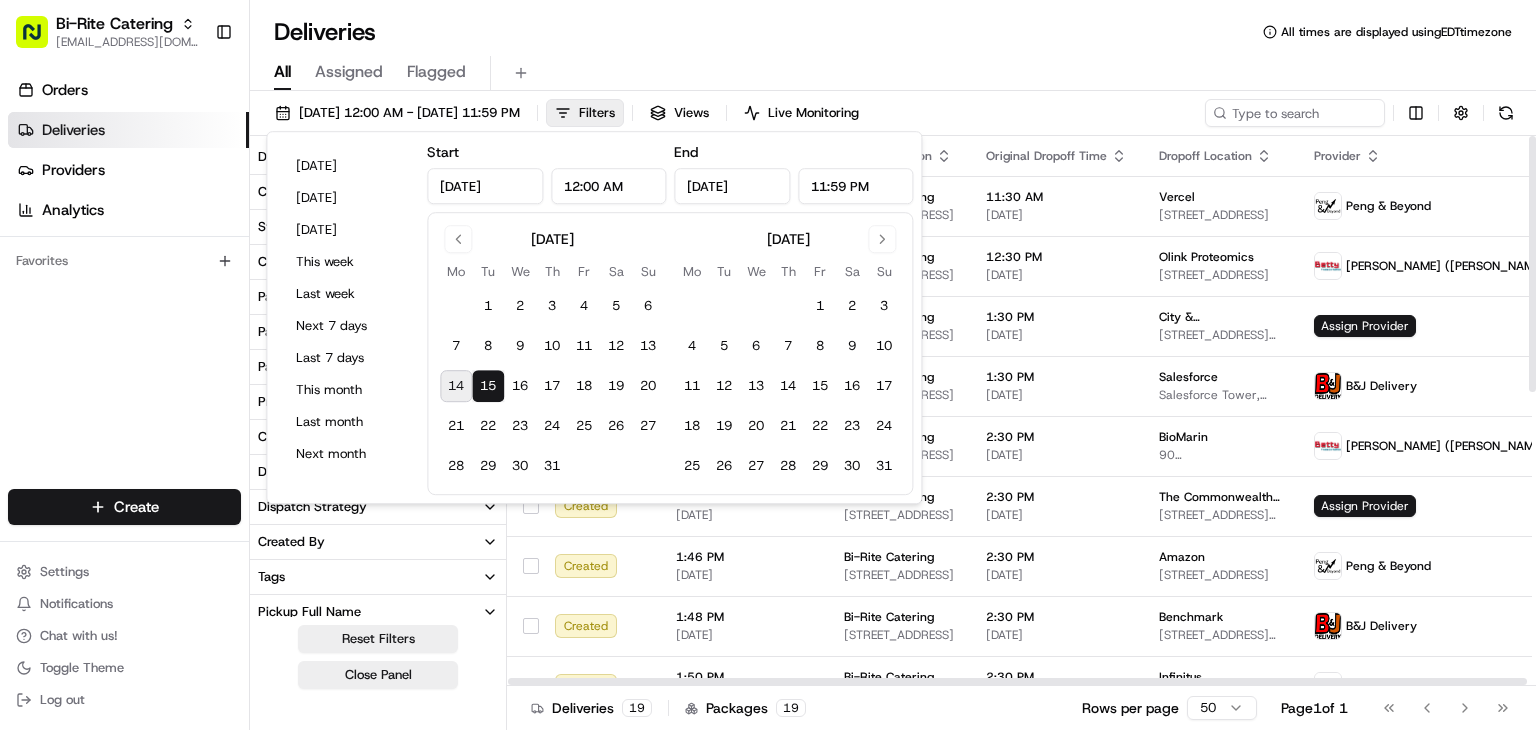 click on "All Assigned Flagged" at bounding box center [893, 73] 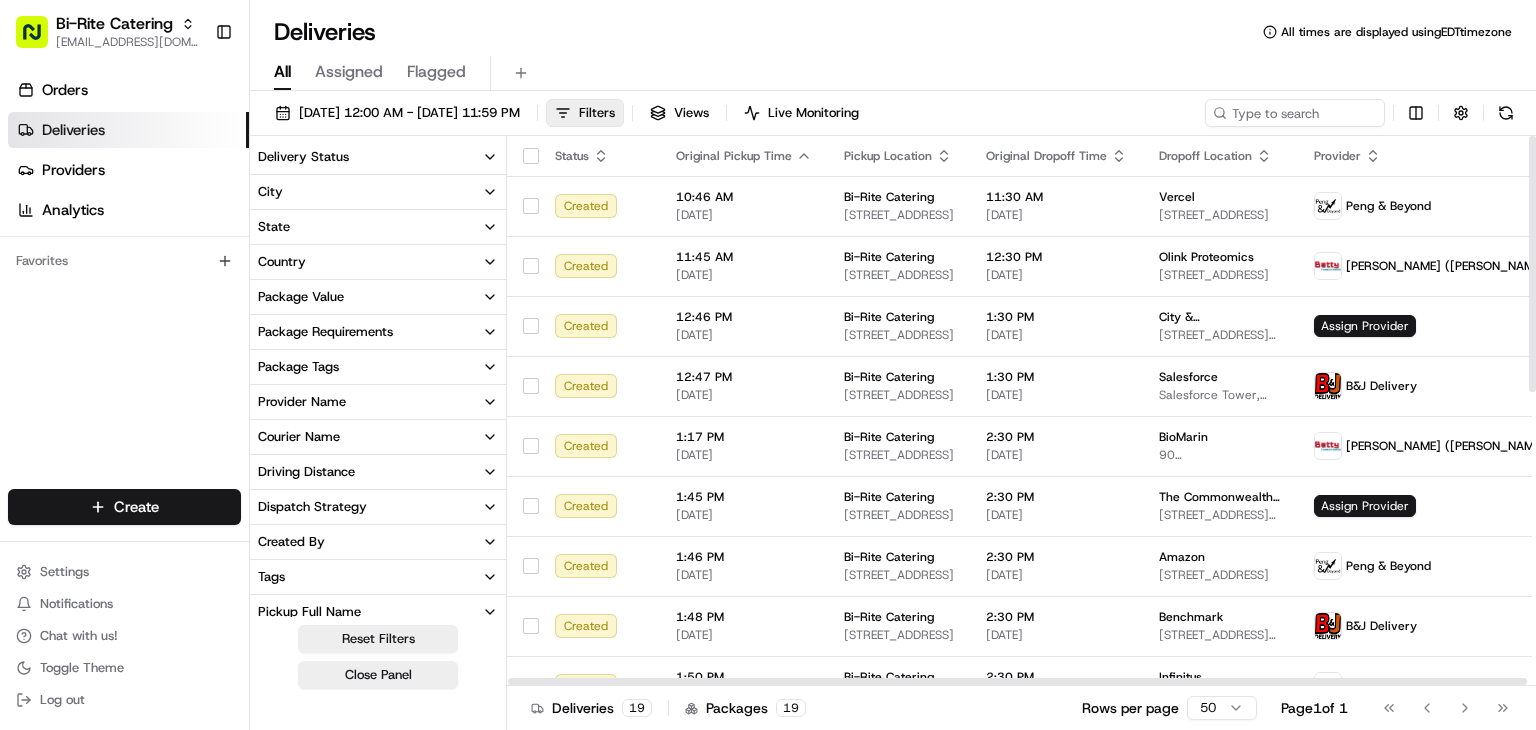 click on "Delivery Status" at bounding box center (303, 157) 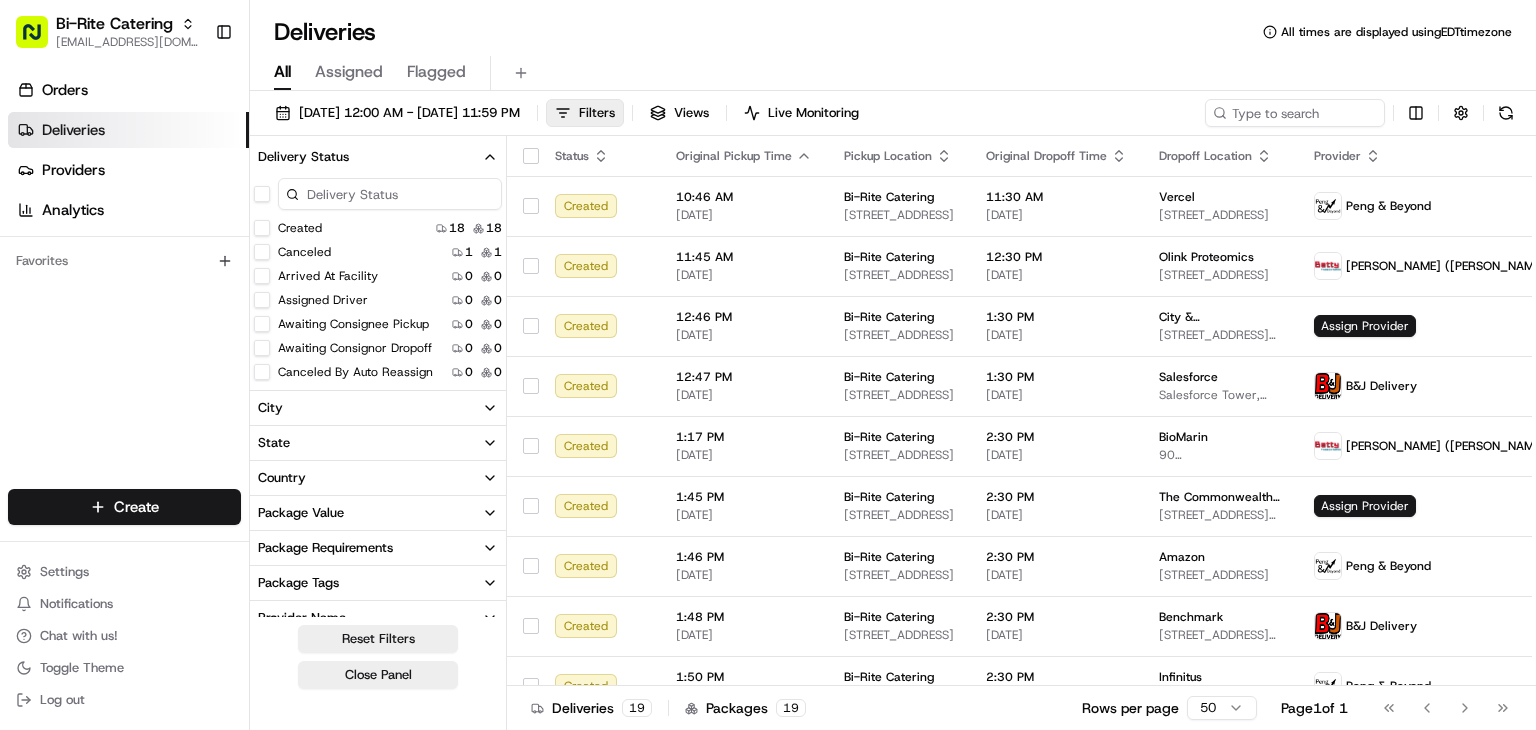 click on "Created 18 18" at bounding box center [378, 228] 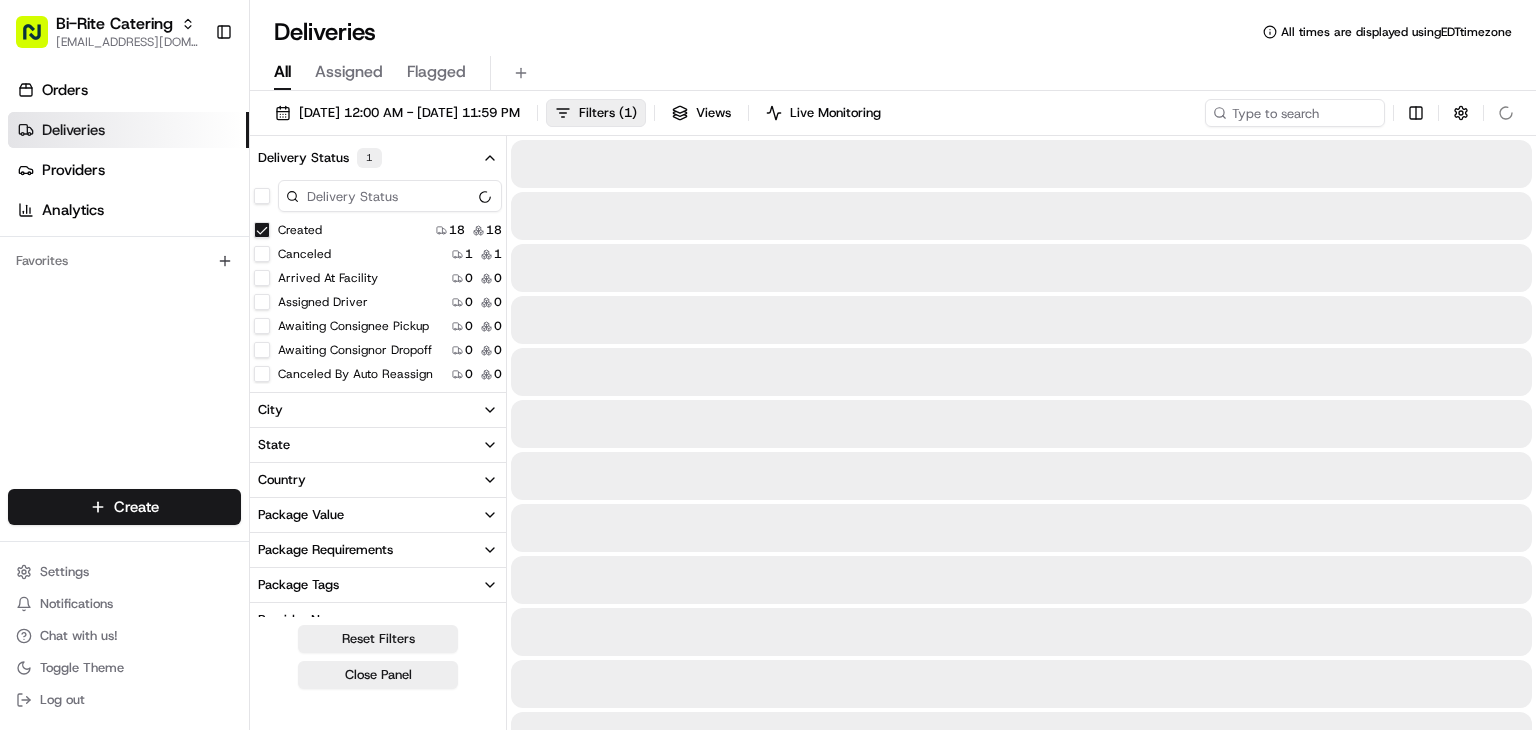 click at bounding box center [390, 196] 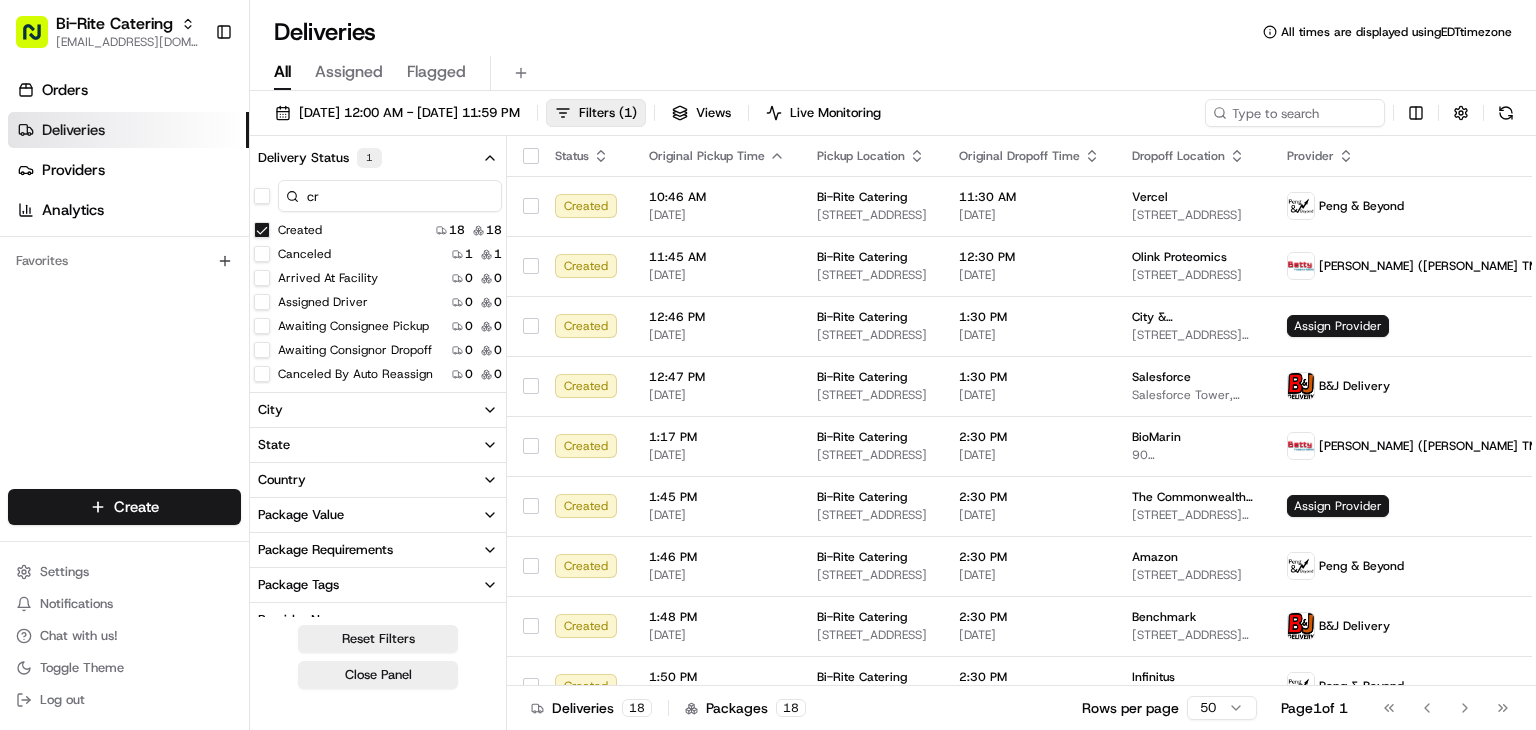 type on "c" 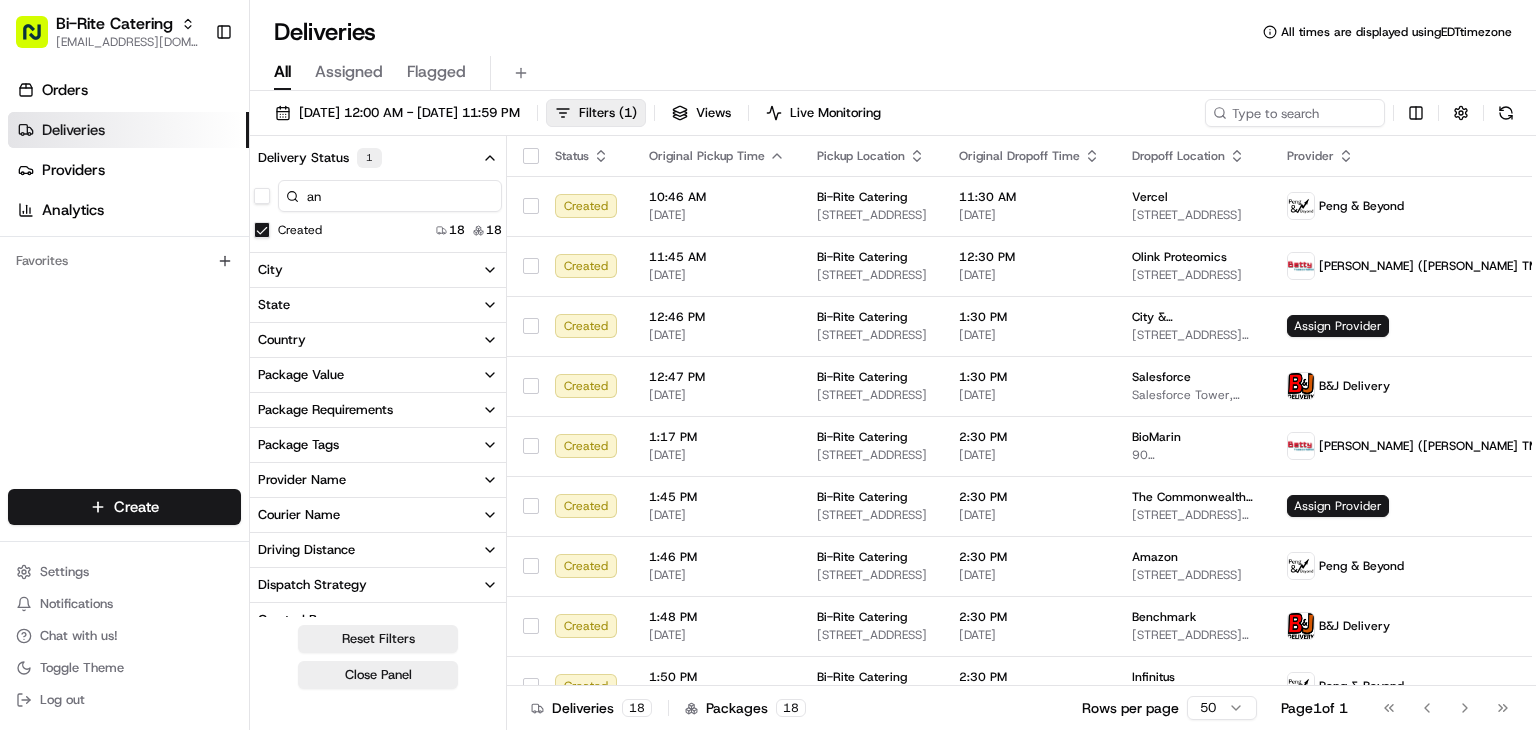type on "a" 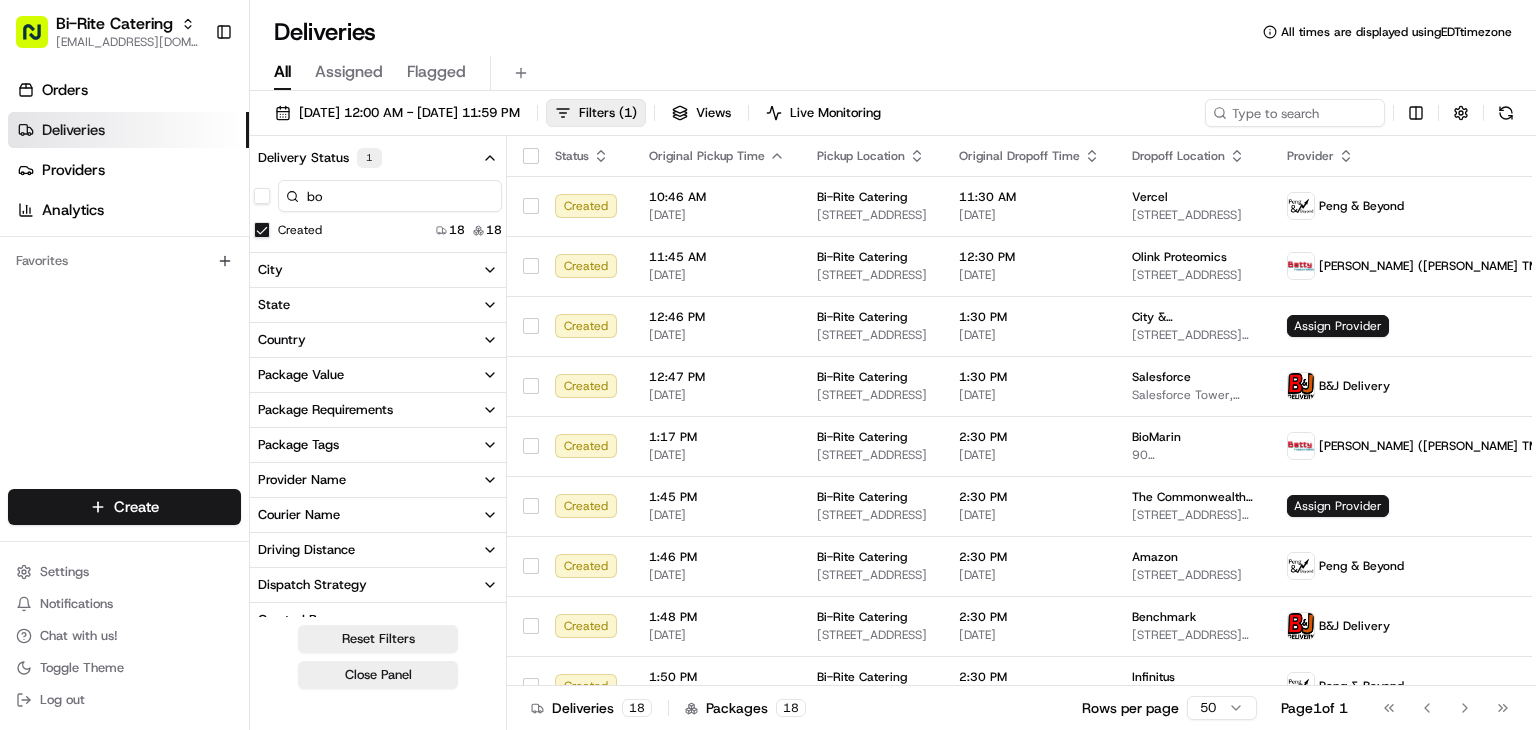 type on "b" 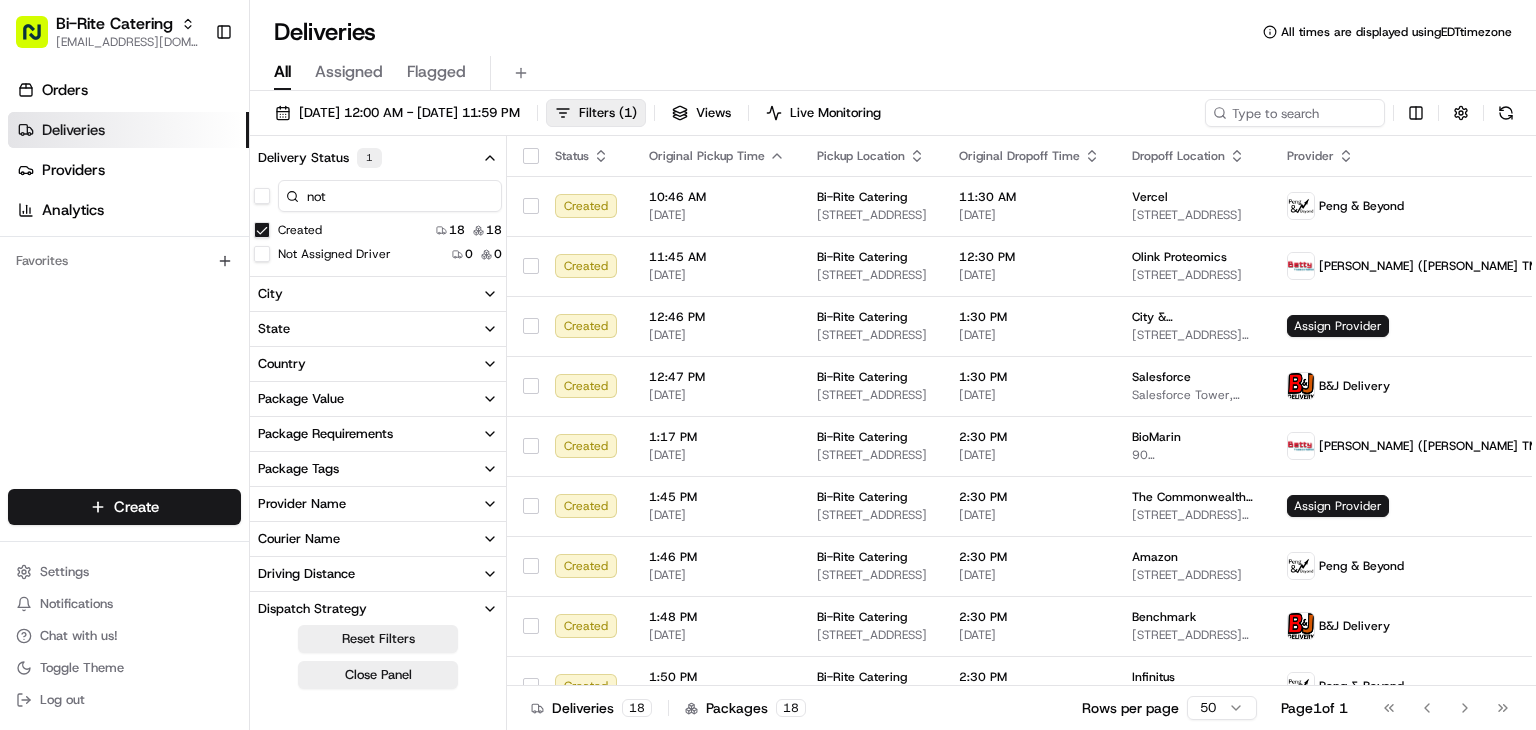 click on "Not Assigned Driver" at bounding box center (334, 254) 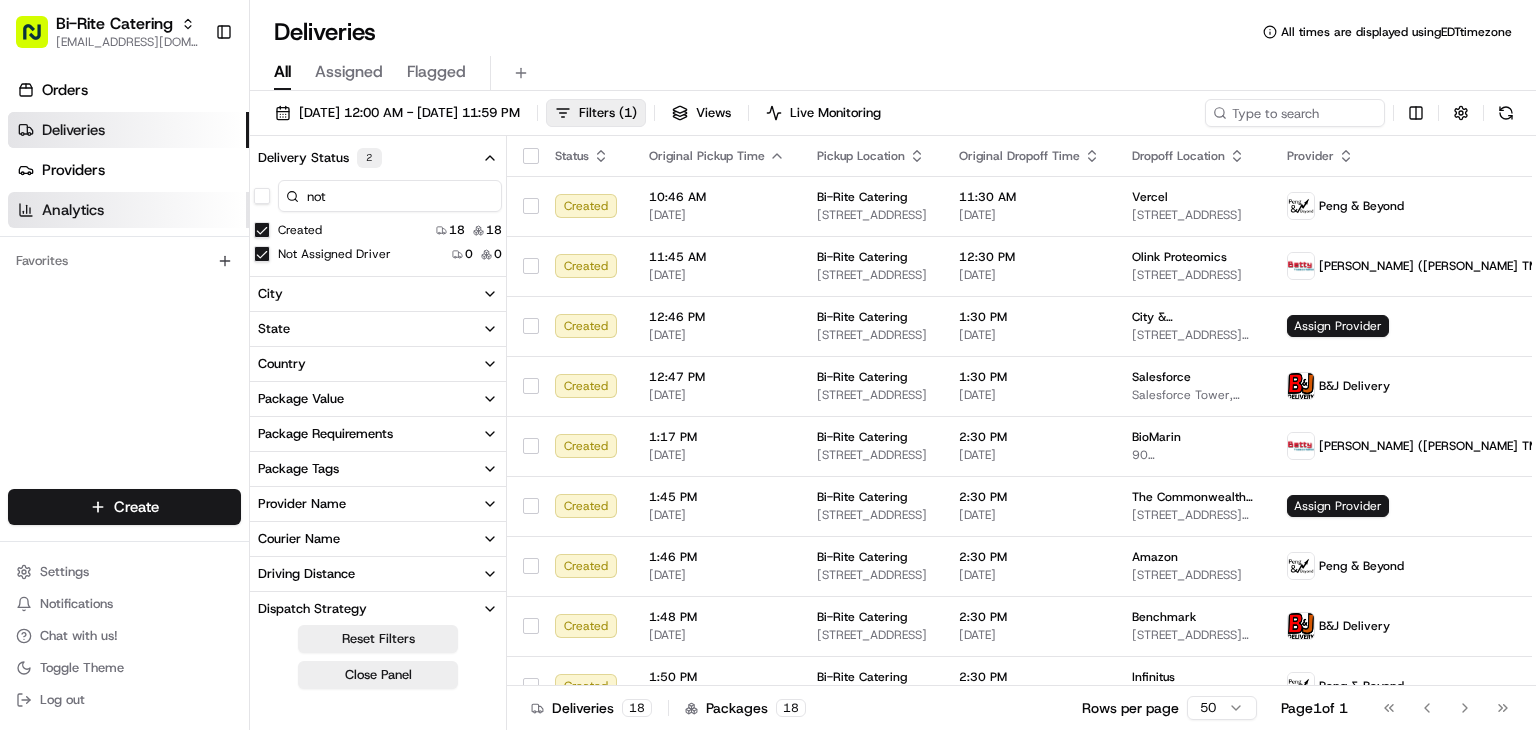 drag, startPoint x: 334, startPoint y: 195, endPoint x: 247, endPoint y: 194, distance: 87.005745 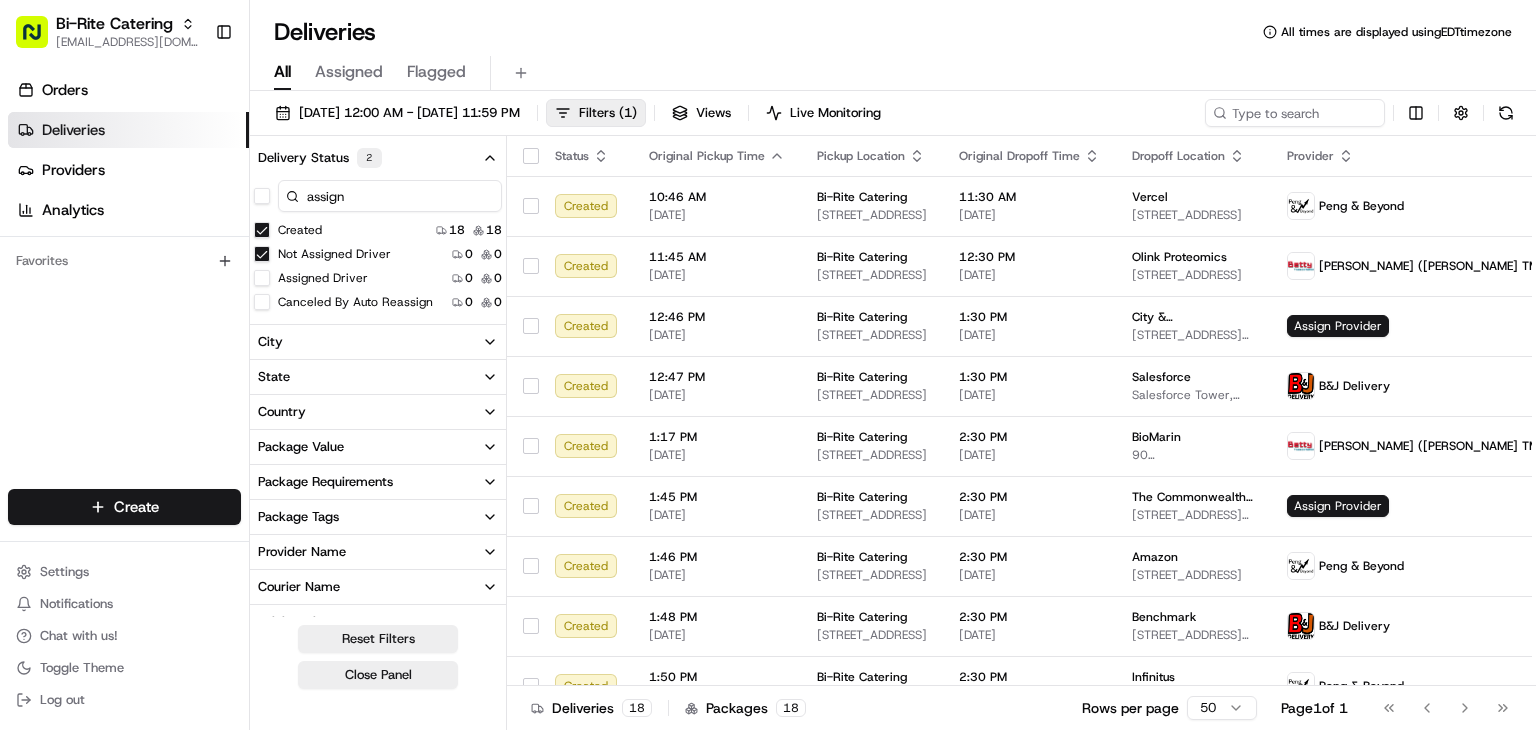 type on "assign" 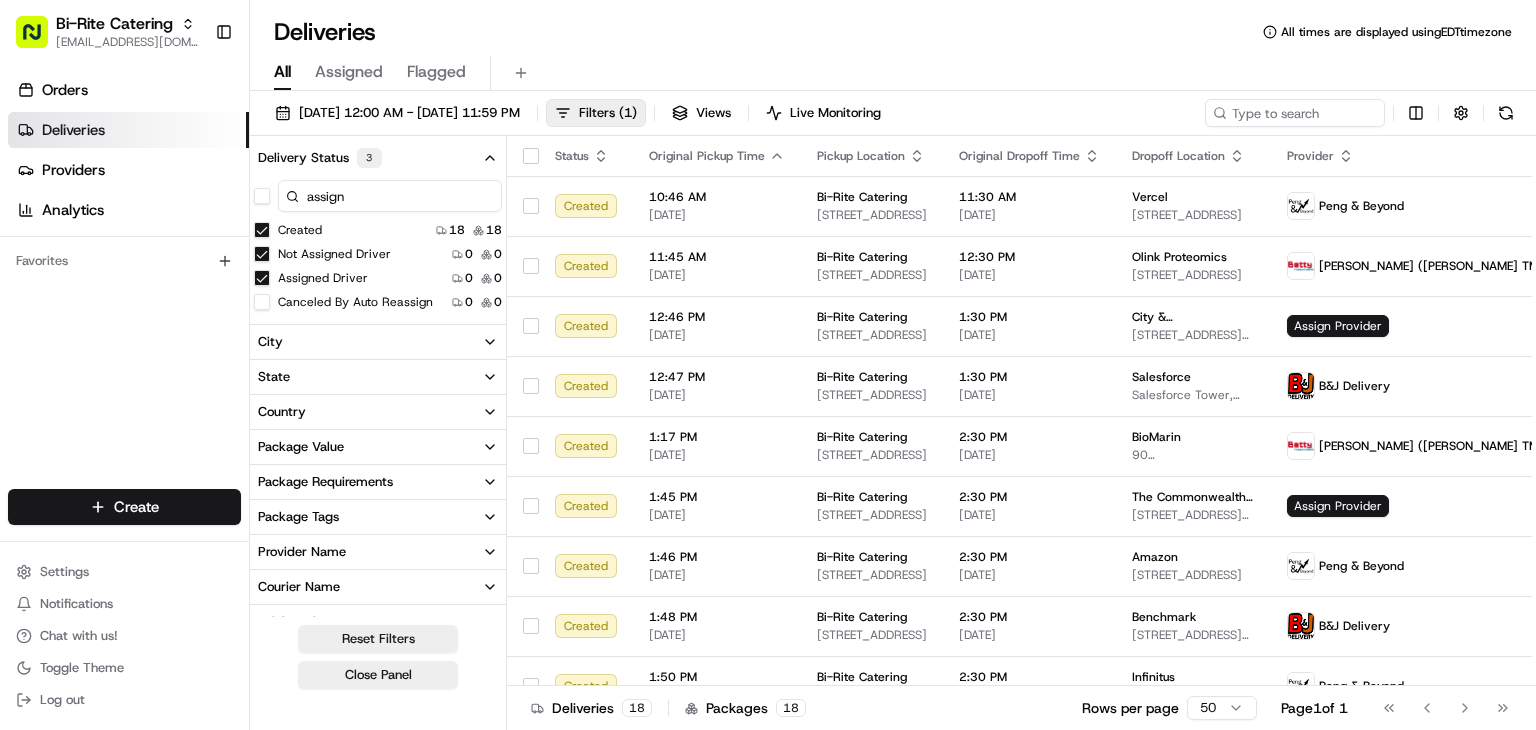 click on "Package Value" at bounding box center (301, 447) 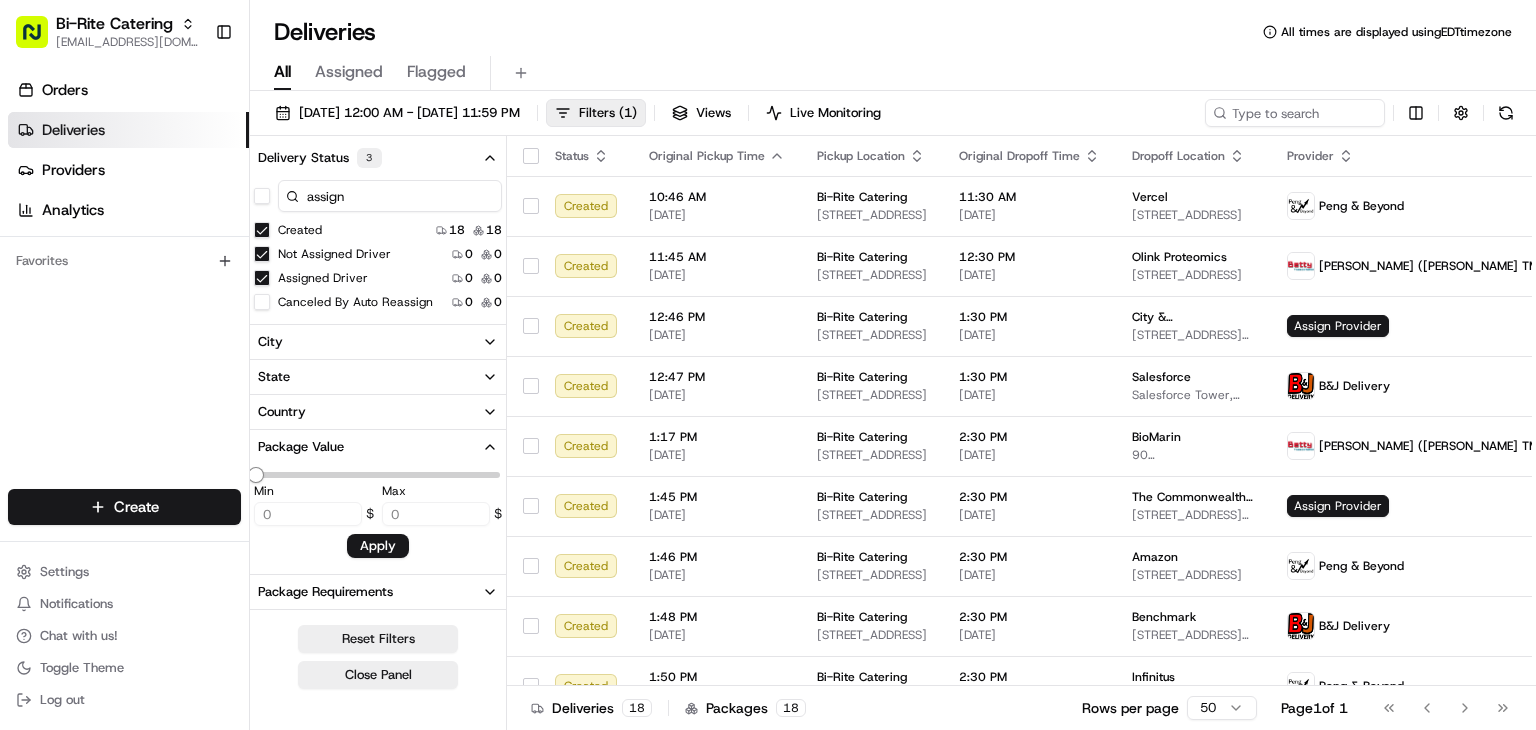 type on "2334.5" 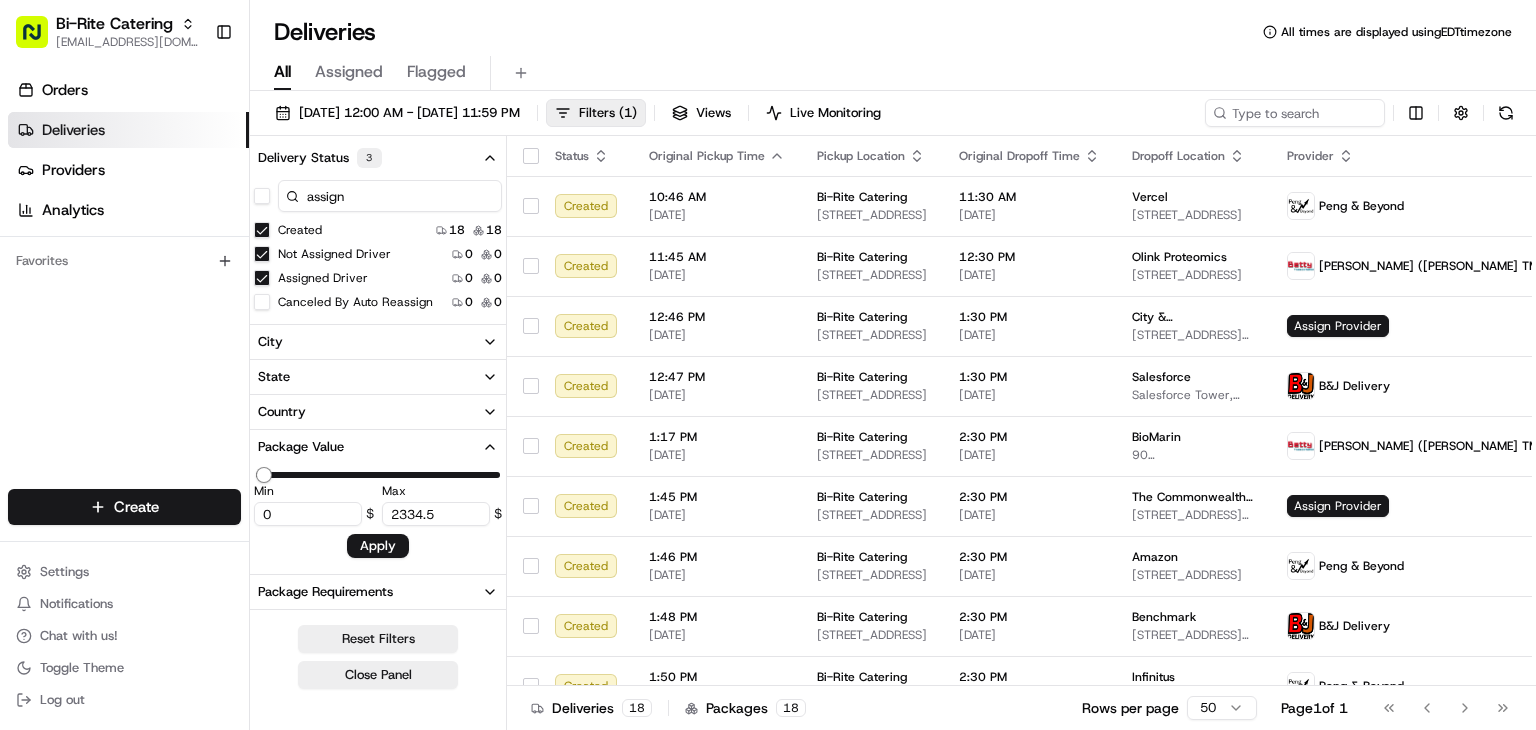 click on "Package Value" at bounding box center (301, 447) 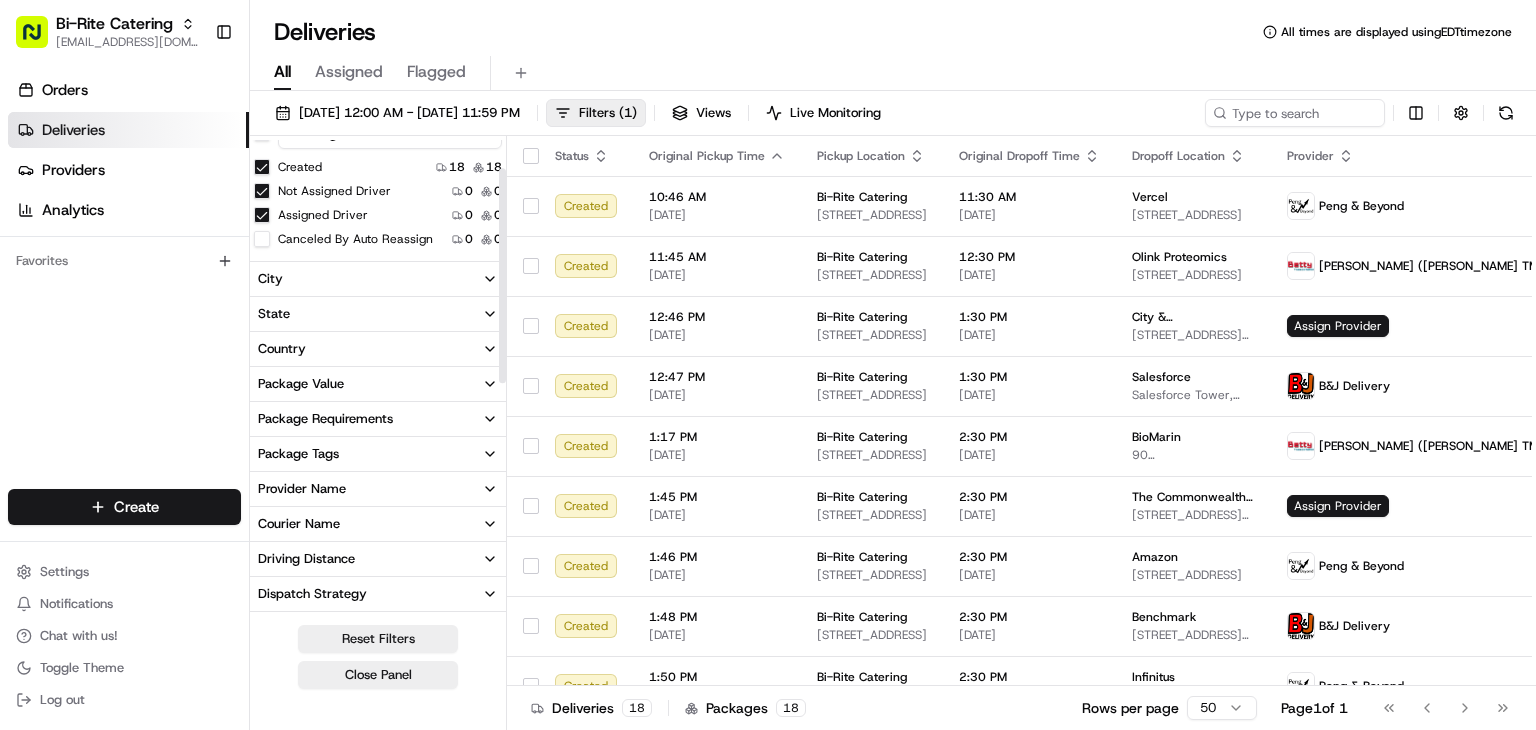 click on "Provider Name" at bounding box center (302, 489) 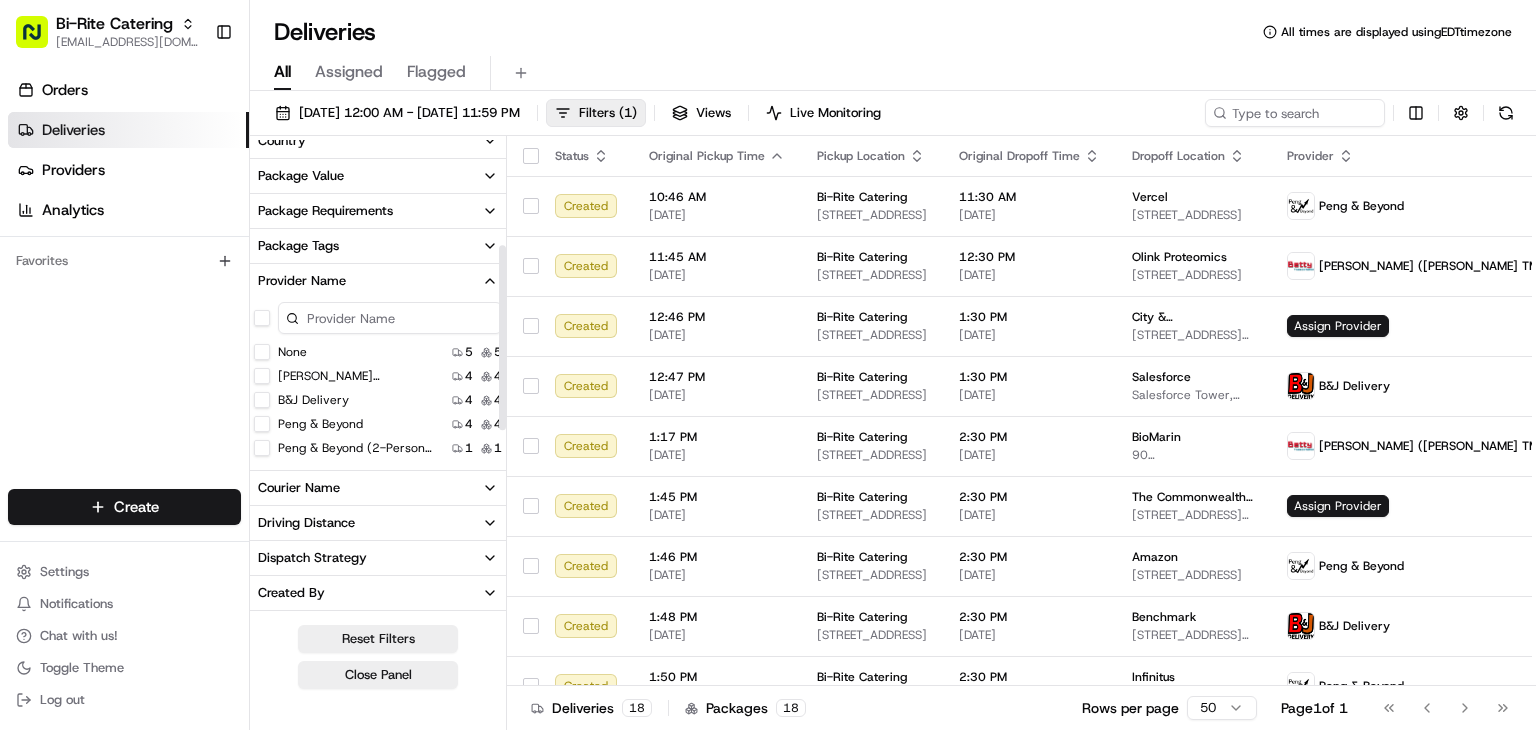 scroll, scrollTop: 272, scrollLeft: 0, axis: vertical 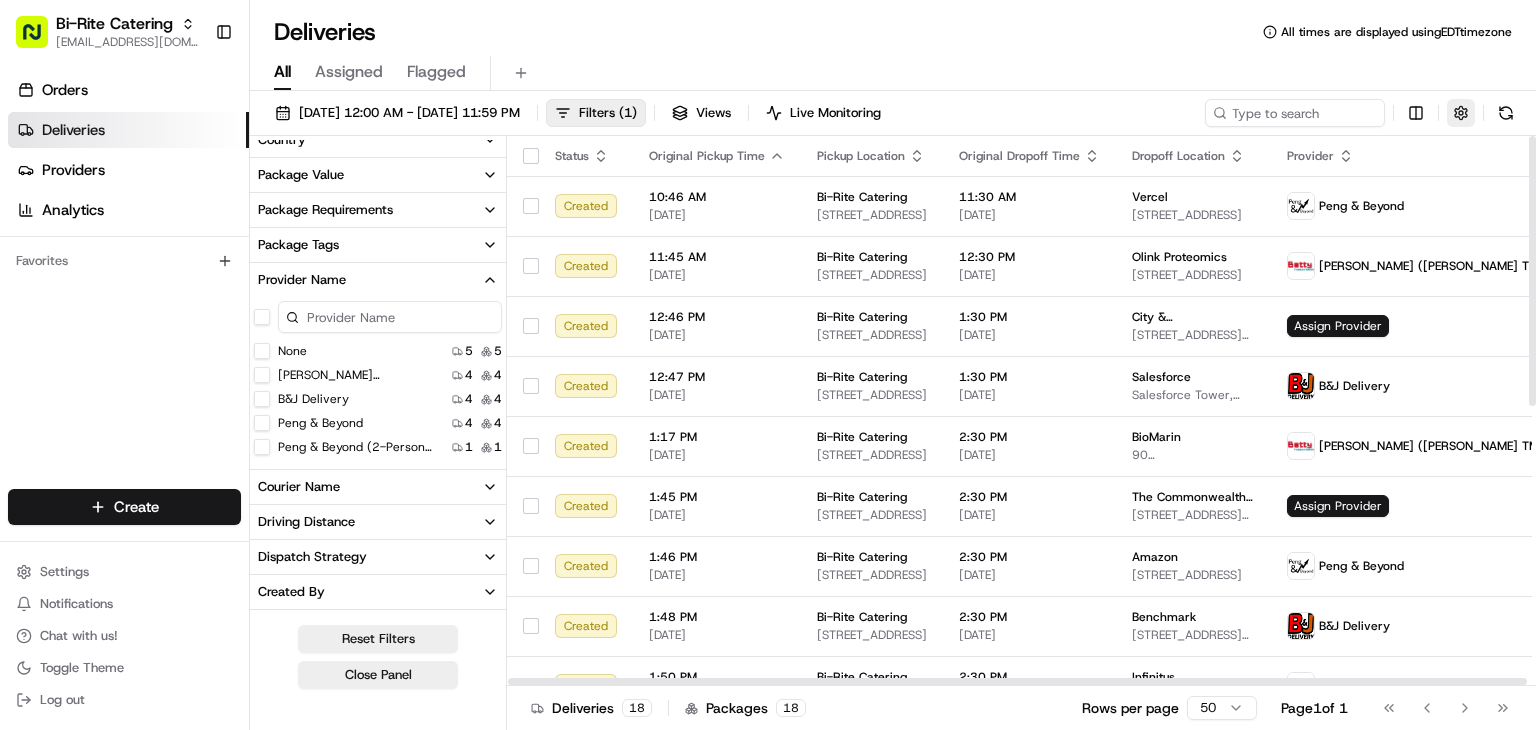 drag, startPoint x: 1464, startPoint y: 111, endPoint x: 1457, endPoint y: 124, distance: 14.764823 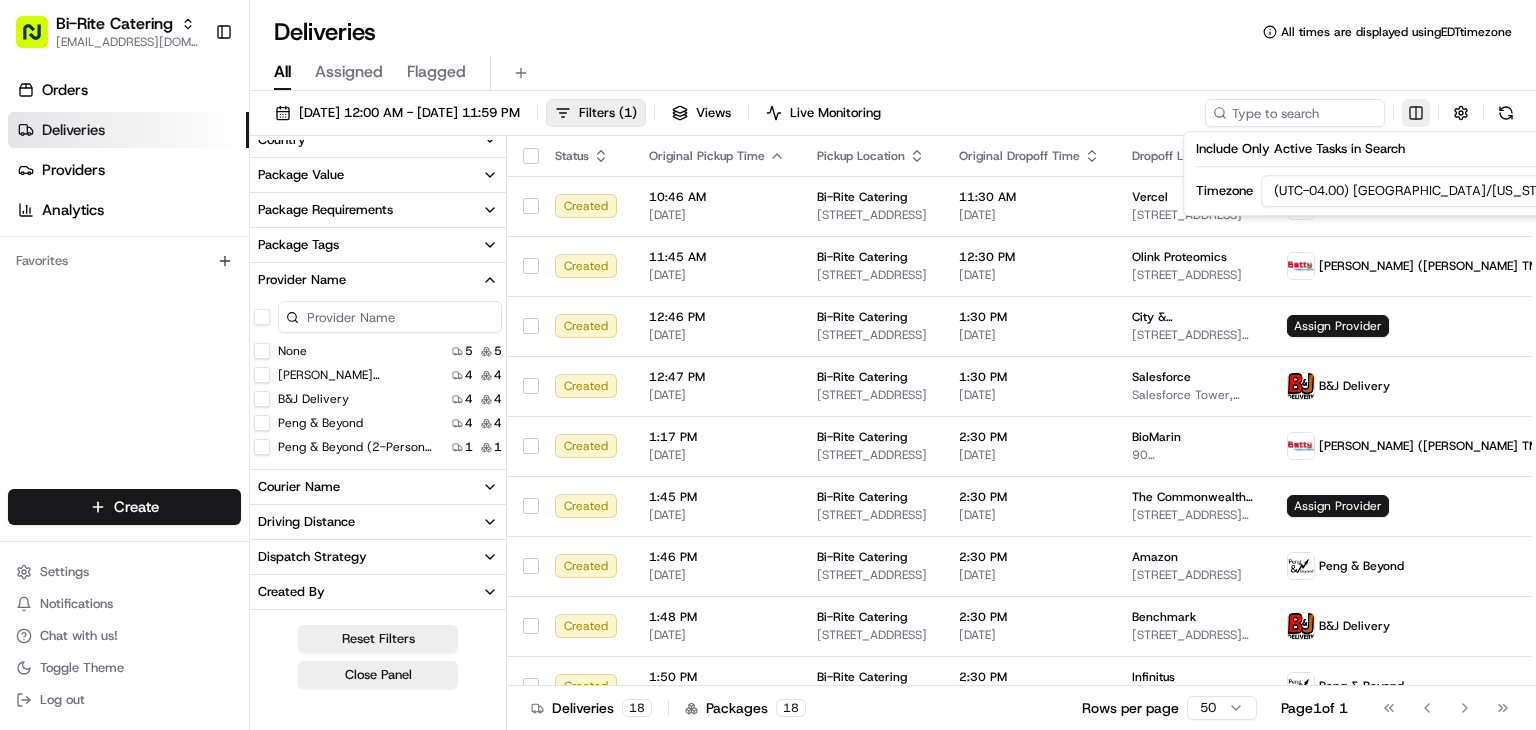 click on "Bi-Rite Catering rpajulas@nashhelp.com Toggle Sidebar Orders Deliveries Providers Analytics Favorites Main Menu Members & Organization Organization Users Roles Preferences Customization Portal Tracking Orchestration Automations Dispatch Strategy Optimization Strategy Shipping Labels Manifest Locations Pickup Locations Dropoff Locations Billing Billing Refund Requests Integrations Notification Triggers Webhooks API Keys Request Logs Create Settings Notifications Chat with us! Toggle Theme Log out Deliveries All times are displayed using  EDT  timezone All Assigned Flagged 07/15/2025 12:00 AM - 07/15/2025 11:59 PM Filters ( 1 ) Views Live Monitoring Delivery Status 3 assign Created 18 18 Not Assigned Driver 0 0 Assigned Driver 0 0 Canceled By Auto Reassign 0 0 City State Country Package Value Package Requirements Package Tags Provider Name None 5 5 Betty (Nash TMS) 4 4 B&J Delivery 4 4 Peng & Beyond 4 4 Peng & Beyond (2-person team) 1 1 Courier Name Driving Distance Dispatch Strategy Created By" at bounding box center (768, 365) 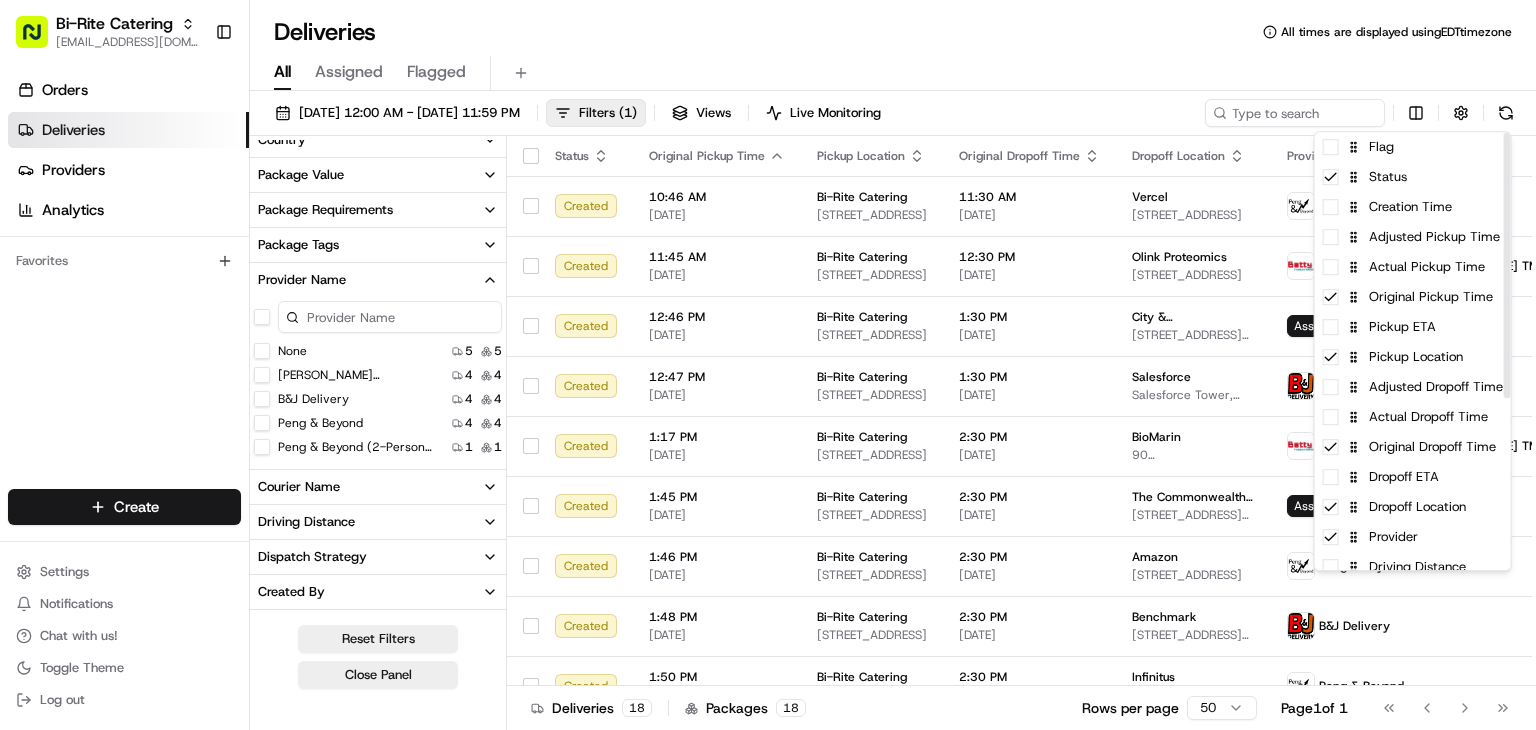 click on "Bi-Rite Catering rpajulas@nashhelp.com Toggle Sidebar Orders Deliveries Providers Analytics Favorites Main Menu Members & Organization Organization Users Roles Preferences Customization Portal Tracking Orchestration Automations Dispatch Strategy Optimization Strategy Shipping Labels Manifest Locations Pickup Locations Dropoff Locations Billing Billing Refund Requests Integrations Notification Triggers Webhooks API Keys Request Logs Create Settings Notifications Chat with us! Toggle Theme Log out Deliveries All times are displayed using  EDT  timezone All Assigned Flagged 07/15/2025 12:00 AM - 07/15/2025 11:59 PM Filters ( 1 ) Views Live Monitoring Delivery Status 3 assign Created 18 18 Not Assigned Driver 0 0 Assigned Driver 0 0 Canceled By Auto Reassign 0 0 City State Country Package Value Package Requirements Package Tags Provider Name None 5 5 Betty (Nash TMS) 4 4 B&J Delivery 4 4 Peng & Beyond 4 4 Peng & Beyond (2-person team) 1 1 Courier Name Driving Distance Dispatch Strategy Created By" at bounding box center (768, 365) 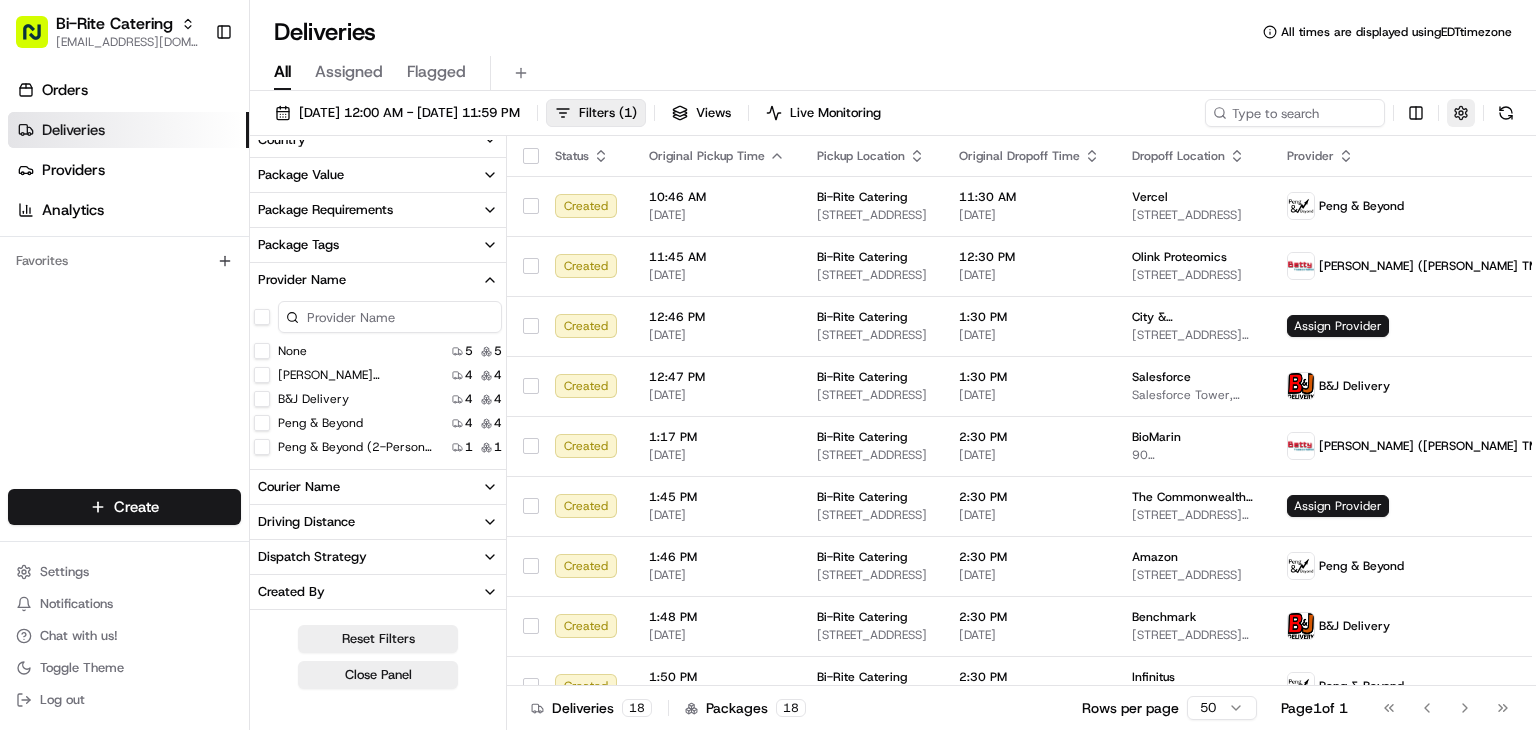 click at bounding box center (1461, 113) 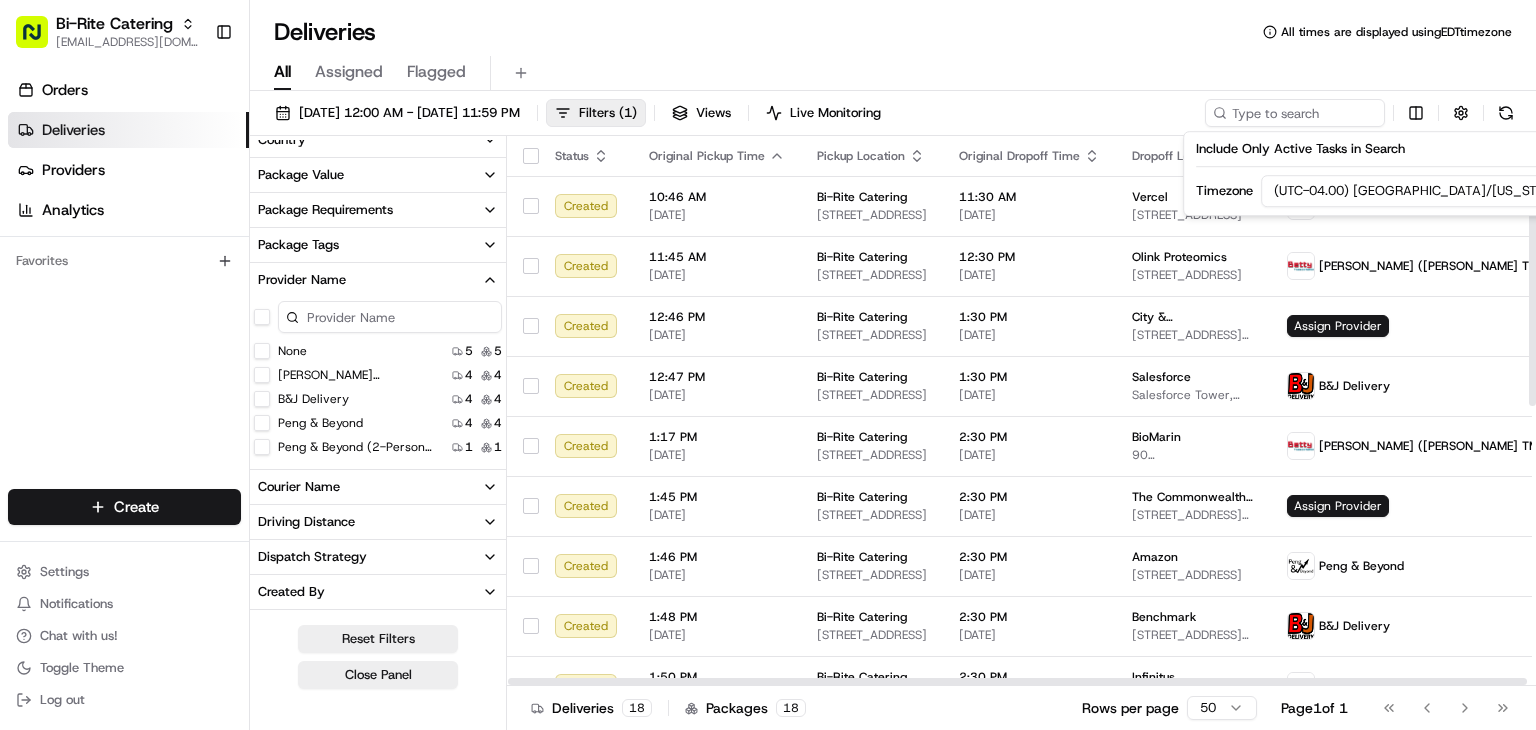click on "Bi-Rite Catering rpajulas@nashhelp.com Toggle Sidebar Orders Deliveries Providers Analytics Favorites Main Menu Members & Organization Organization Users Roles Preferences Customization Portal Tracking Orchestration Automations Dispatch Strategy Optimization Strategy Shipping Labels Manifest Locations Pickup Locations Dropoff Locations Billing Billing Refund Requests Integrations Notification Triggers Webhooks API Keys Request Logs Create Settings Notifications Chat with us! Toggle Theme Log out Deliveries All times are displayed using  EDT  timezone All Assigned Flagged 07/15/2025 12:00 AM - 07/15/2025 11:59 PM Filters ( 1 ) Views Live Monitoring Delivery Status 3 assign Created 18 18 Not Assigned Driver 0 0 Assigned Driver 0 0 Canceled By Auto Reassign 0 0 City State Country Package Value Package Requirements Package Tags Provider Name None 5 5 Betty (Nash TMS) 4 4 B&J Delivery 4 4 Peng & Beyond 4 4 Peng & Beyond (2-person team) 1 1 Courier Name Driving Distance Dispatch Strategy Created By" at bounding box center [768, 365] 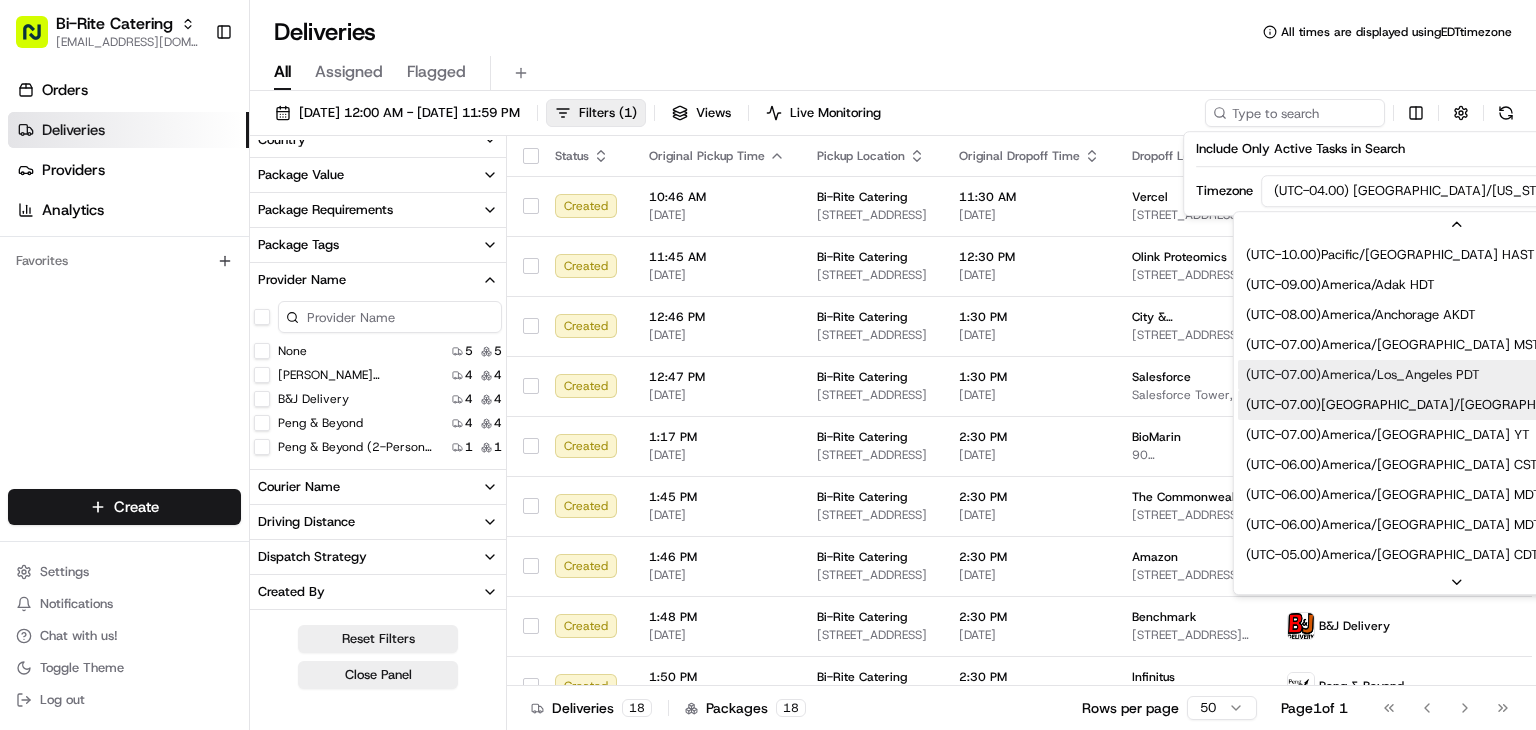 scroll, scrollTop: 120, scrollLeft: 0, axis: vertical 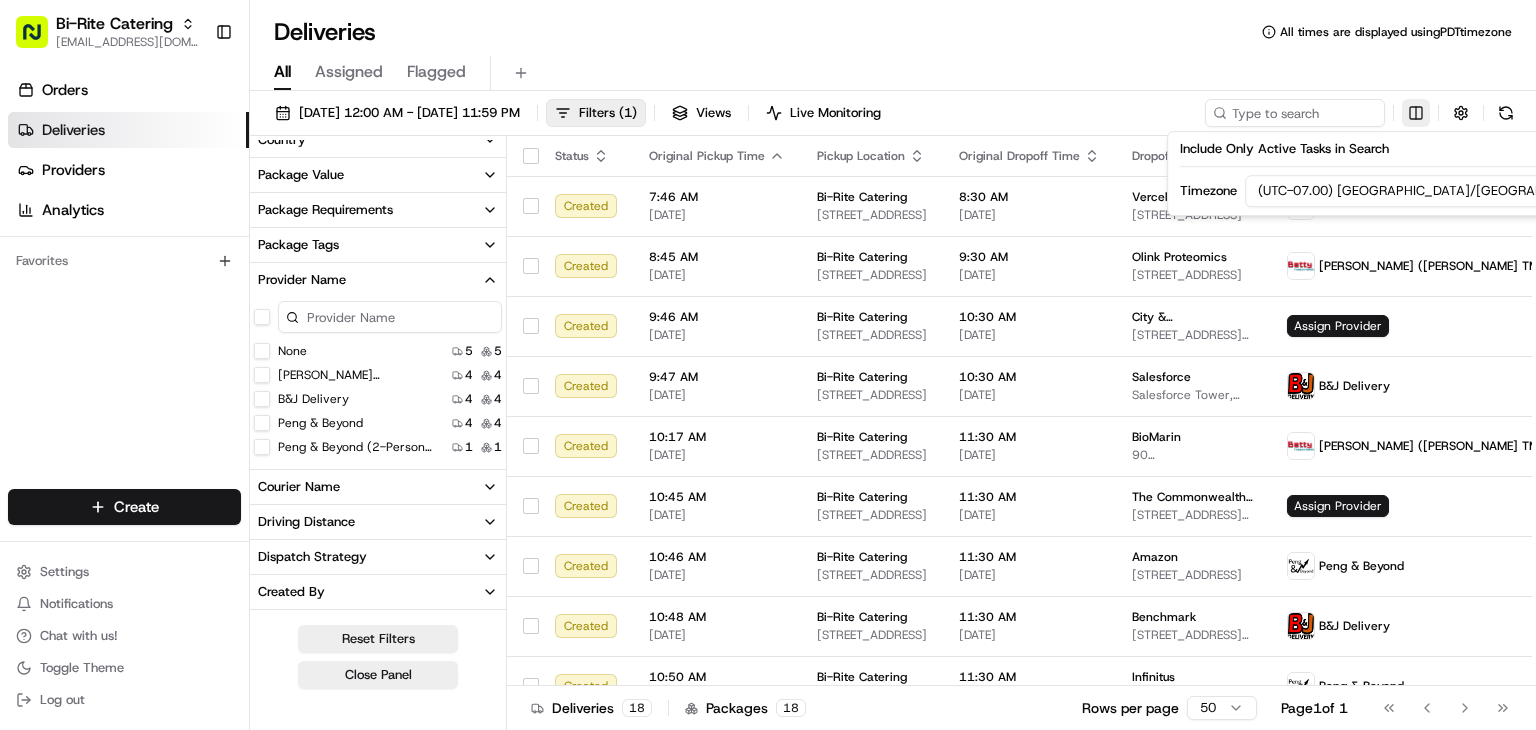 click on "Bi-Rite Catering rpajulas@nashhelp.com Toggle Sidebar Orders Deliveries Providers Analytics Favorites Main Menu Members & Organization Organization Users Roles Preferences Customization Portal Tracking Orchestration Automations Dispatch Strategy Optimization Strategy Shipping Labels Manifest Locations Pickup Locations Dropoff Locations Billing Billing Refund Requests Integrations Notification Triggers Webhooks API Keys Request Logs Create Settings Notifications Chat with us! Toggle Theme Log out Deliveries All times are displayed using  PDT  timezone All Assigned Flagged 07/15/2025 12:00 AM - 07/15/2025 11:59 PM Filters ( 1 ) Views Live Monitoring Delivery Status 3 assign Created 18 18 Not Assigned Driver 0 0 Assigned Driver 0 0 Canceled By Auto Reassign 0 0 City State Country Package Value Package Requirements Package Tags Provider Name None 5 5 Betty (Nash TMS) 4 4 B&J Delivery 4 4 Peng & Beyond 4 4 Peng & Beyond (2-person team) 1 1 Courier Name Driving Distance Dispatch Strategy Created By" at bounding box center [768, 365] 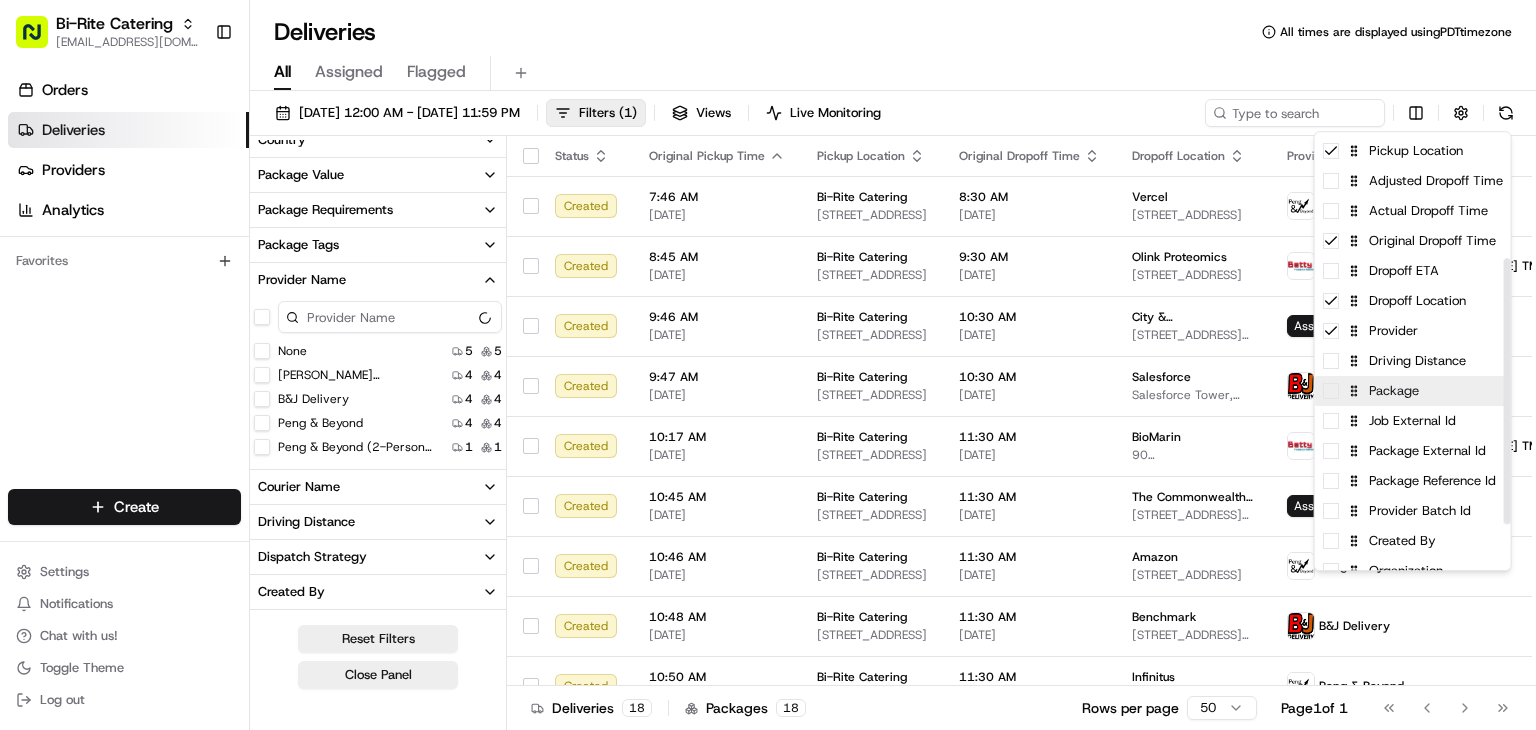scroll, scrollTop: 208, scrollLeft: 0, axis: vertical 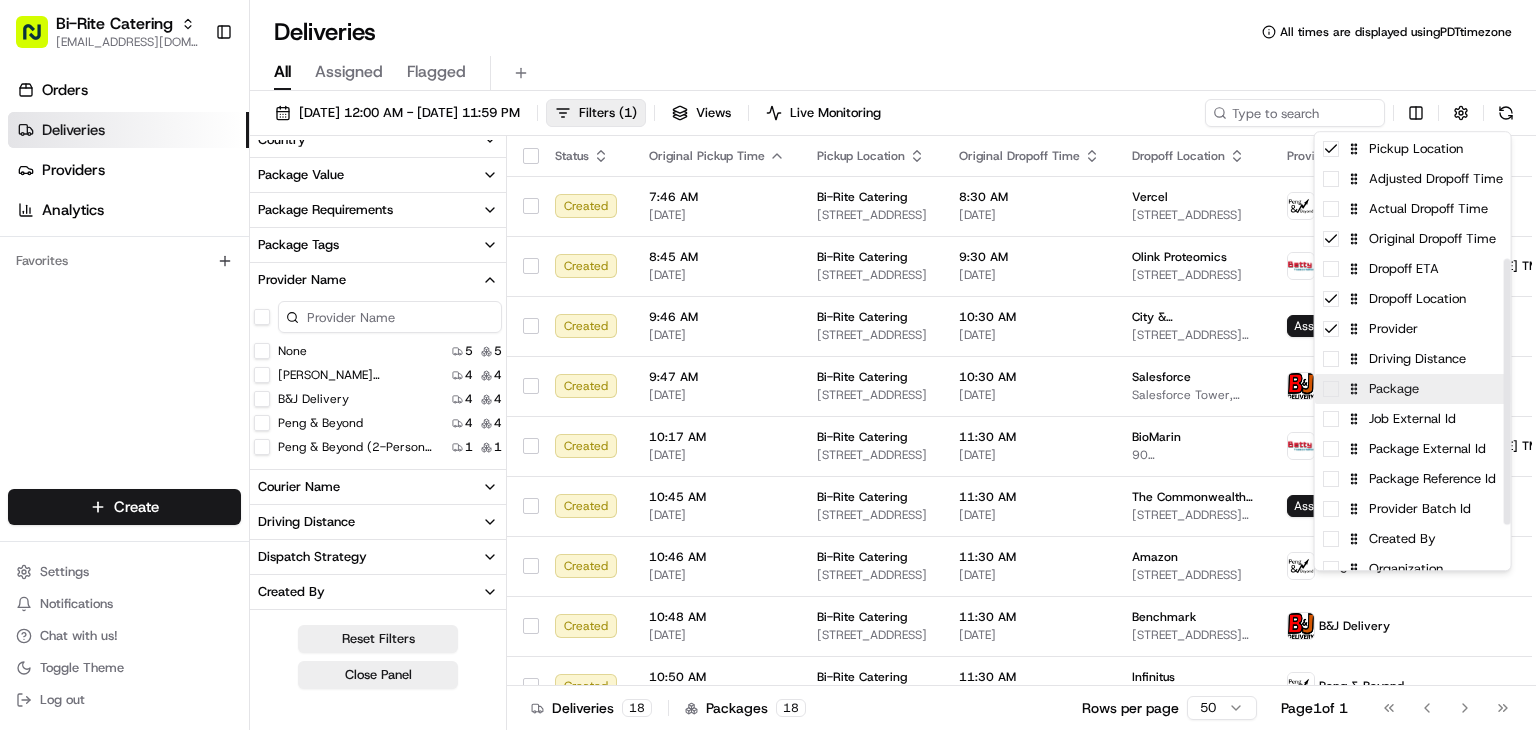 click on "Package" at bounding box center [1413, 389] 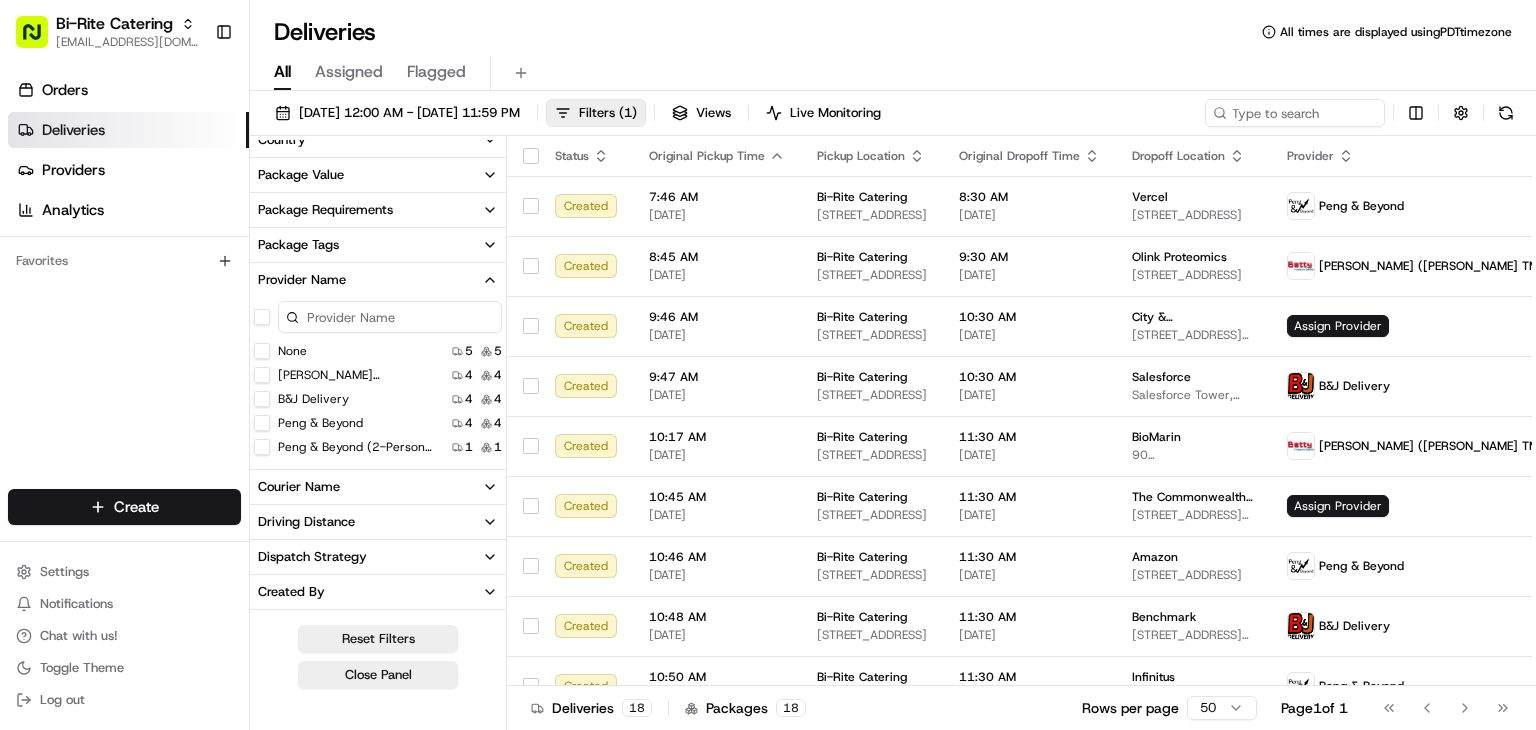 click on "Bi-Rite Catering rpajulas@nashhelp.com Toggle Sidebar Orders Deliveries Providers Analytics Favorites Main Menu Members & Organization Organization Users Roles Preferences Customization Portal Tracking Orchestration Automations Dispatch Strategy Optimization Strategy Shipping Labels Manifest Locations Pickup Locations Dropoff Locations Billing Billing Refund Requests Integrations Notification Triggers Webhooks API Keys Request Logs Create Settings Notifications Chat with us! Toggle Theme Log out Deliveries All times are displayed using  PDT  timezone All Assigned Flagged 07/15/2025 12:00 AM - 07/15/2025 11:59 PM Filters ( 1 ) Views Live Monitoring Delivery Status 3 assign Created 18 18 Not Assigned Driver 0 0 Assigned Driver 0 0 Canceled By Auto Reassign 0 0 City State Country Package Value Package Requirements Package Tags Provider Name None 5 5 Betty (Nash TMS) 4 4 B&J Delivery 4 4 Peng & Beyond 4 4 Peng & Beyond (2-person team) 1 1 Courier Name Driving Distance Dispatch Strategy Created By" at bounding box center (768, 365) 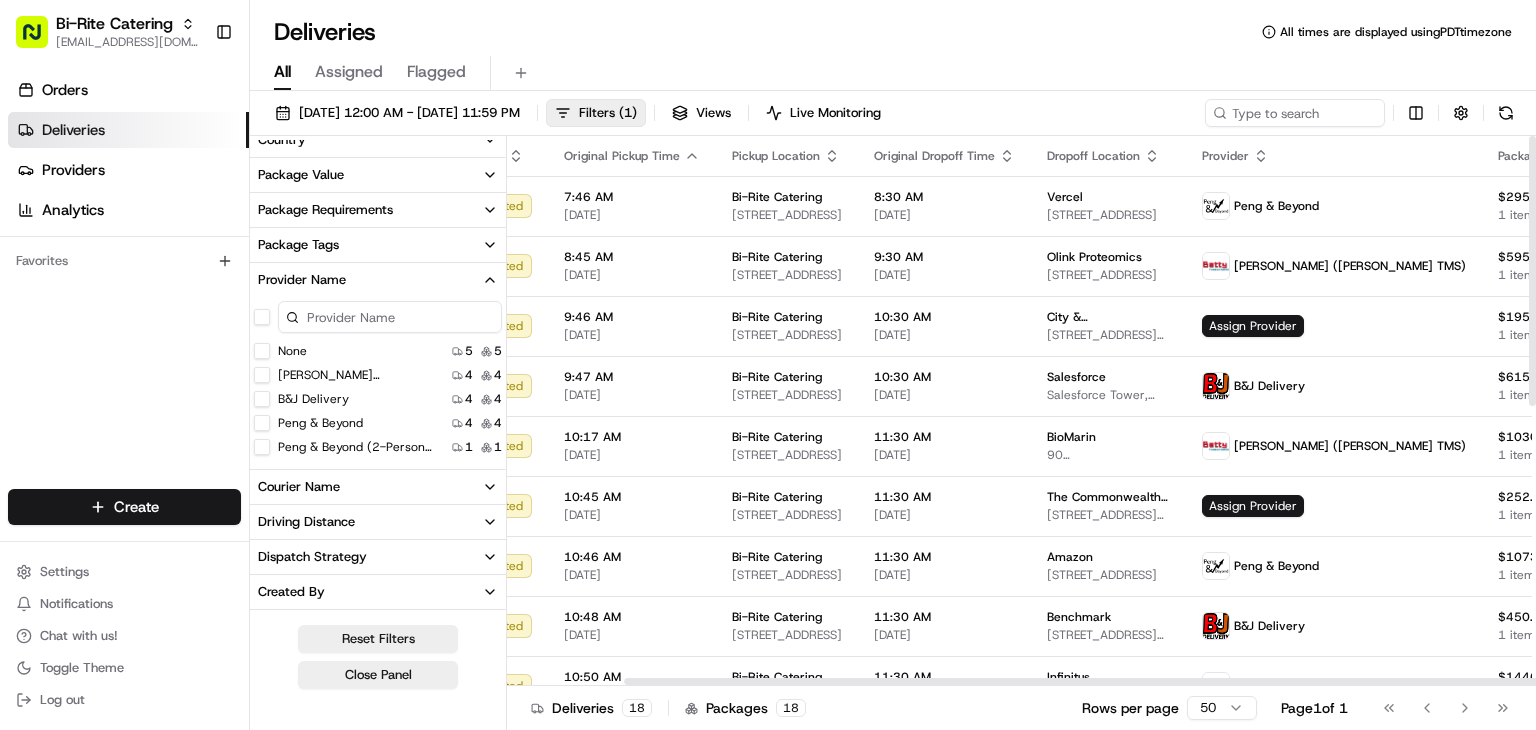 scroll, scrollTop: 0, scrollLeft: 132, axis: horizontal 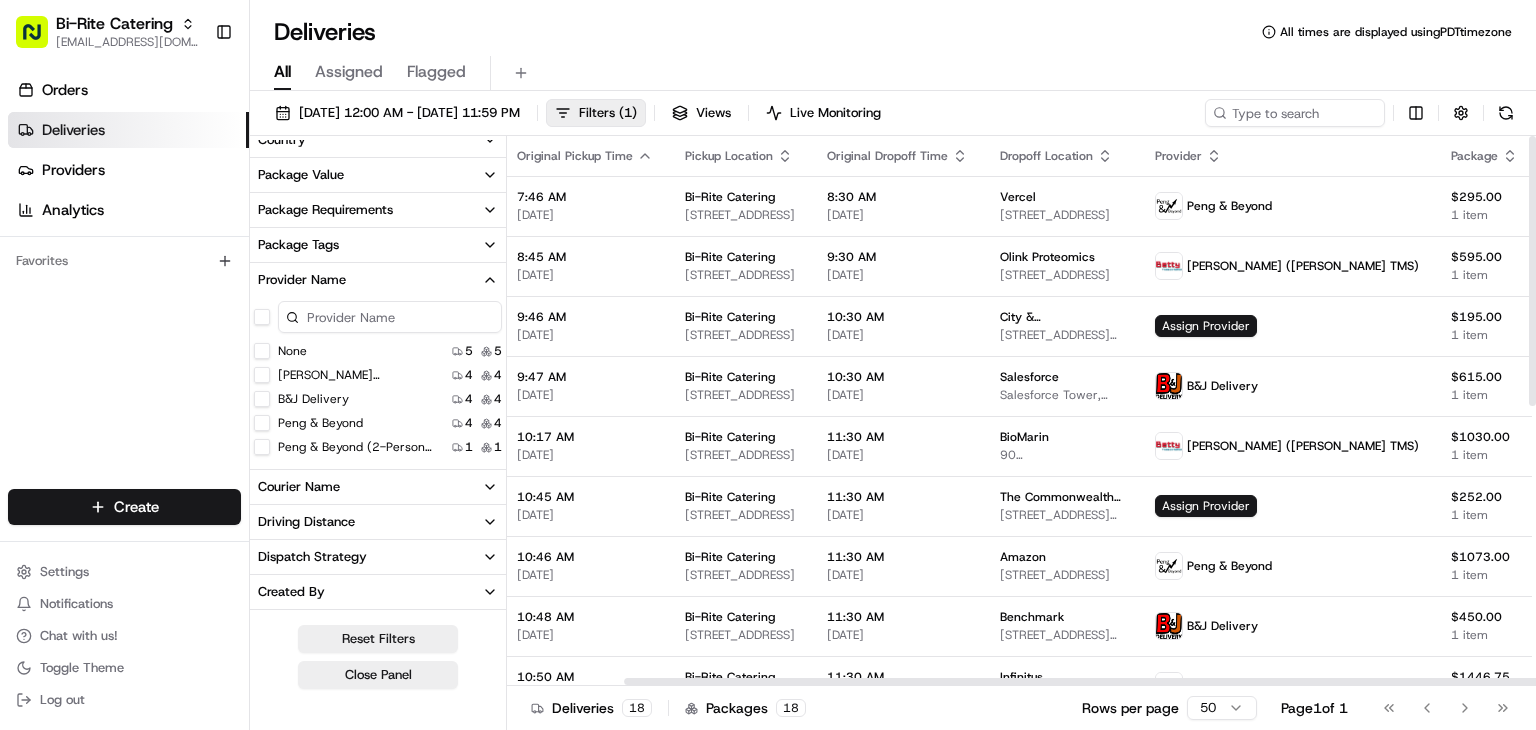 drag, startPoint x: 1108, startPoint y: 677, endPoint x: 1326, endPoint y: 676, distance: 218.00229 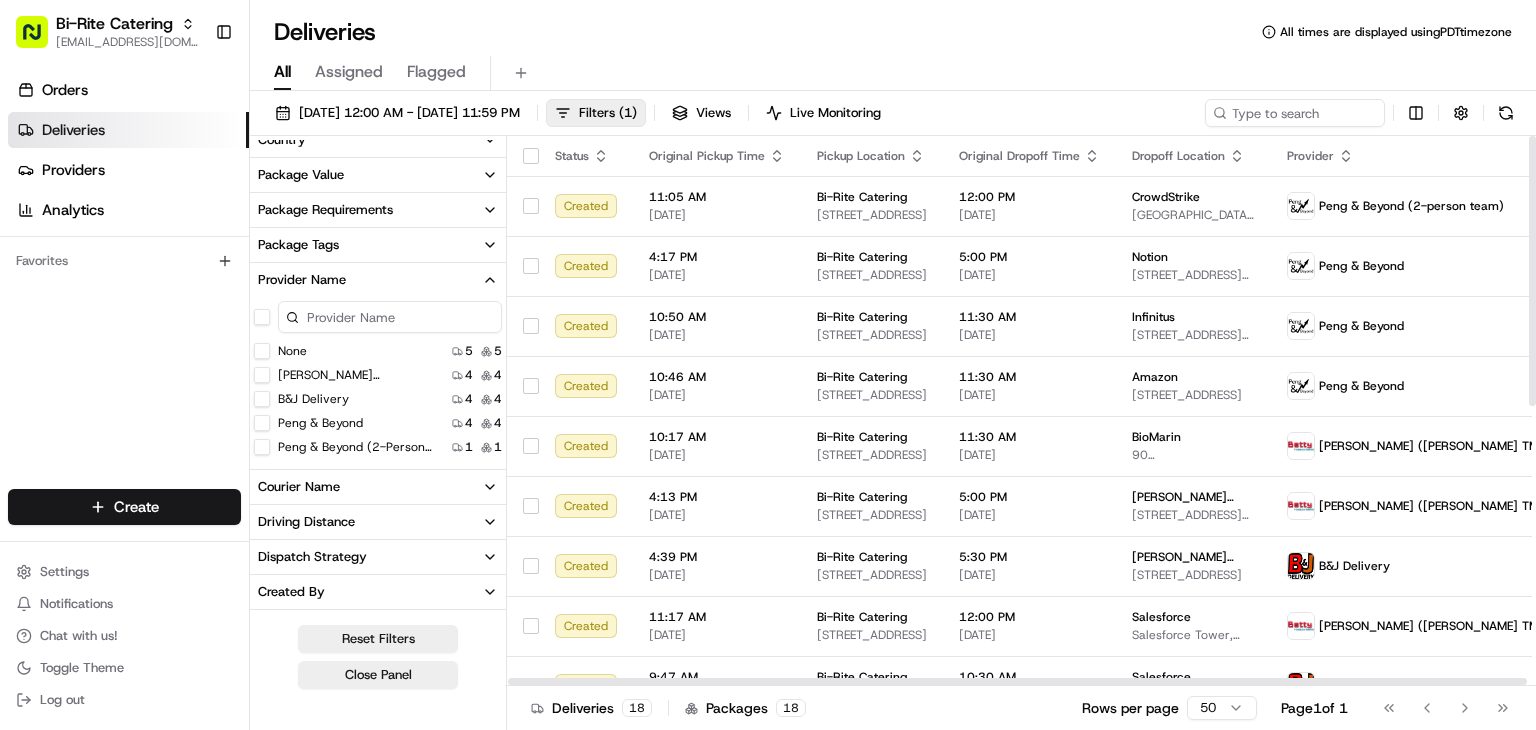 click 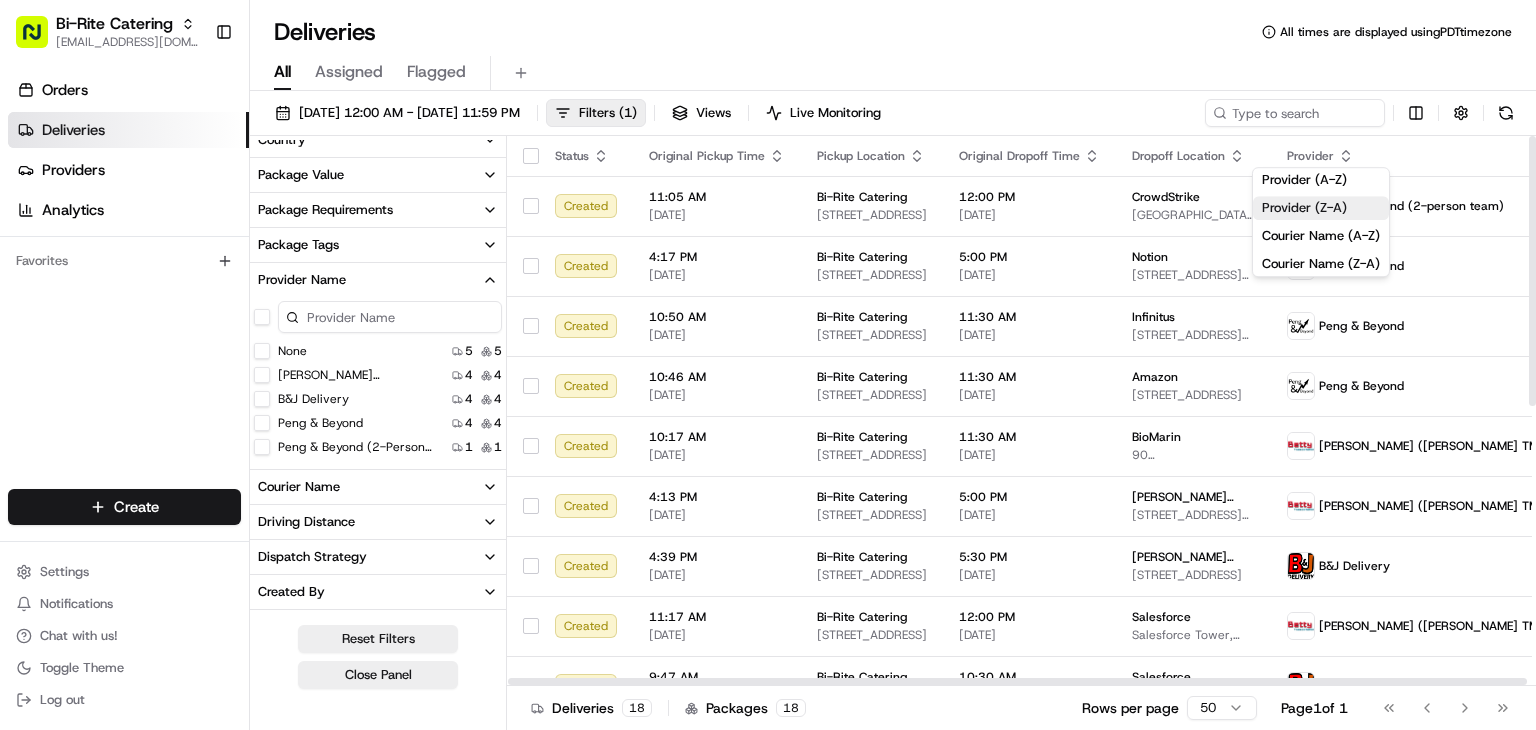 click on "Provider (Z-A)" at bounding box center [1321, 208] 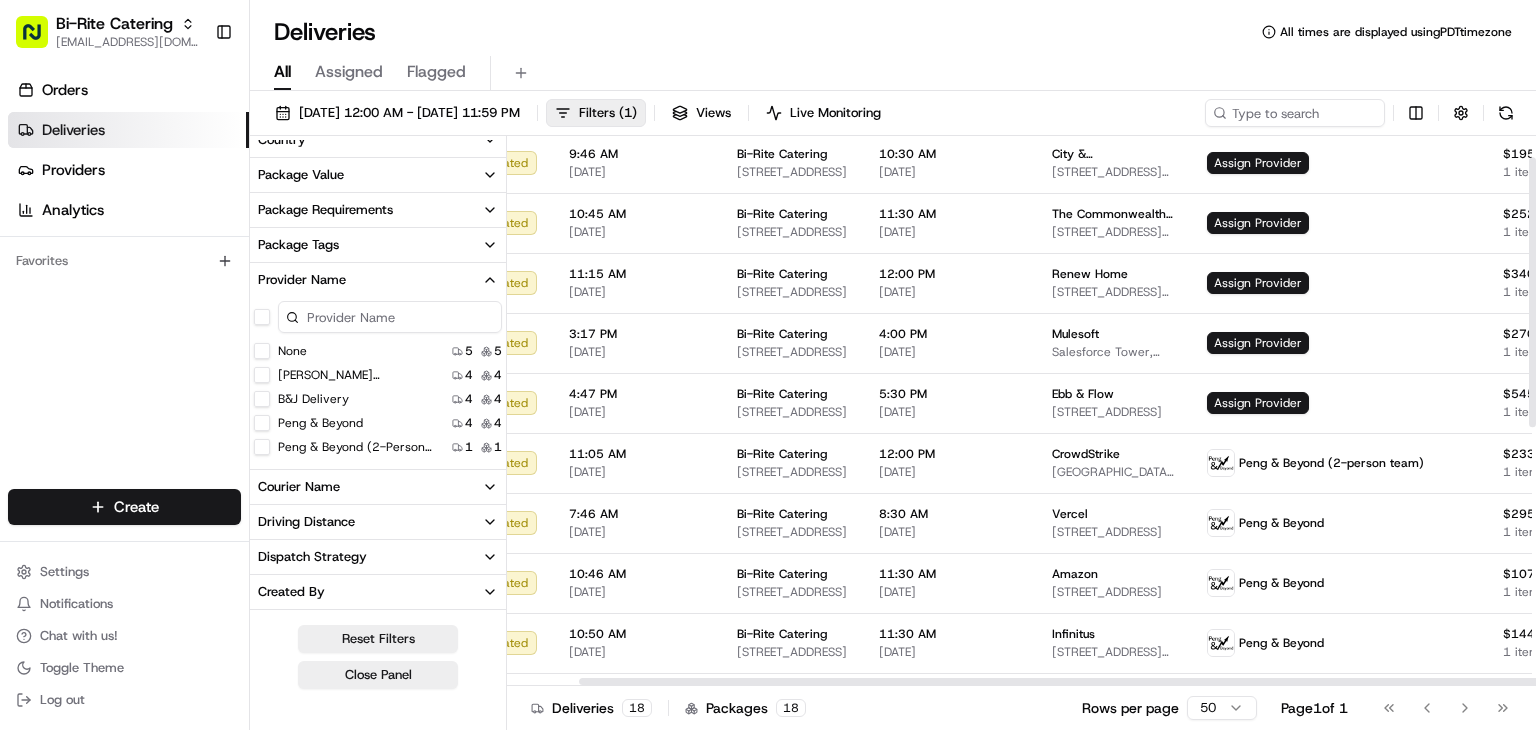 scroll, scrollTop: 43, scrollLeft: 0, axis: vertical 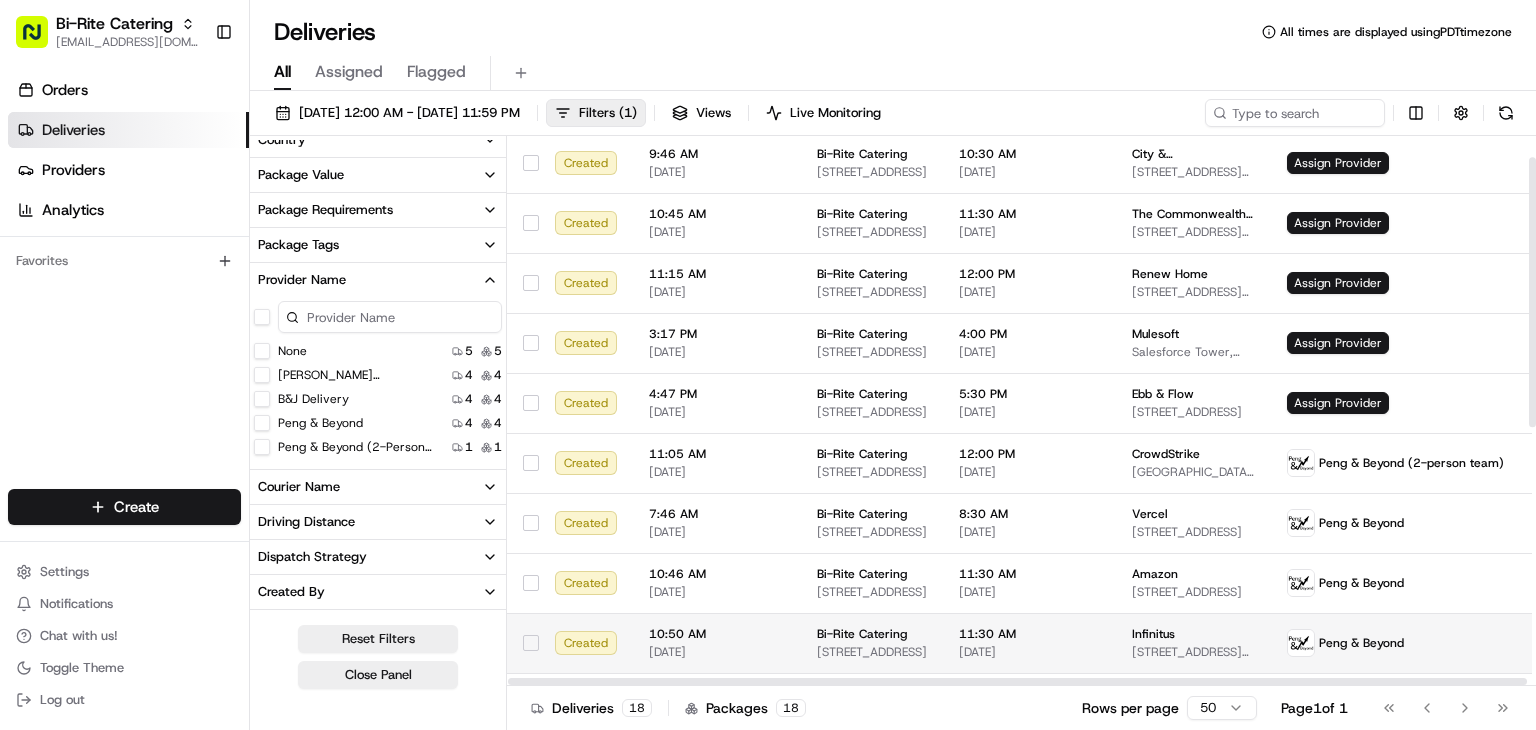 drag, startPoint x: 1024, startPoint y: 680, endPoint x: 886, endPoint y: 643, distance: 142.87407 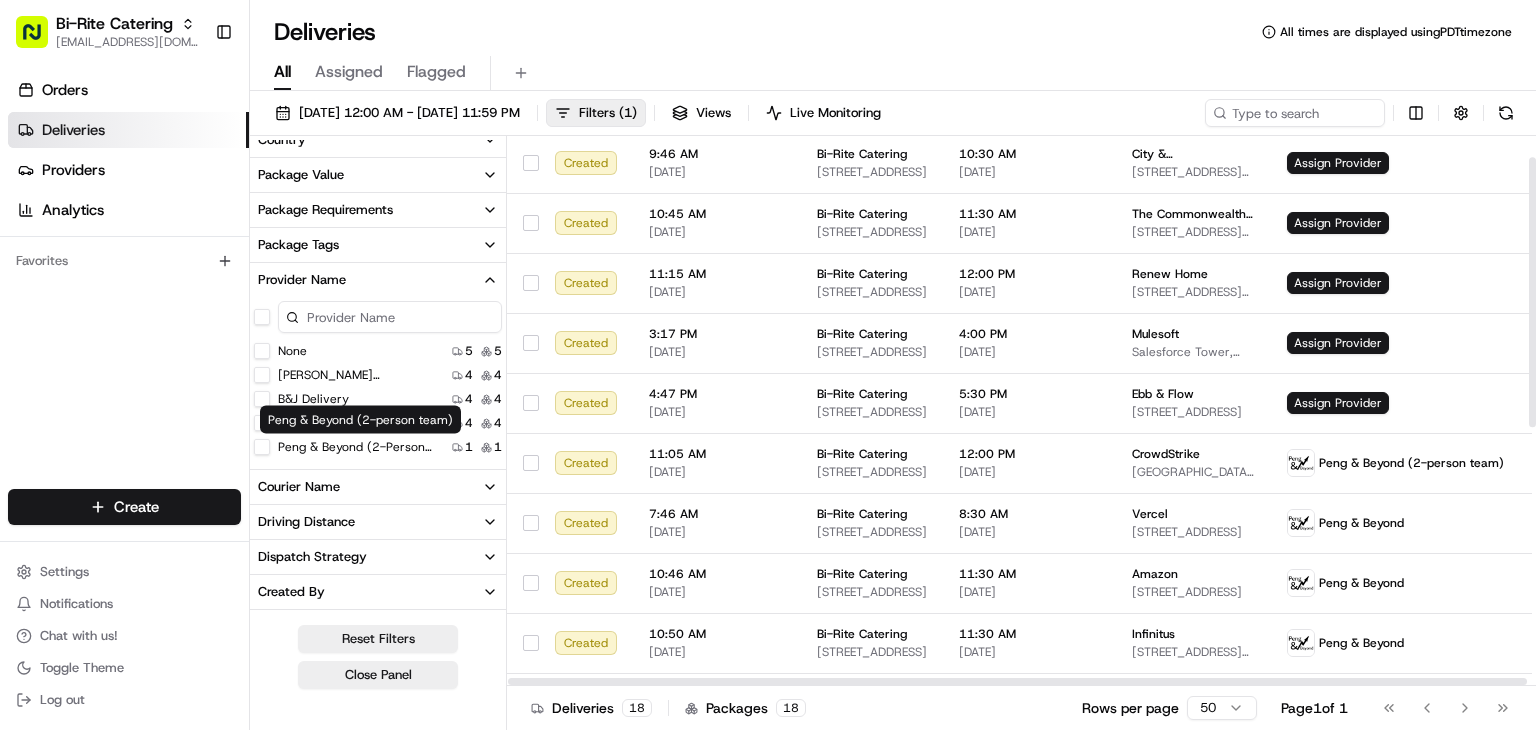 click on "Orders Deliveries Providers Analytics Favorites" at bounding box center (124, 284) 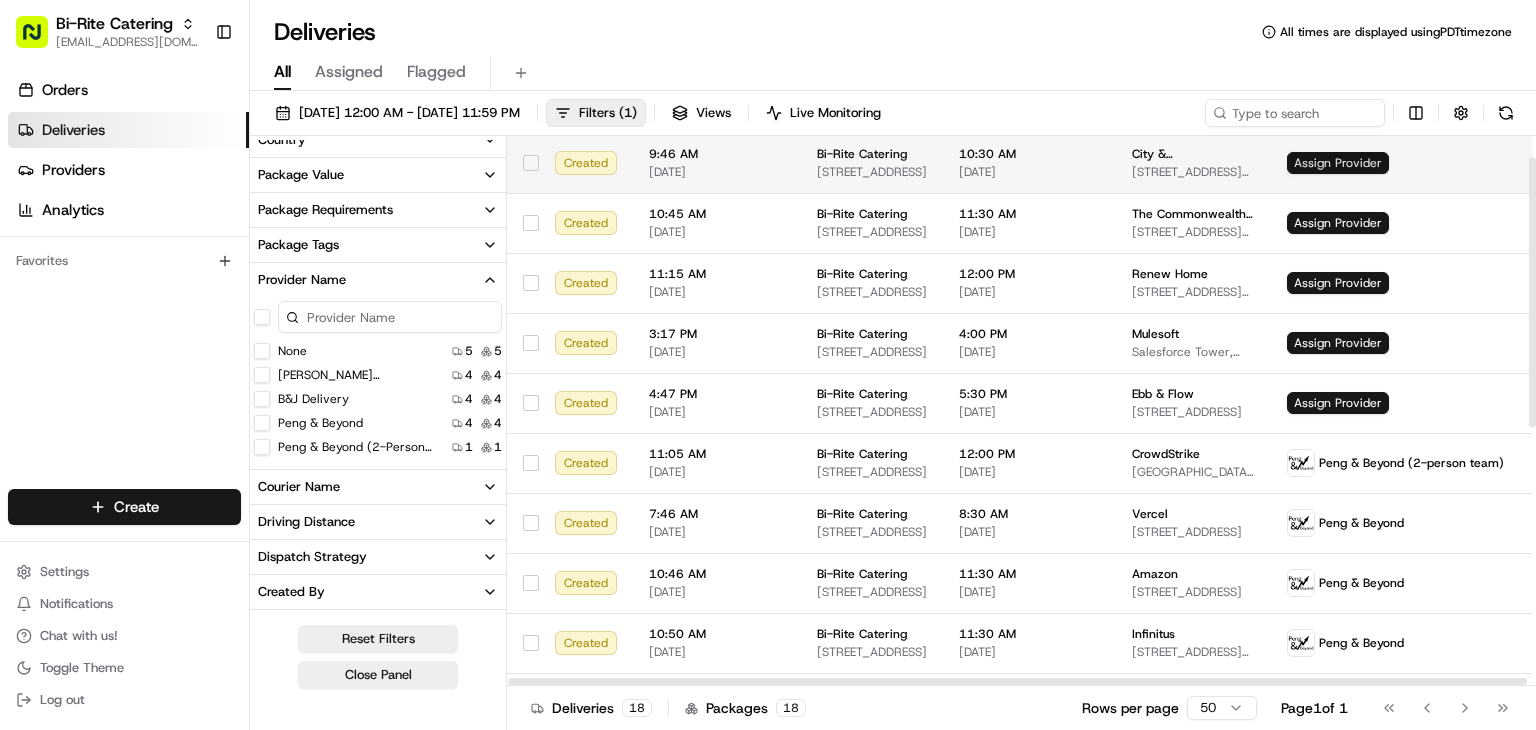 click on "Assign Provider" at bounding box center (1338, 163) 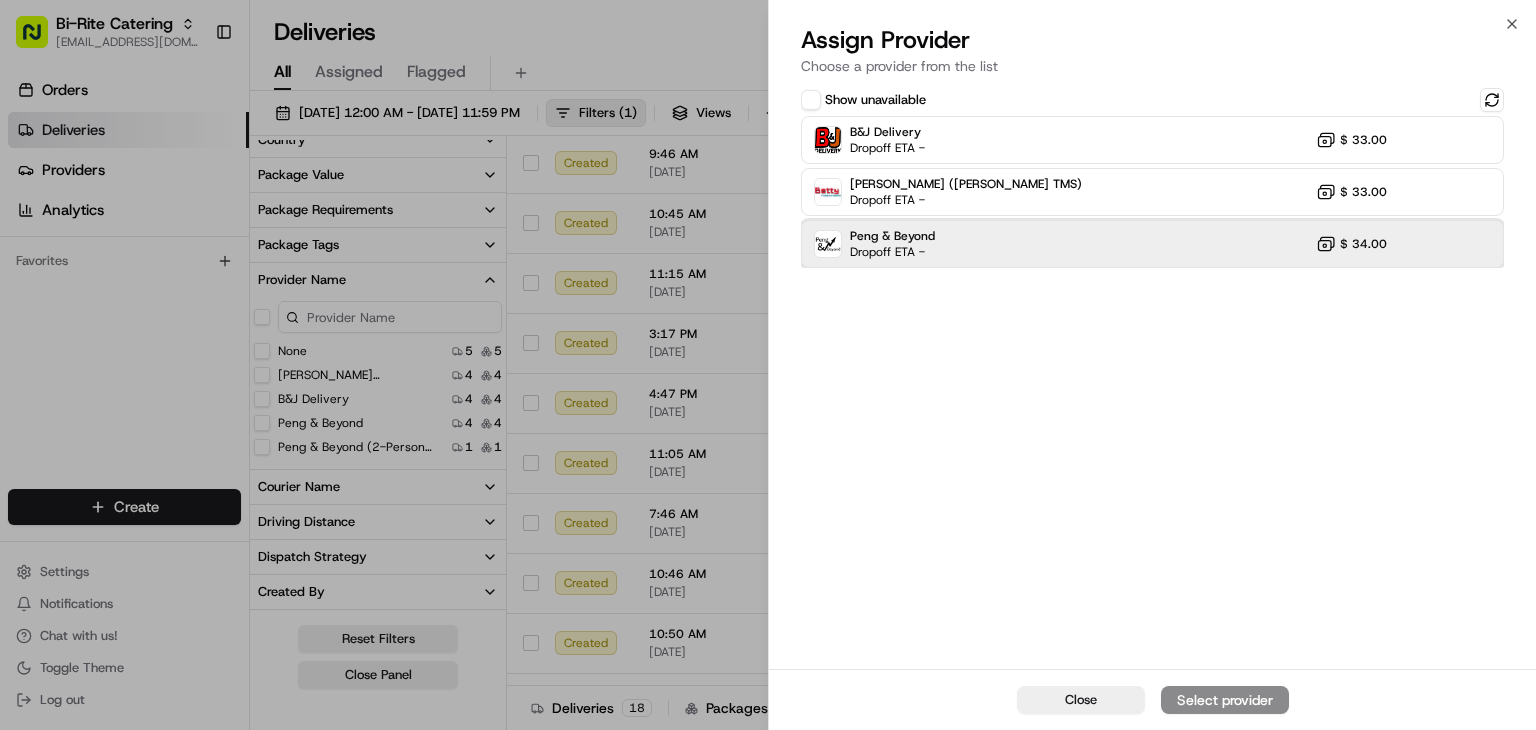 click on "Peng & Beyond" at bounding box center [892, 236] 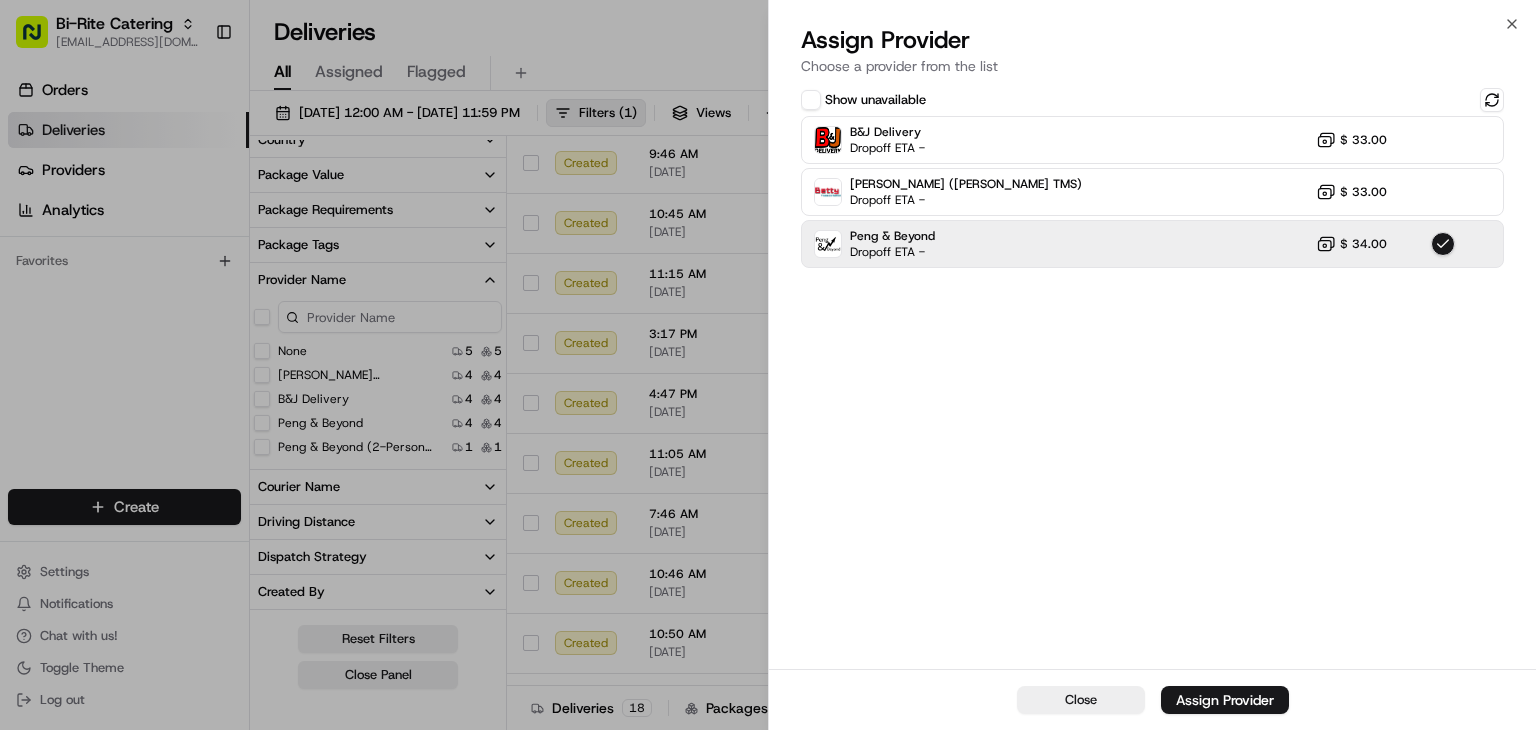 drag, startPoint x: 1184, startPoint y: 703, endPoint x: 1170, endPoint y: 712, distance: 16.643316 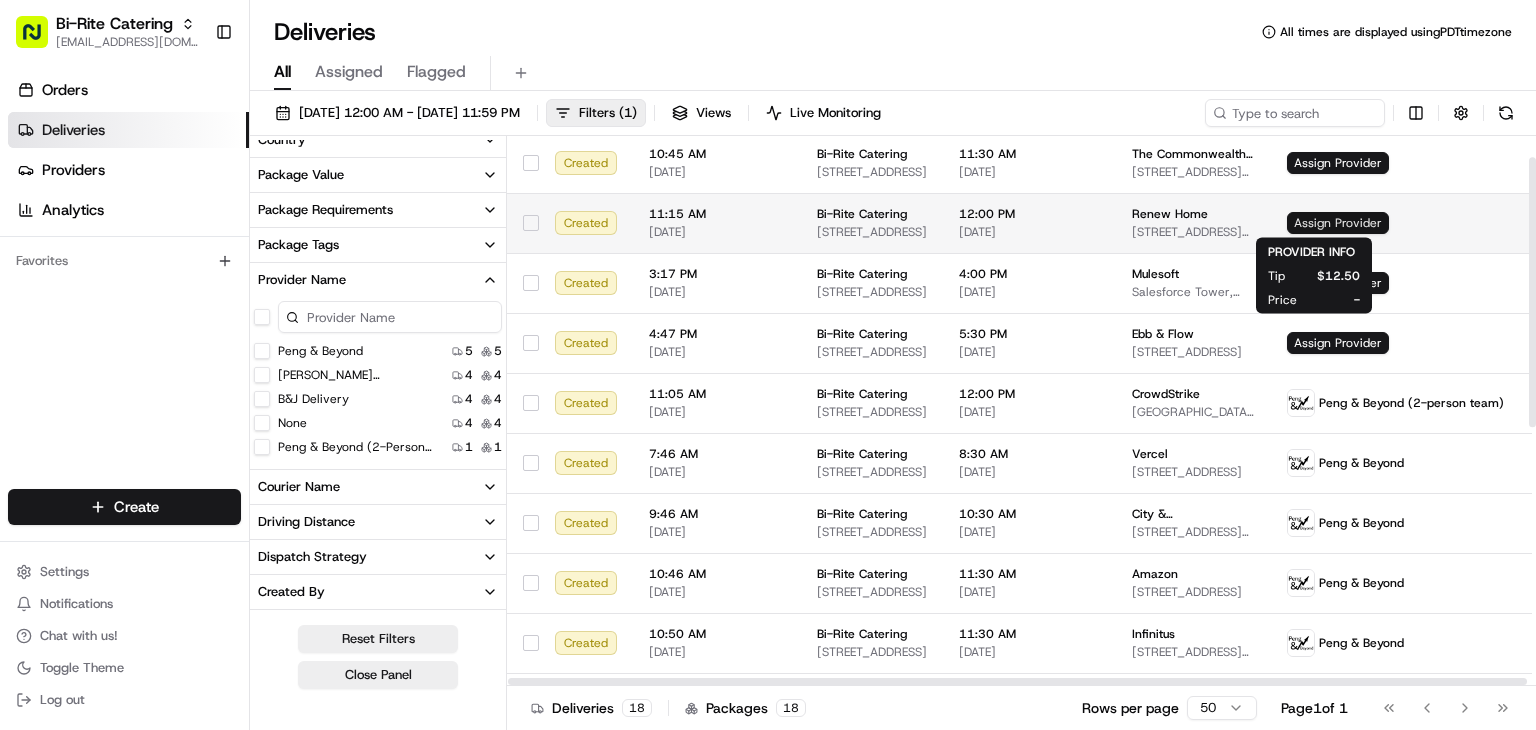 click on "Assign Provider" at bounding box center [1338, 223] 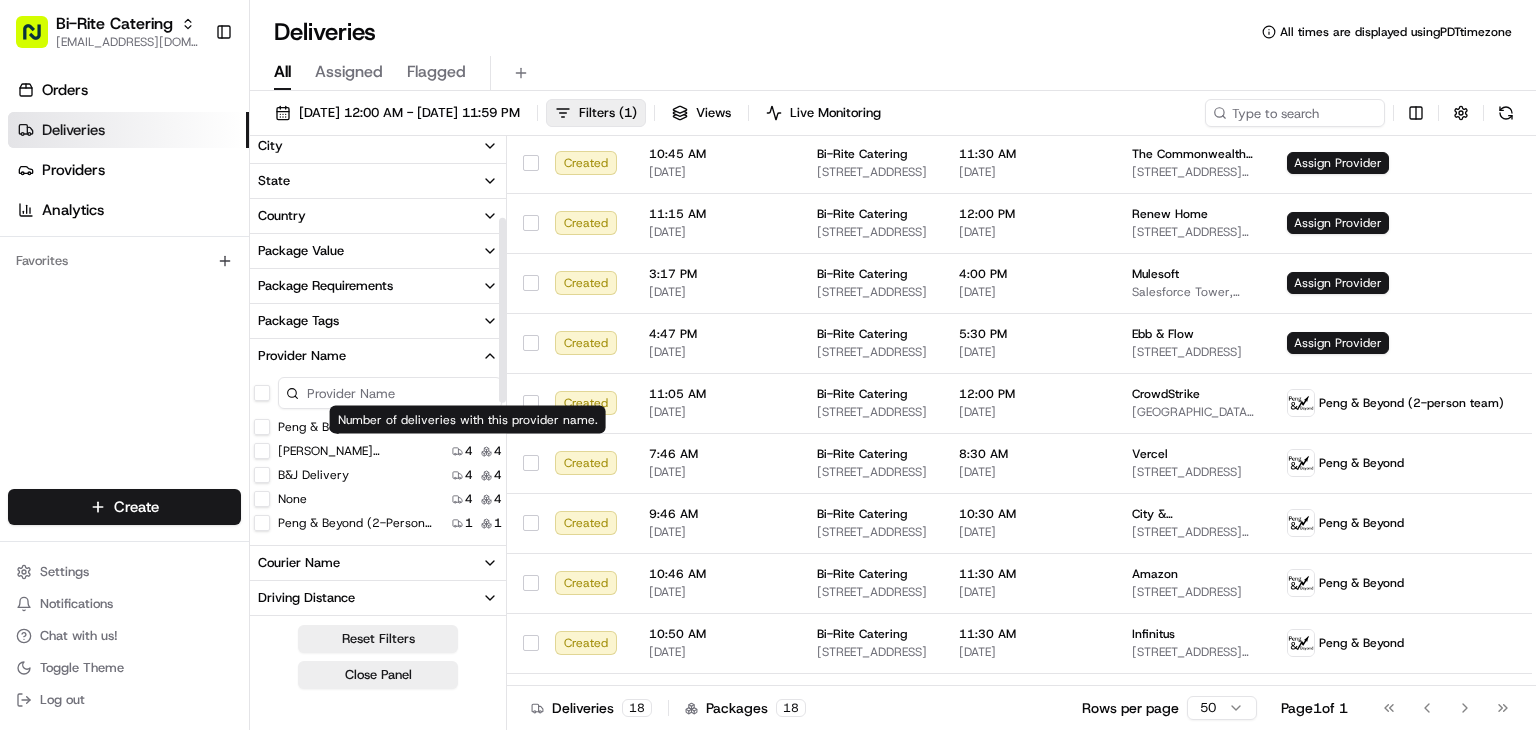 scroll, scrollTop: 192, scrollLeft: 0, axis: vertical 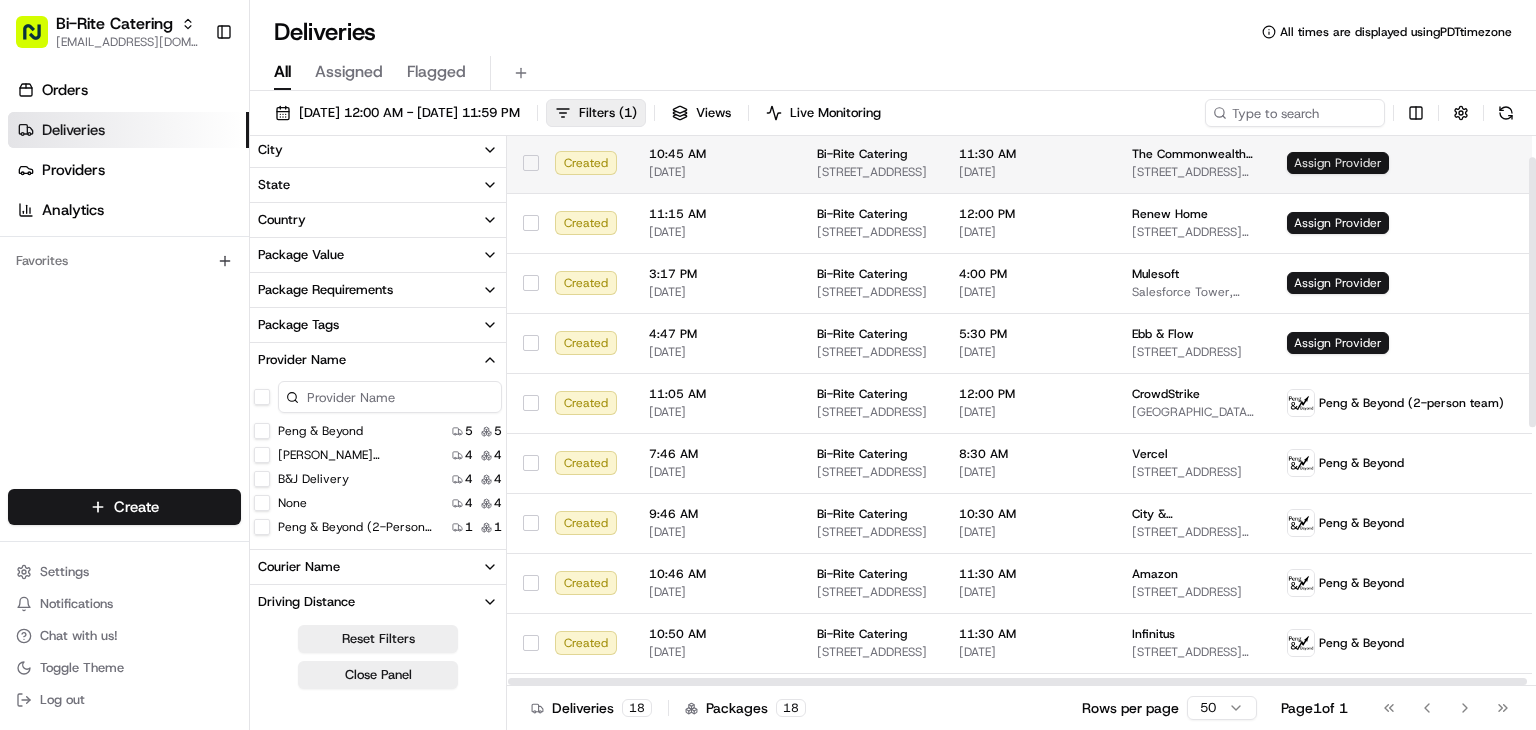 click on "Assign Provider" at bounding box center (1338, 163) 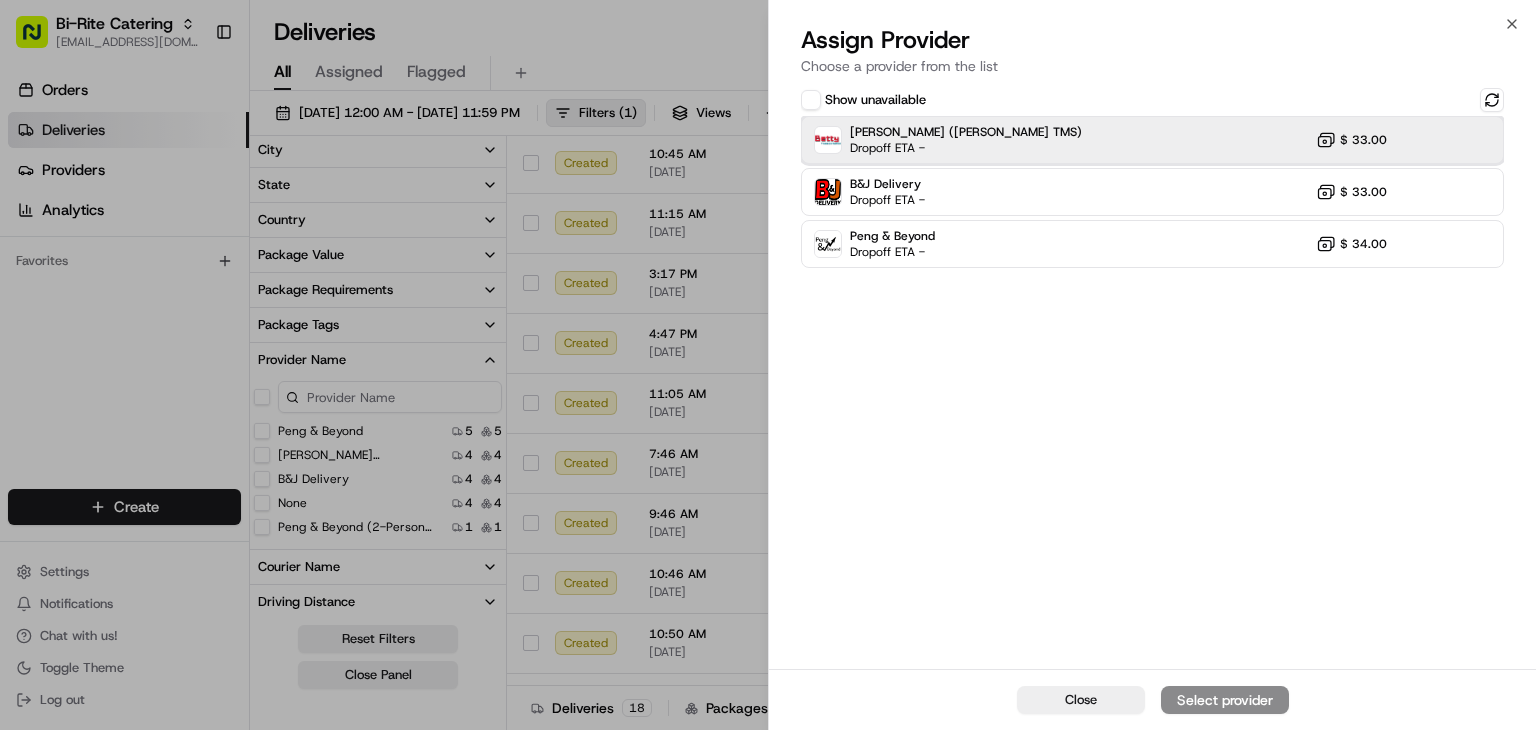 click on "Betty (Nash TMS) Dropoff ETA   - $   33.00" at bounding box center (1152, 140) 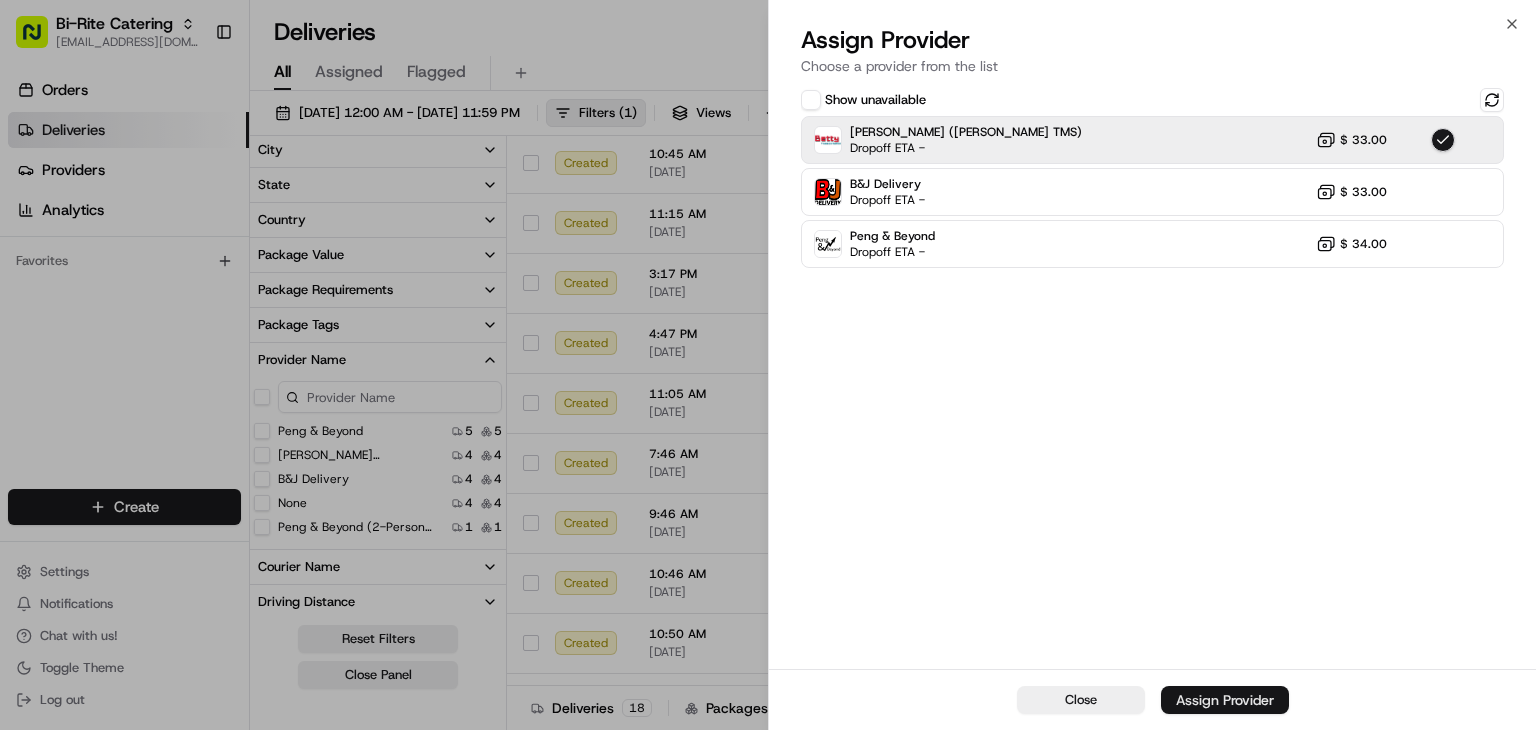 click on "Assign Provider" at bounding box center [1225, 700] 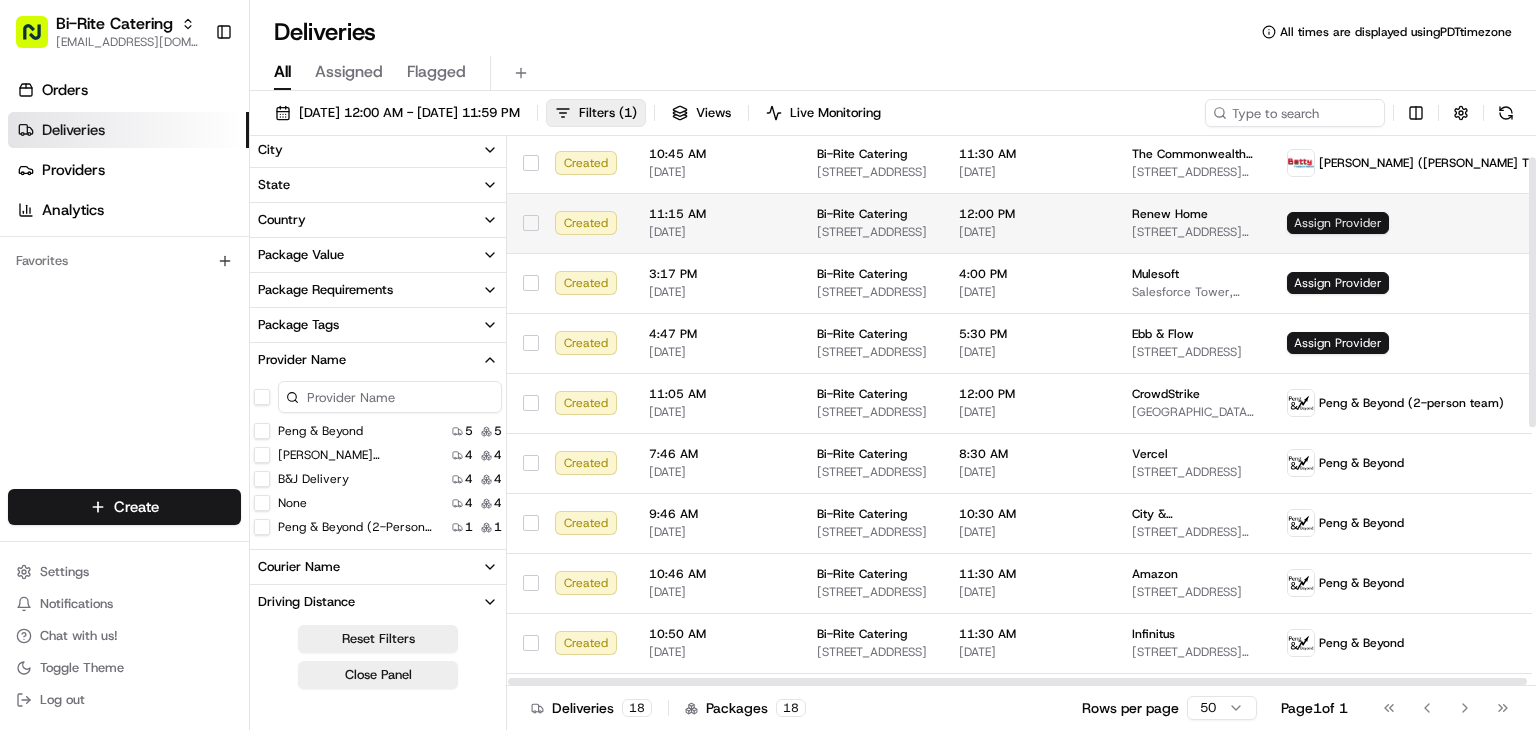 click on "Assign Provider" at bounding box center [1338, 223] 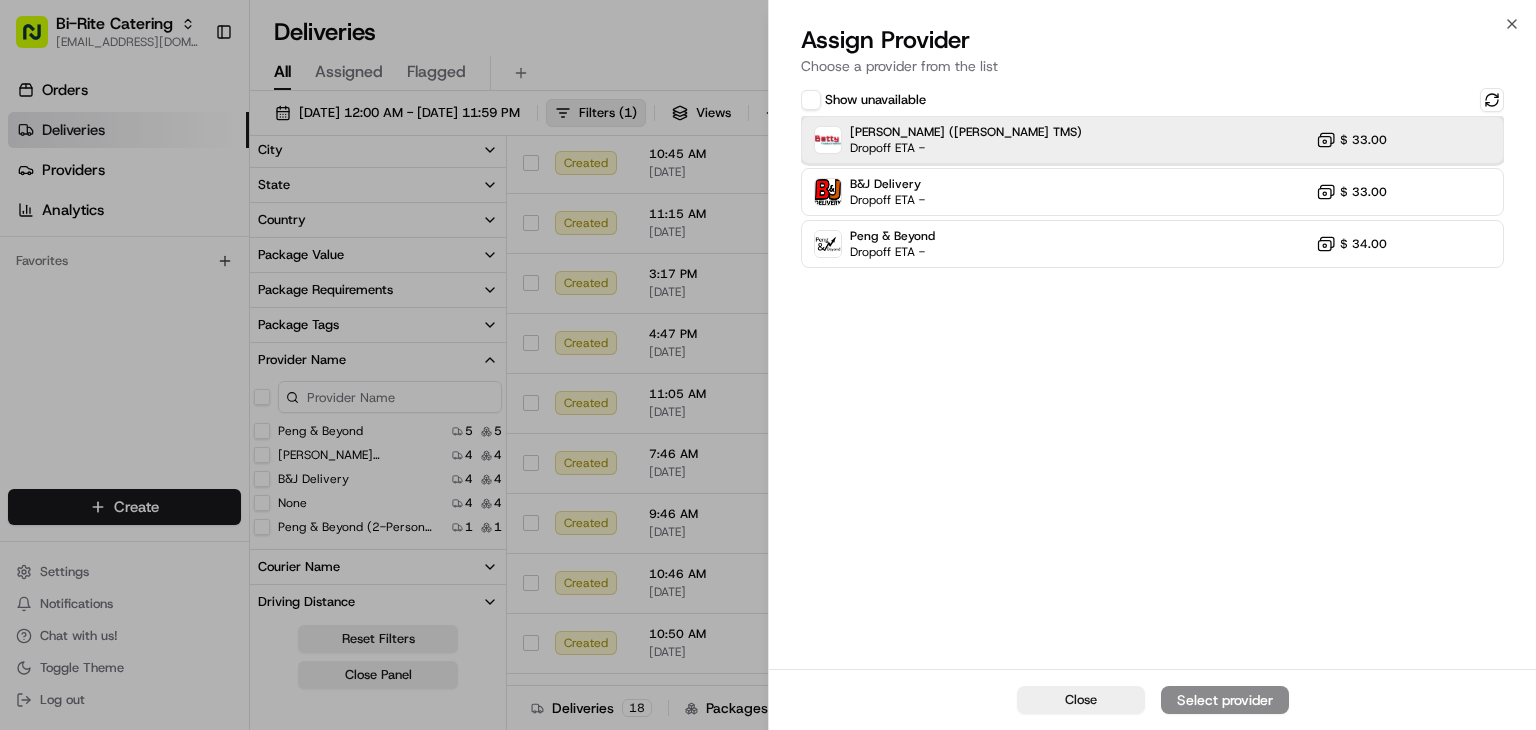 click on "Betty (Nash TMS) Dropoff ETA   - $   33.00" at bounding box center (1152, 140) 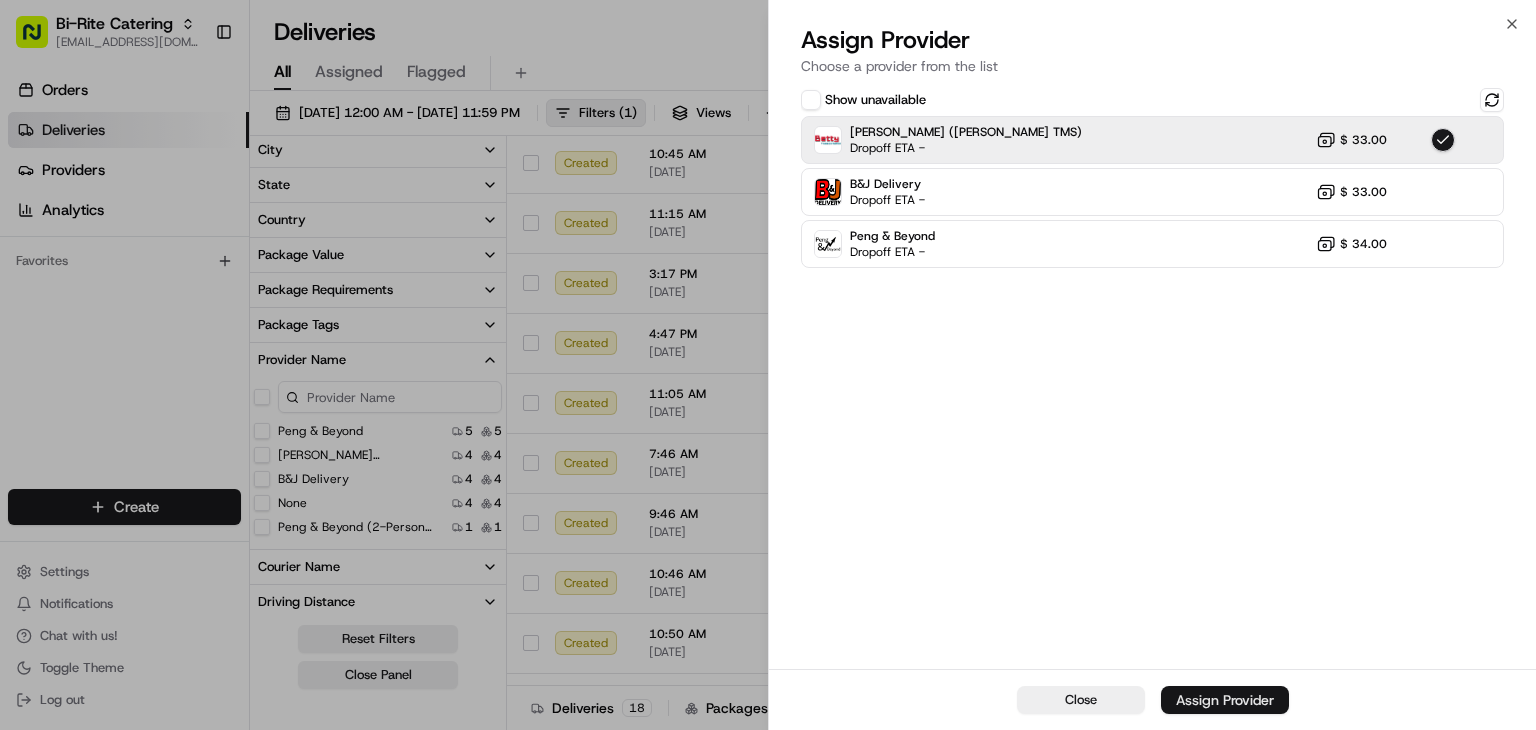 click on "Assign Provider" at bounding box center (1225, 700) 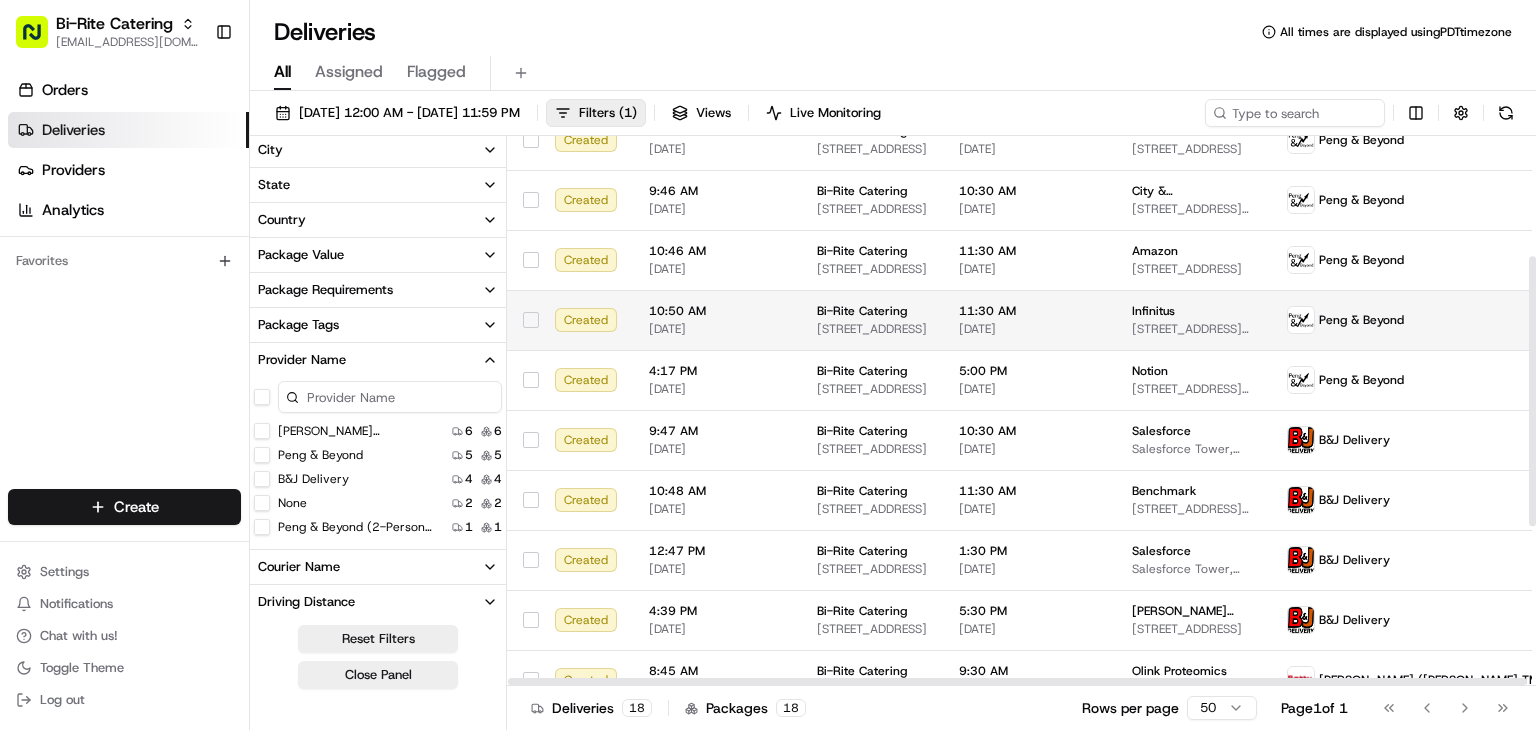scroll, scrollTop: 0, scrollLeft: 0, axis: both 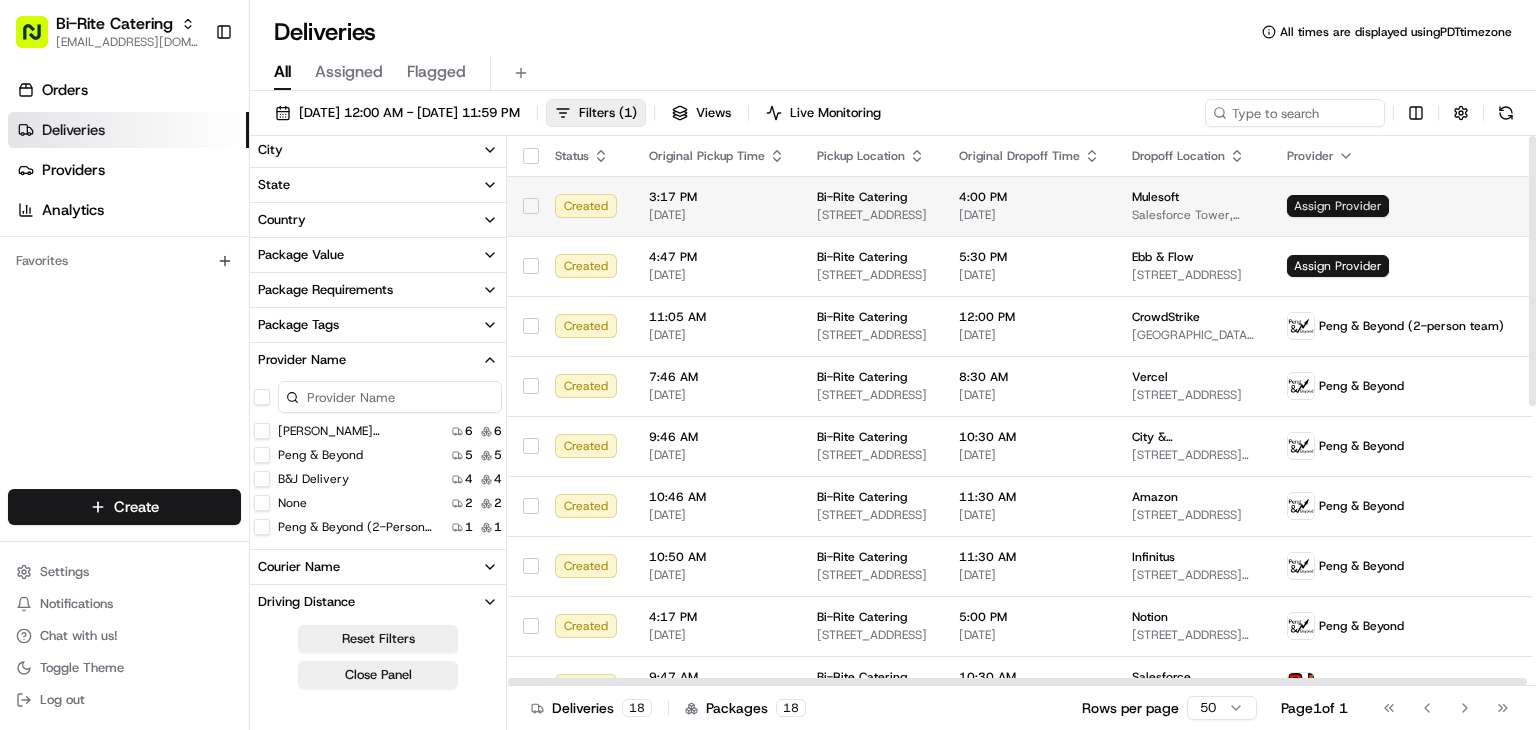 click on "Assign Provider" at bounding box center [1338, 206] 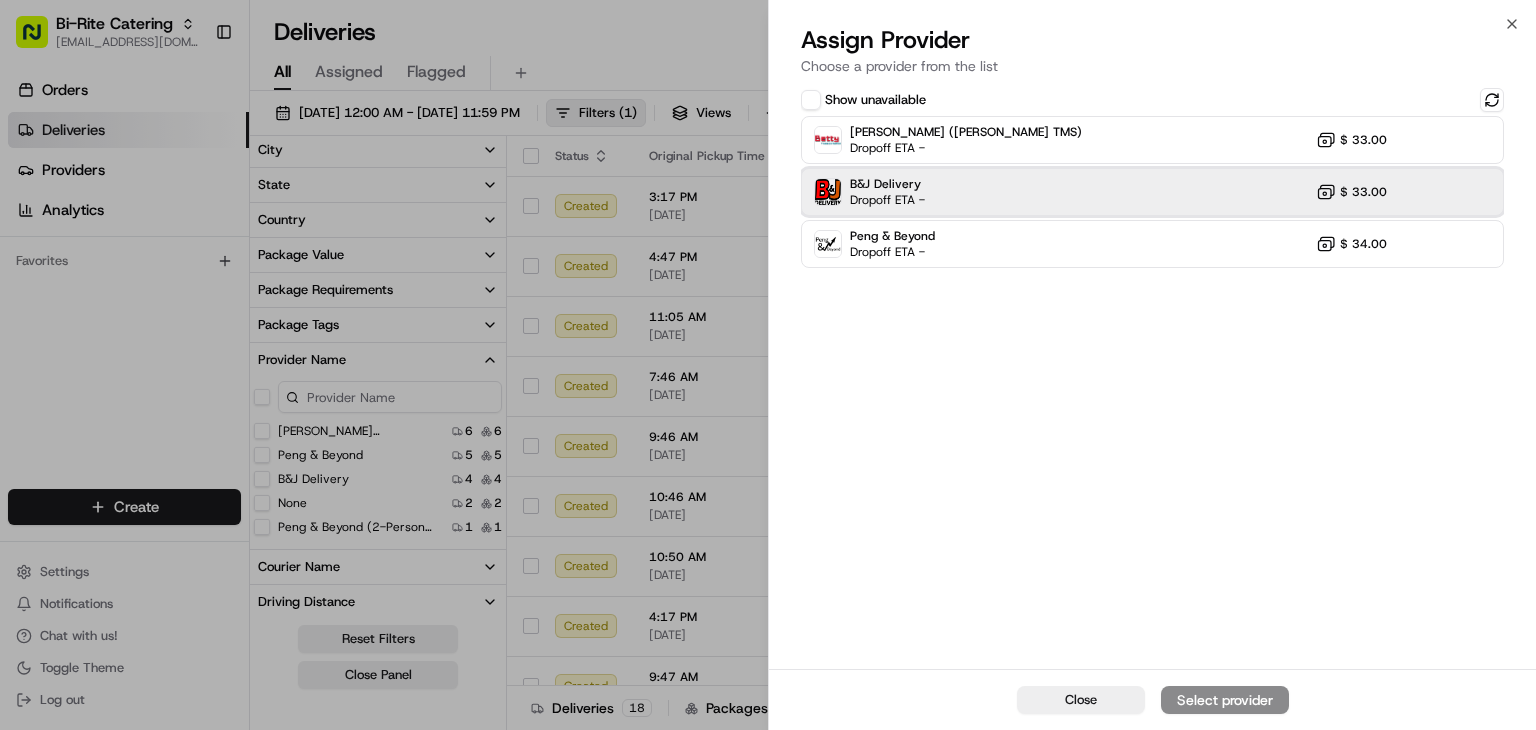 click on "Dropoff ETA   -" at bounding box center [887, 200] 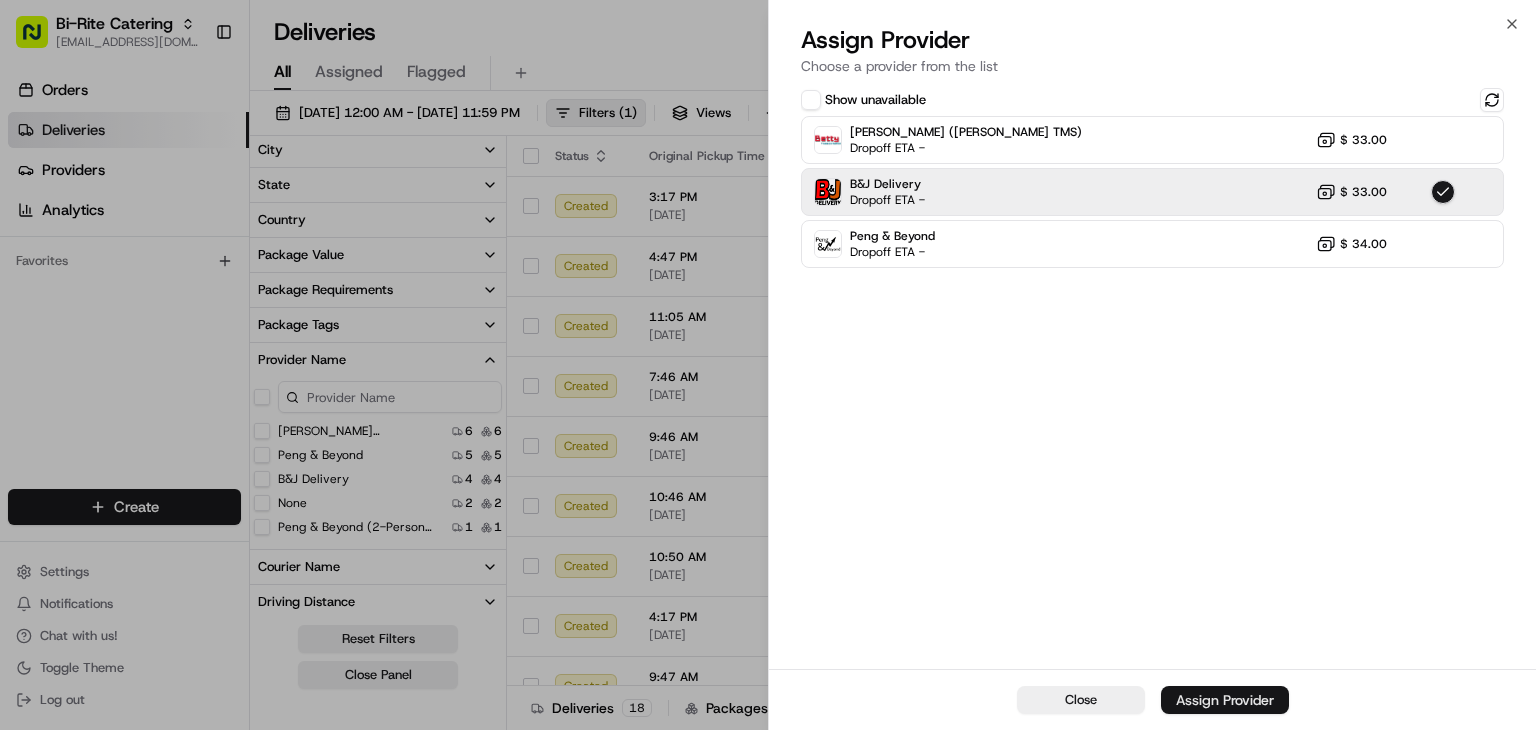 click on "Assign Provider" at bounding box center (1225, 700) 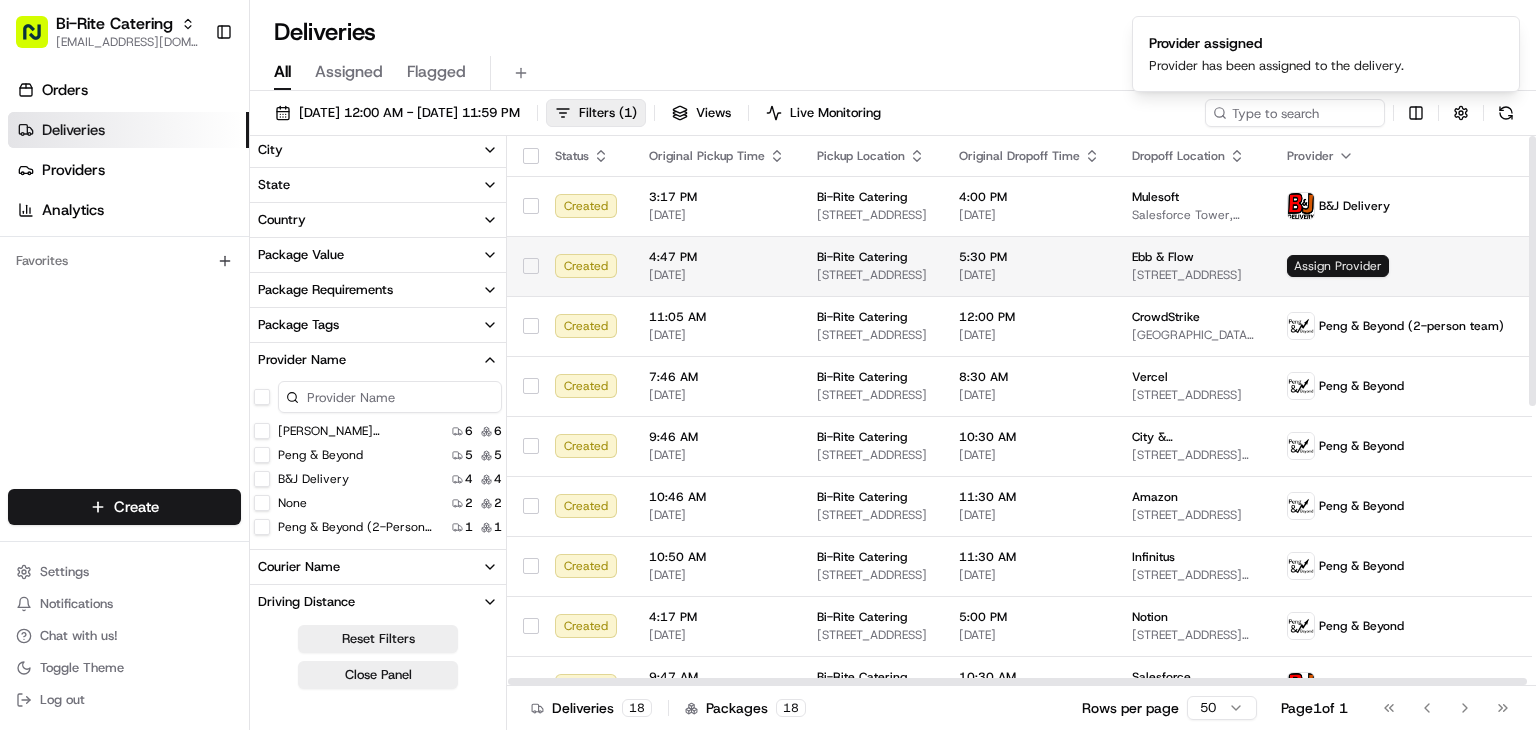 click on "Assign Provider" at bounding box center (1338, 266) 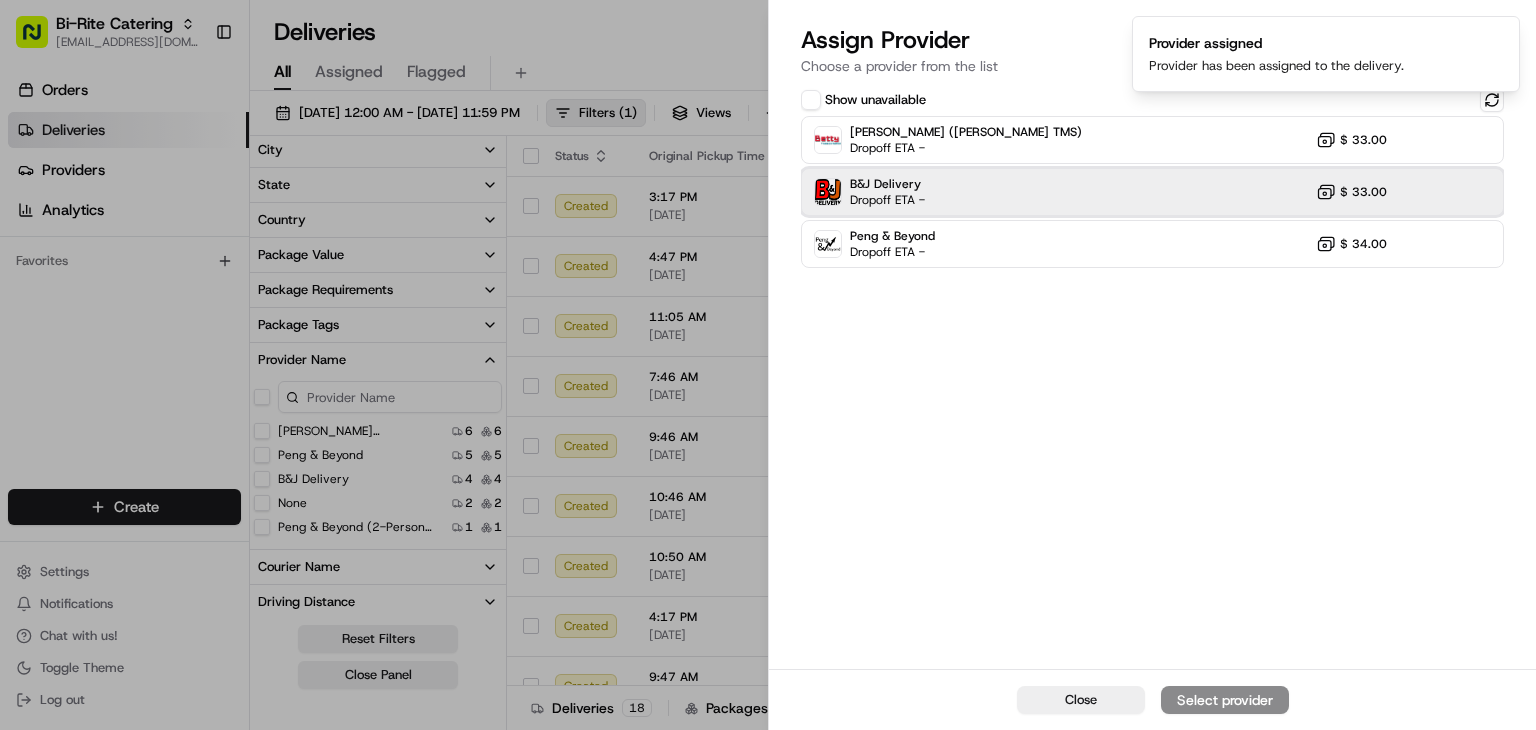 click on "Dropoff ETA   -" at bounding box center [887, 200] 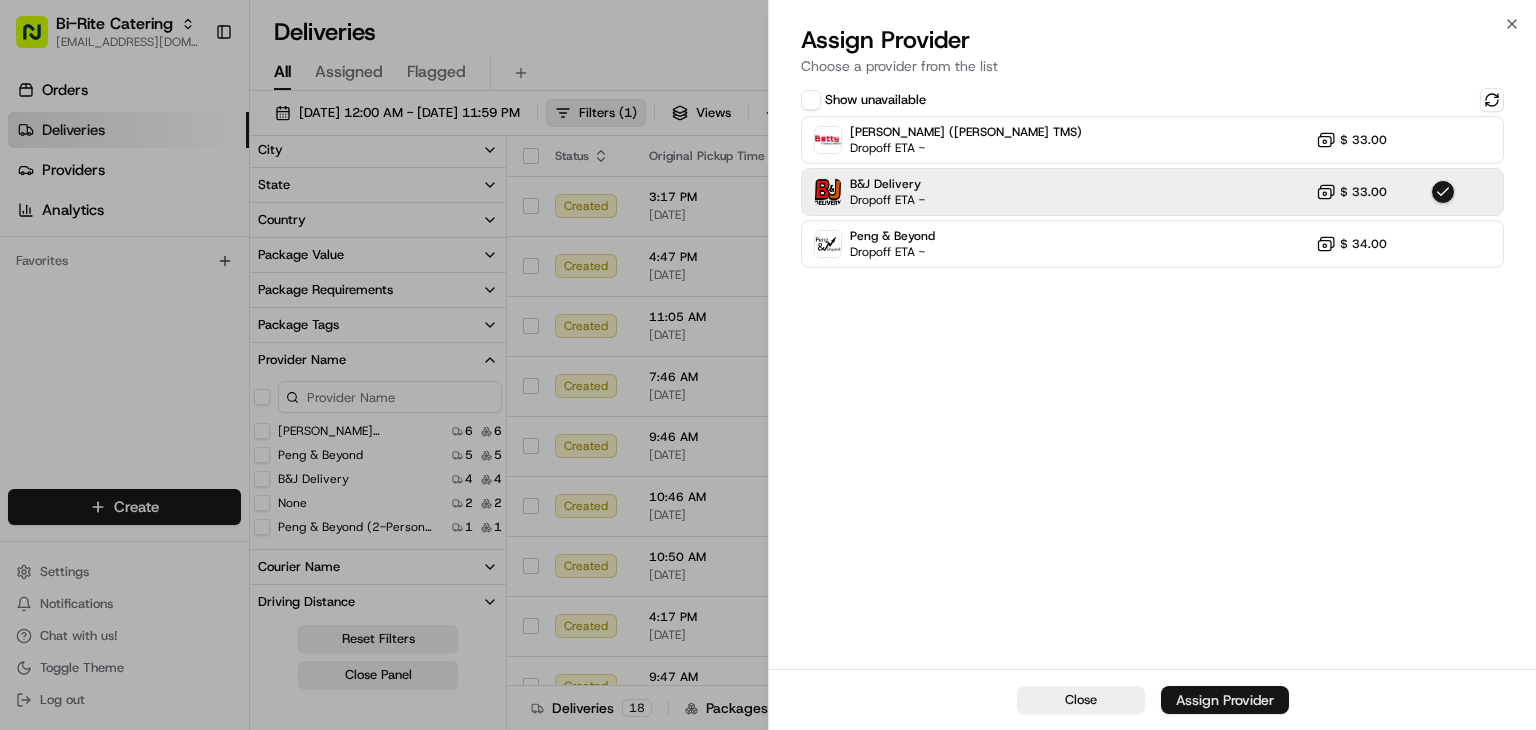 click on "Assign Provider" at bounding box center (1225, 700) 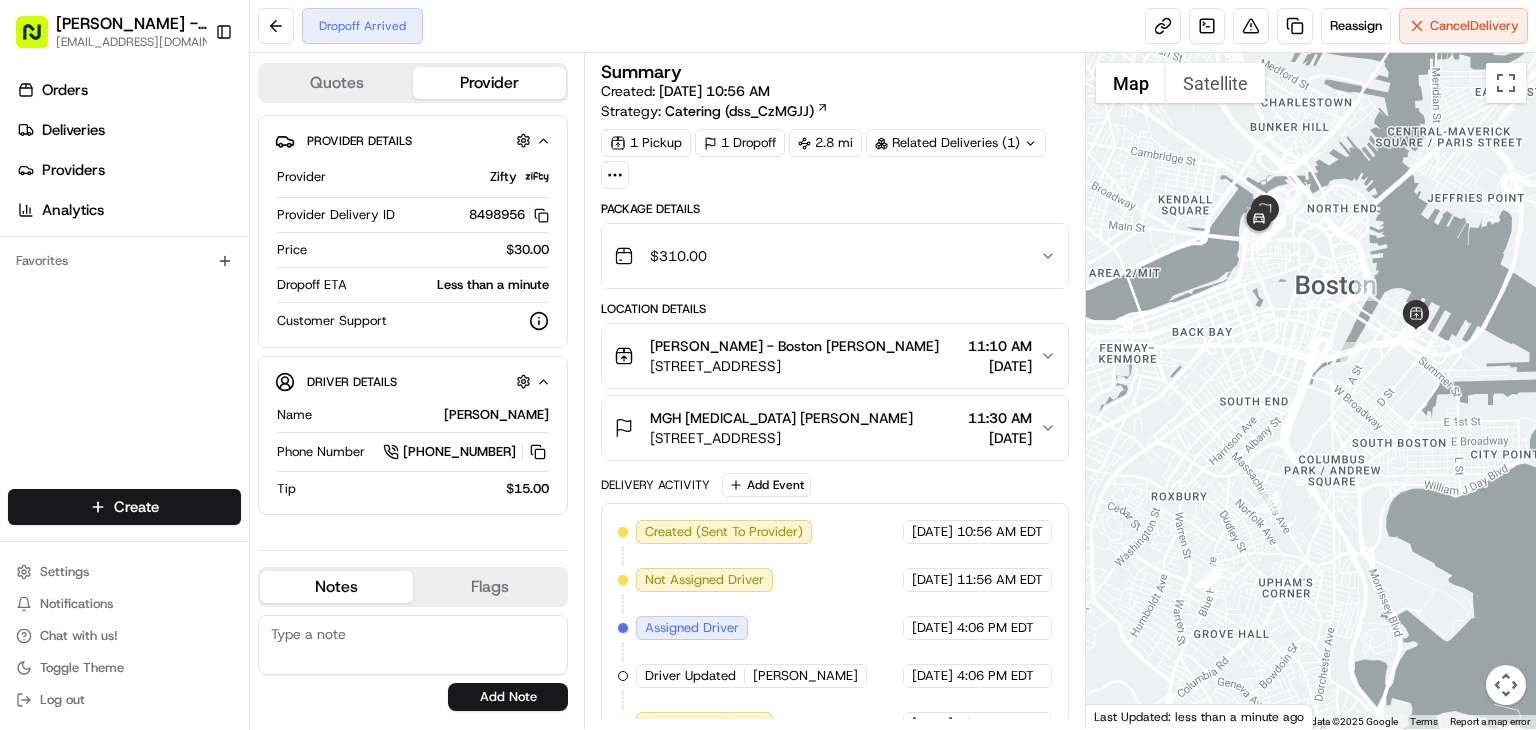 scroll, scrollTop: 0, scrollLeft: 0, axis: both 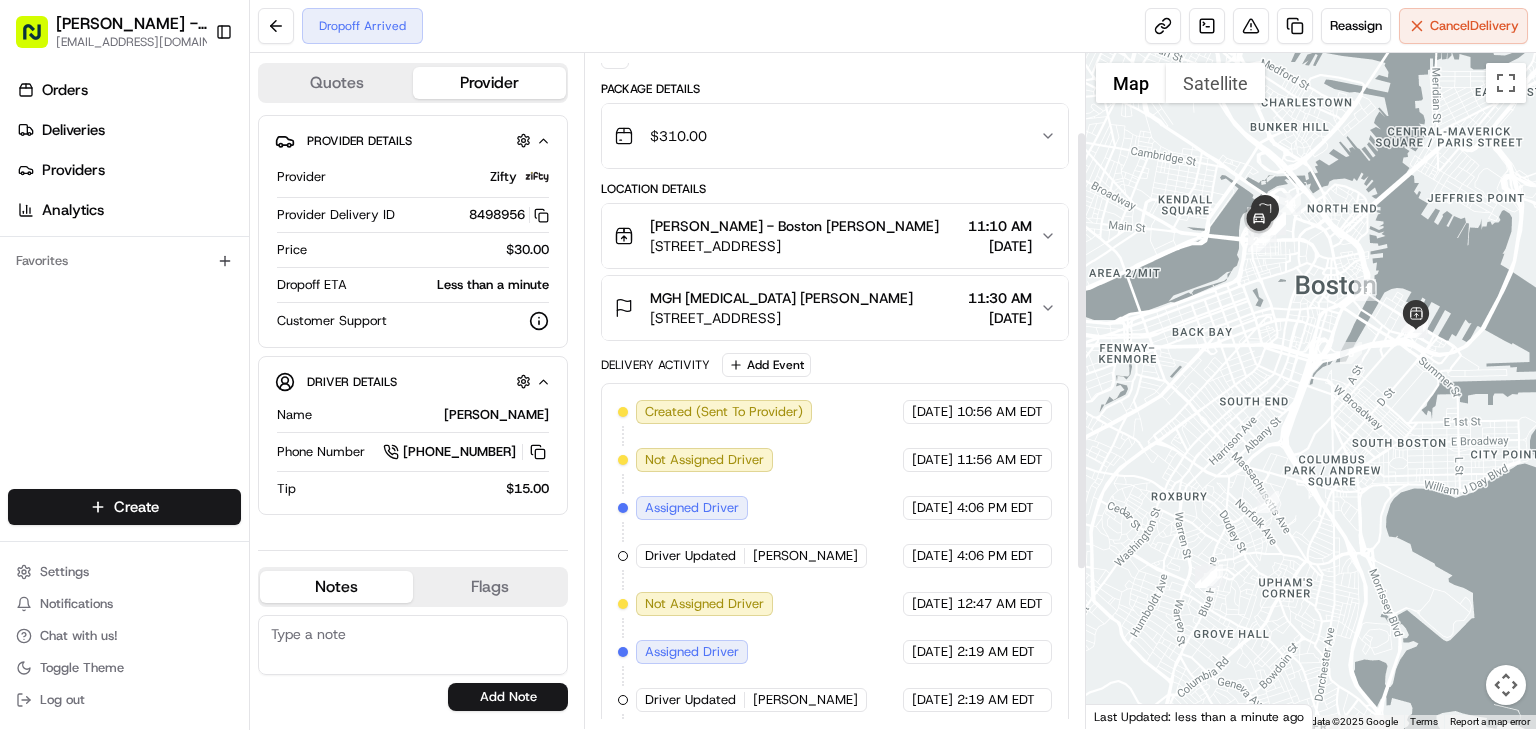 click on "[DATE]" at bounding box center [1000, 246] 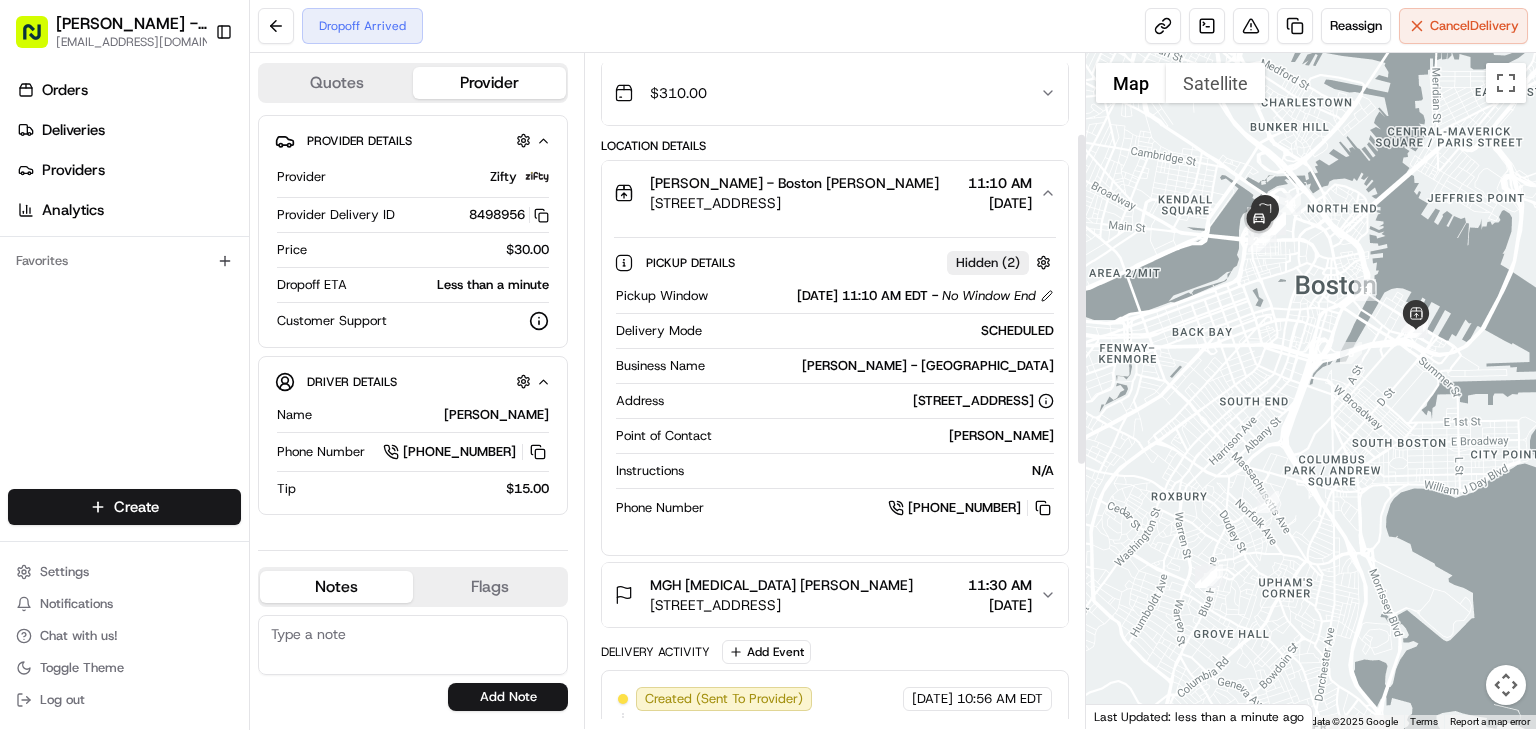 scroll, scrollTop: 164, scrollLeft: 0, axis: vertical 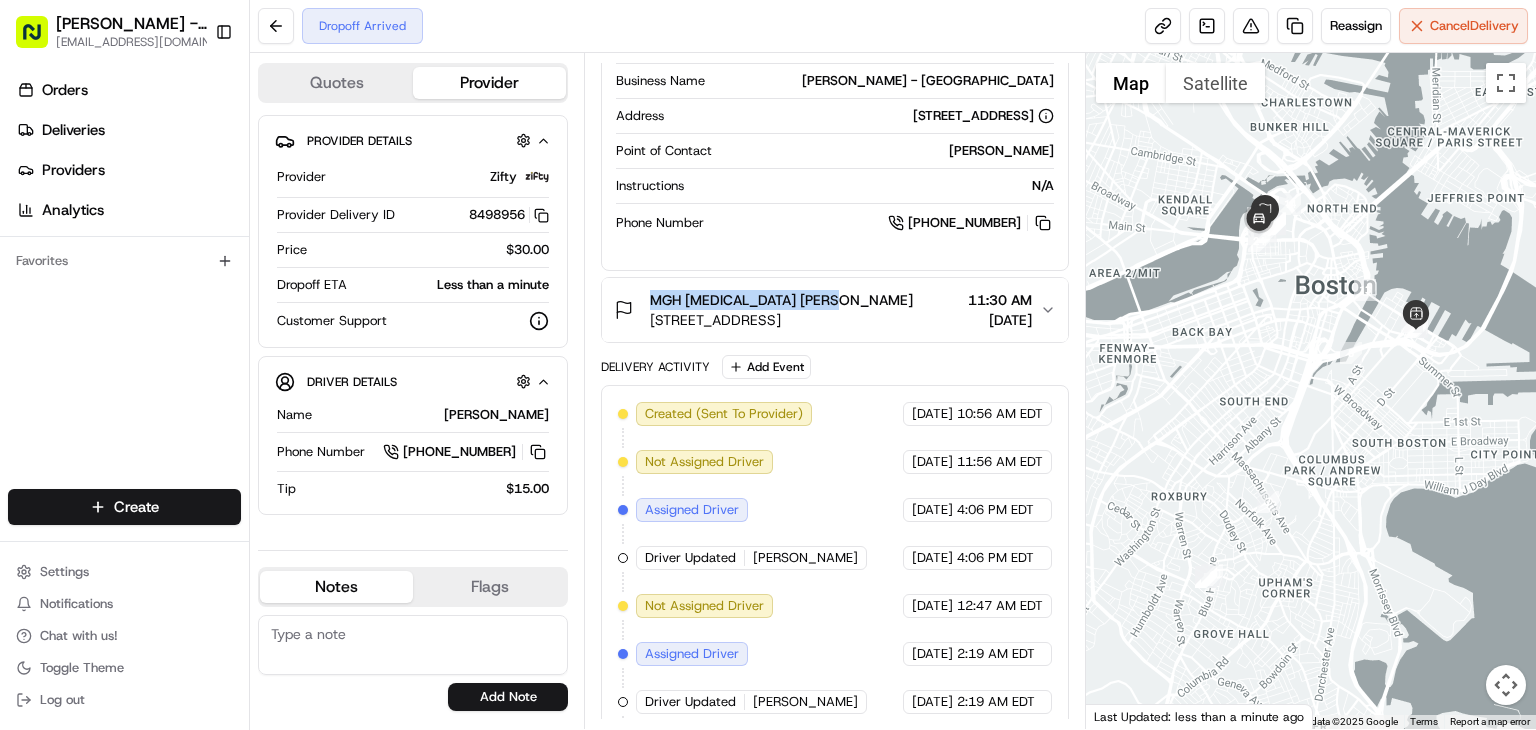 drag, startPoint x: 826, startPoint y: 301, endPoint x: 652, endPoint y: 301, distance: 174 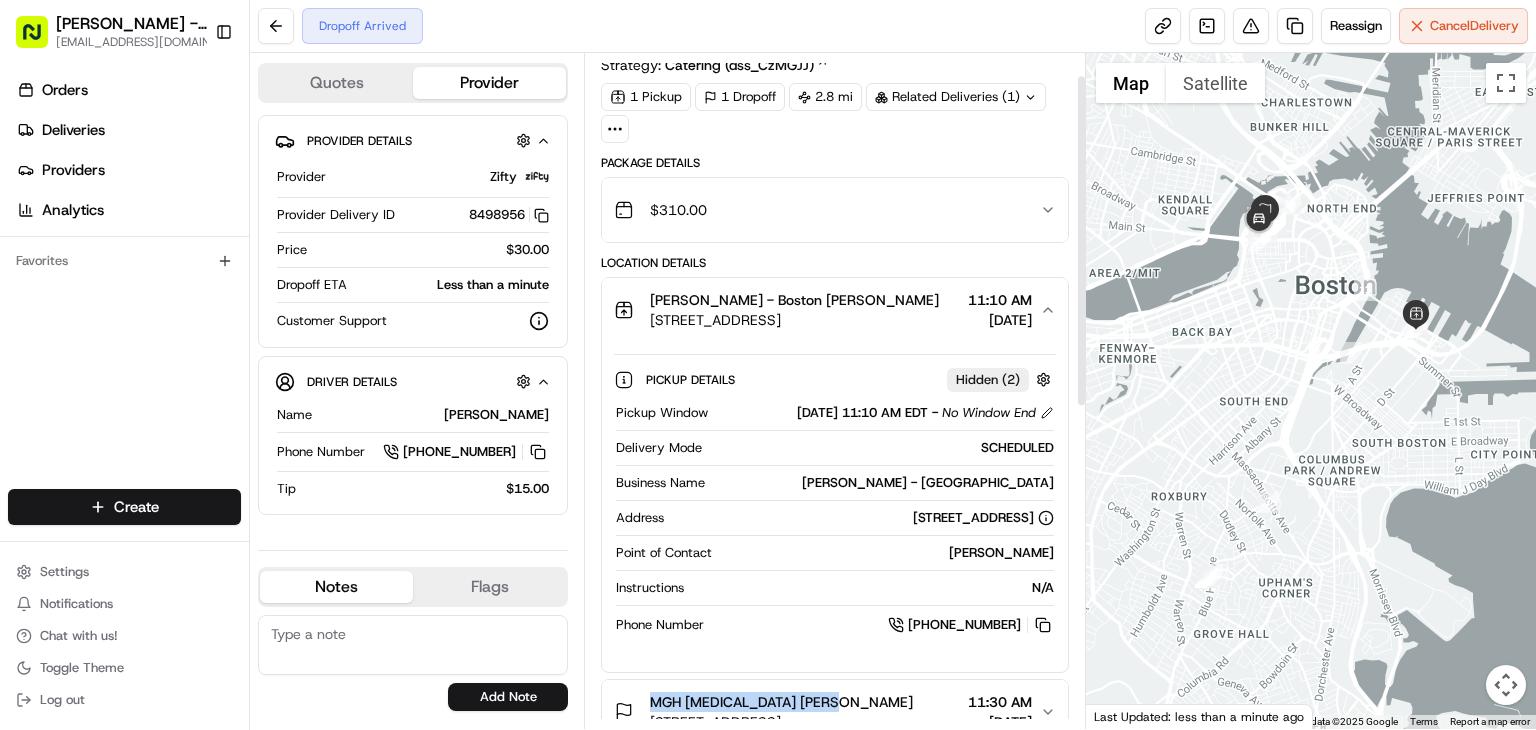 scroll, scrollTop: 0, scrollLeft: 0, axis: both 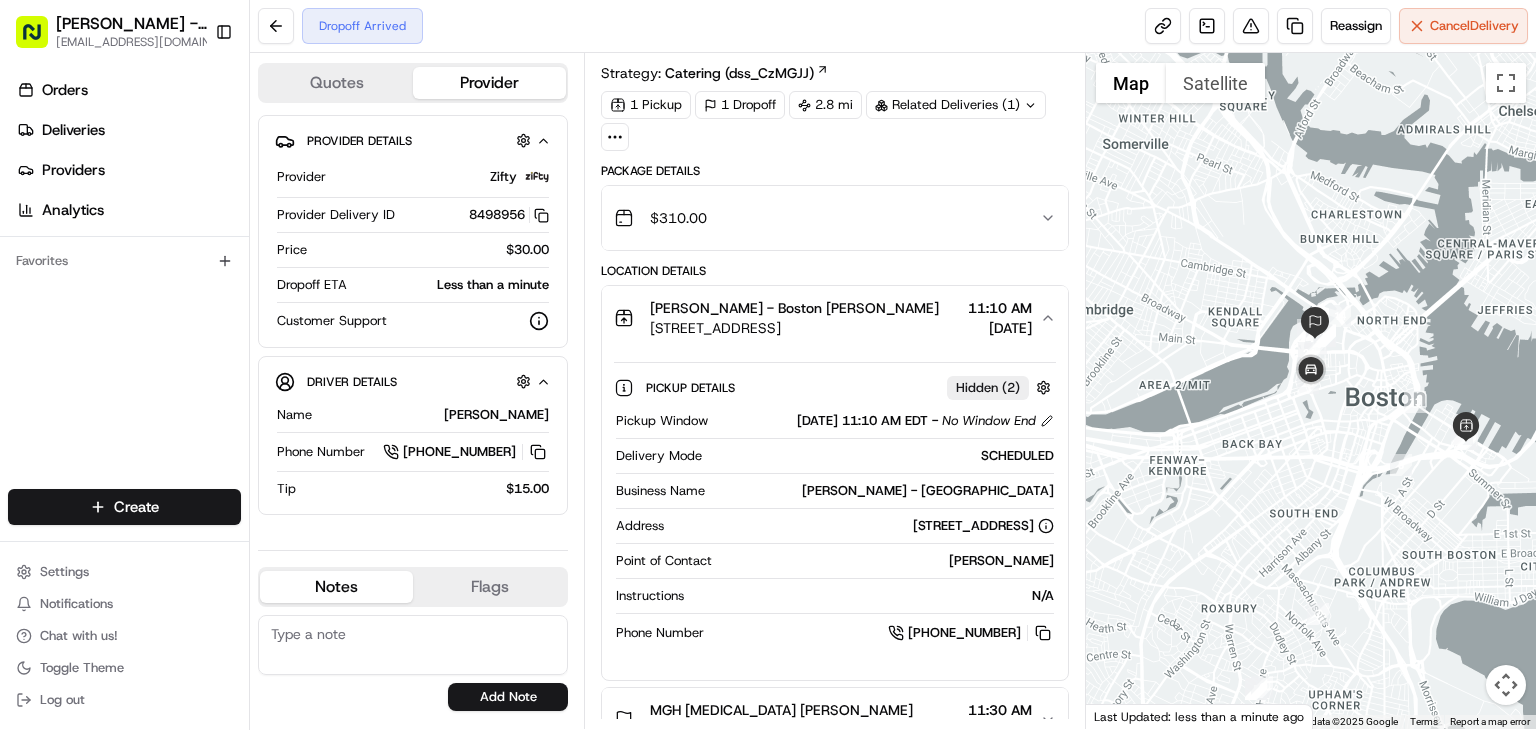 click 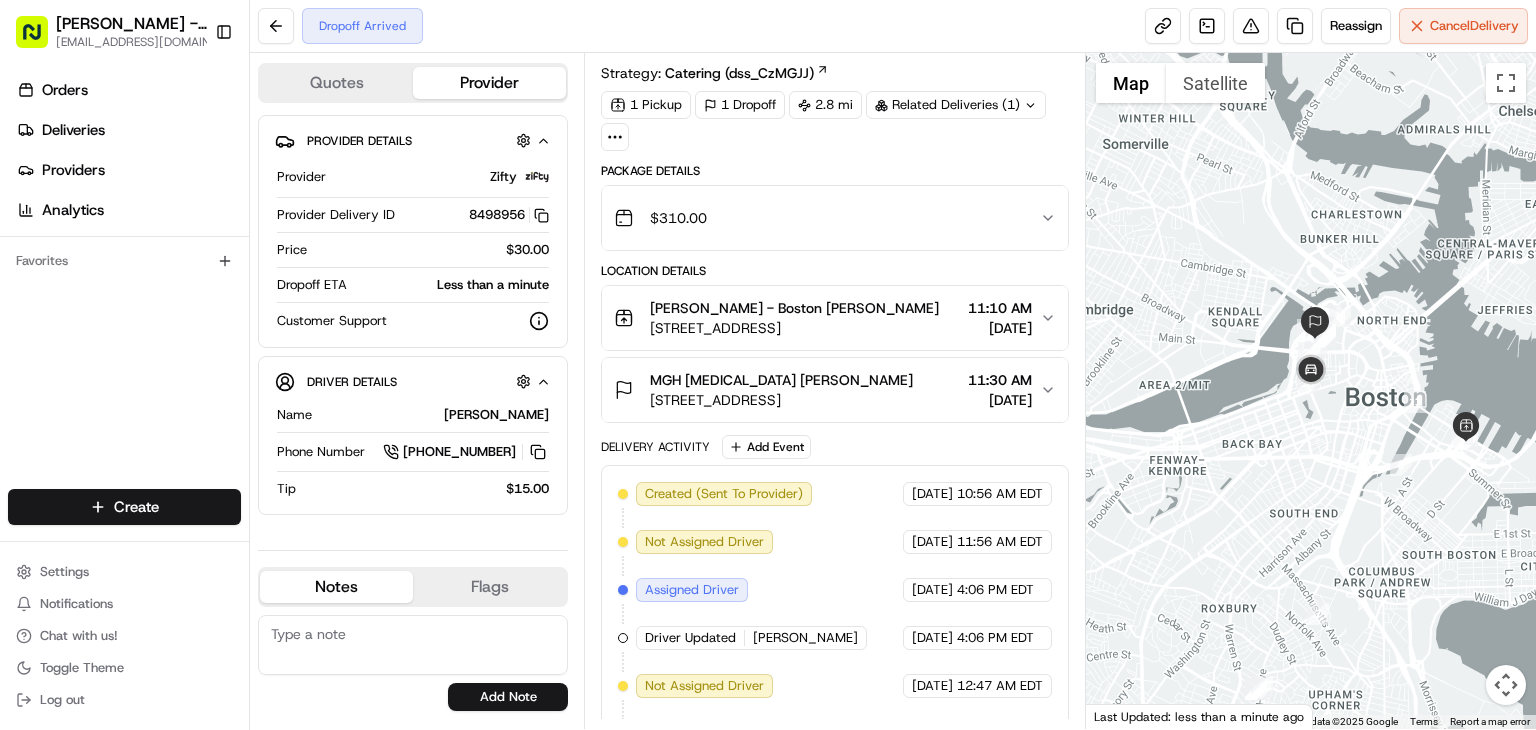 click on "MGH Radiology Jingle Yue 55 Fruit St building 244a, Boston, MA 02114, USA 11:30 AM 07/14/2025" at bounding box center [835, 390] 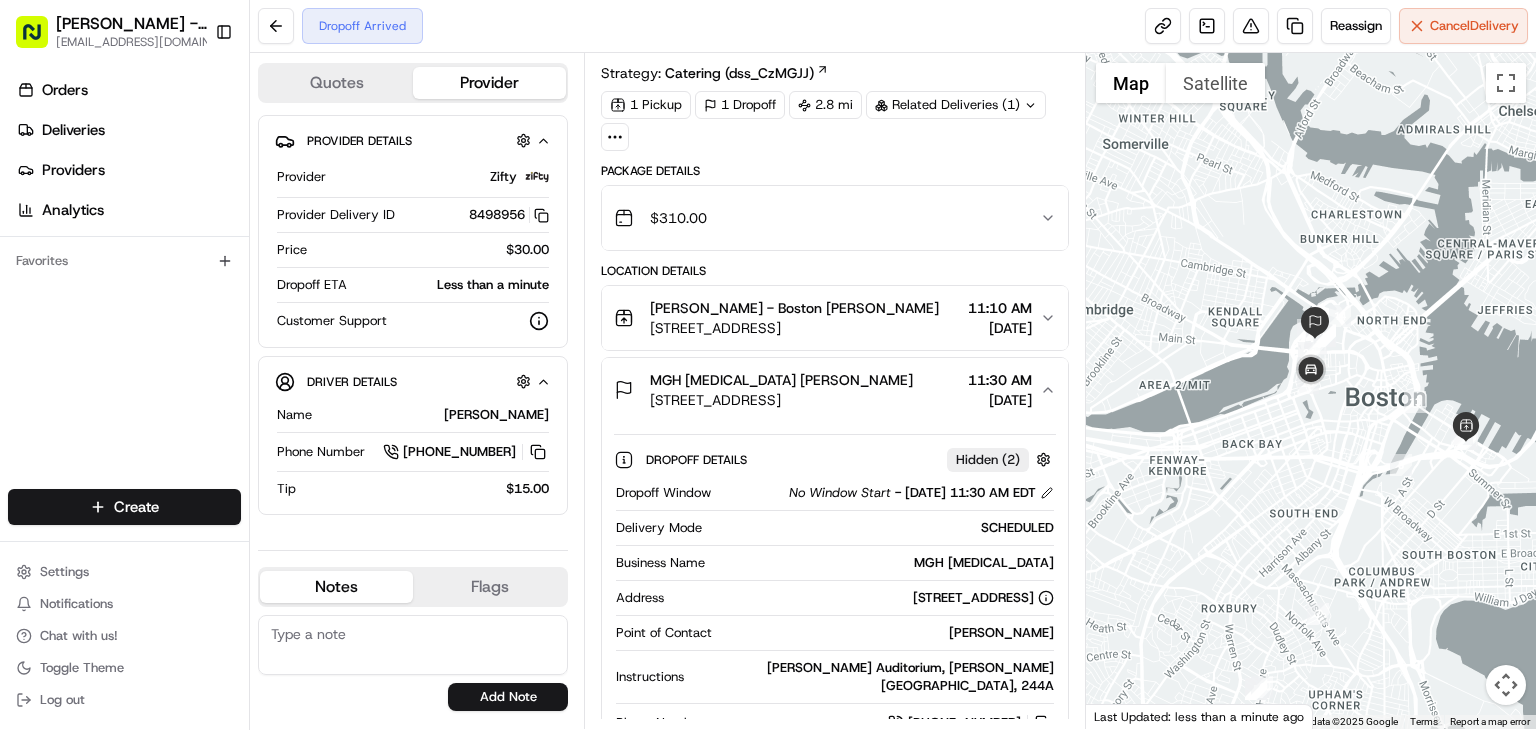 click on "MGH Radiology Jingle Yue 55 Fruit St building 244a, Boston, MA 02114, USA 11:30 AM 07/14/2025" at bounding box center [835, 390] 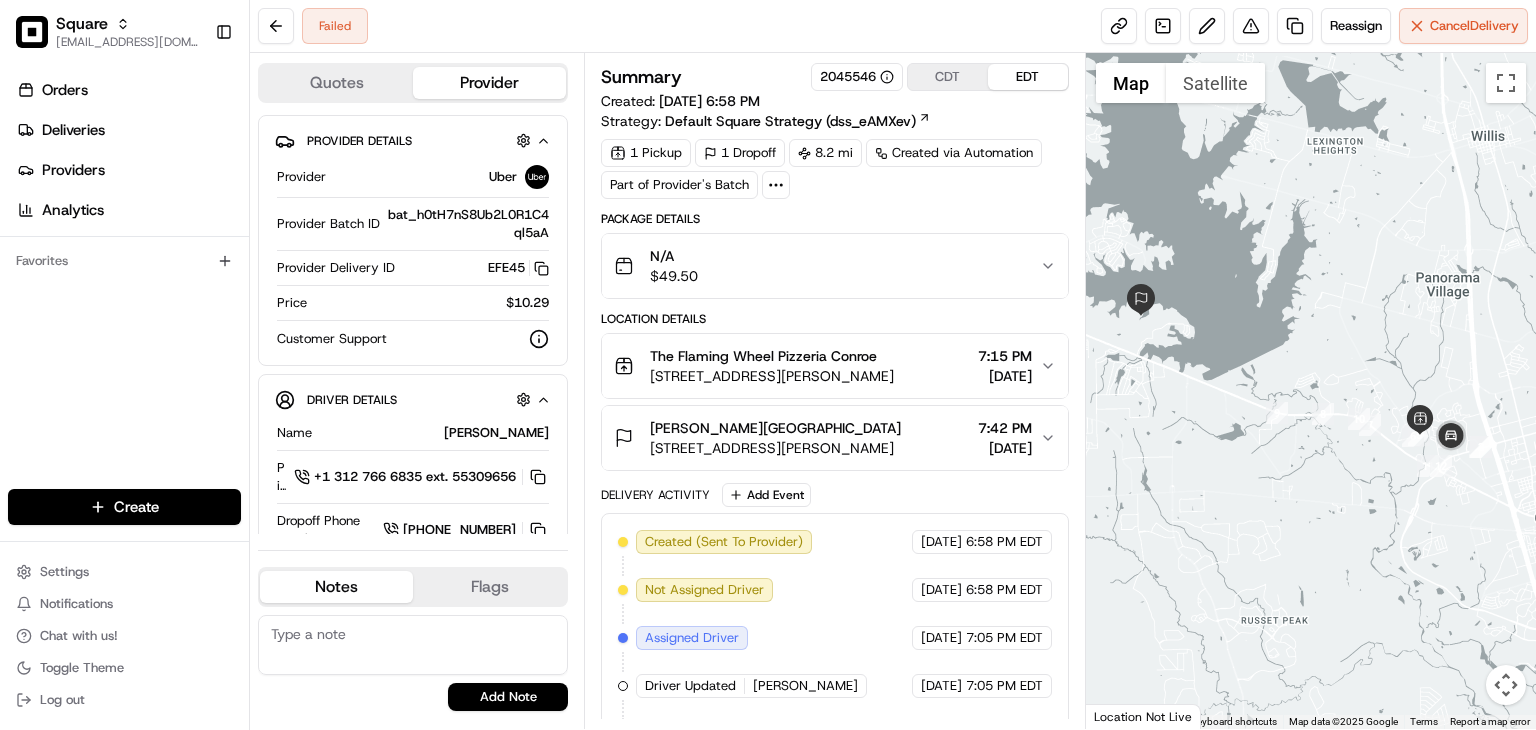 scroll, scrollTop: 0, scrollLeft: 0, axis: both 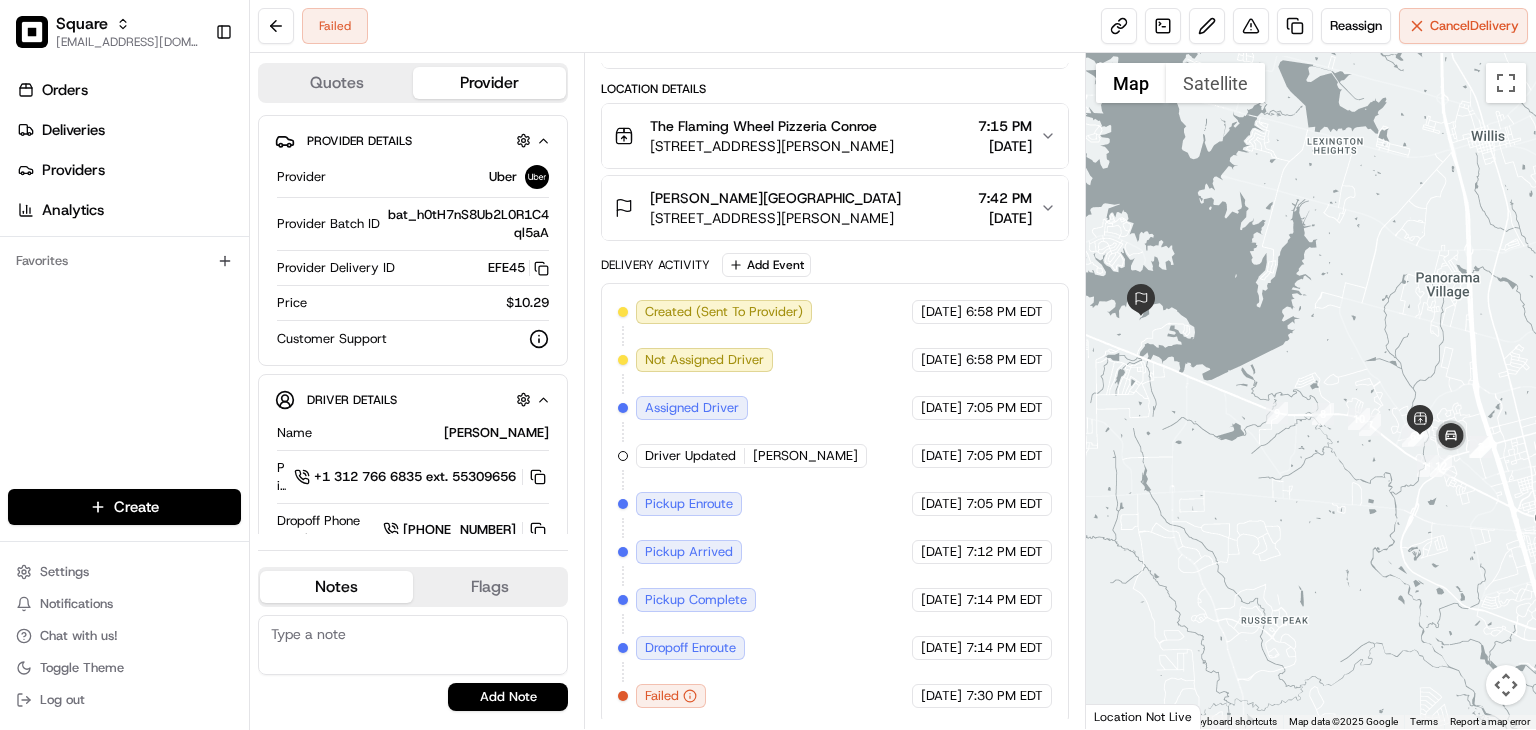 click on "Failed Reassign Cancel  Delivery" at bounding box center [893, 26] 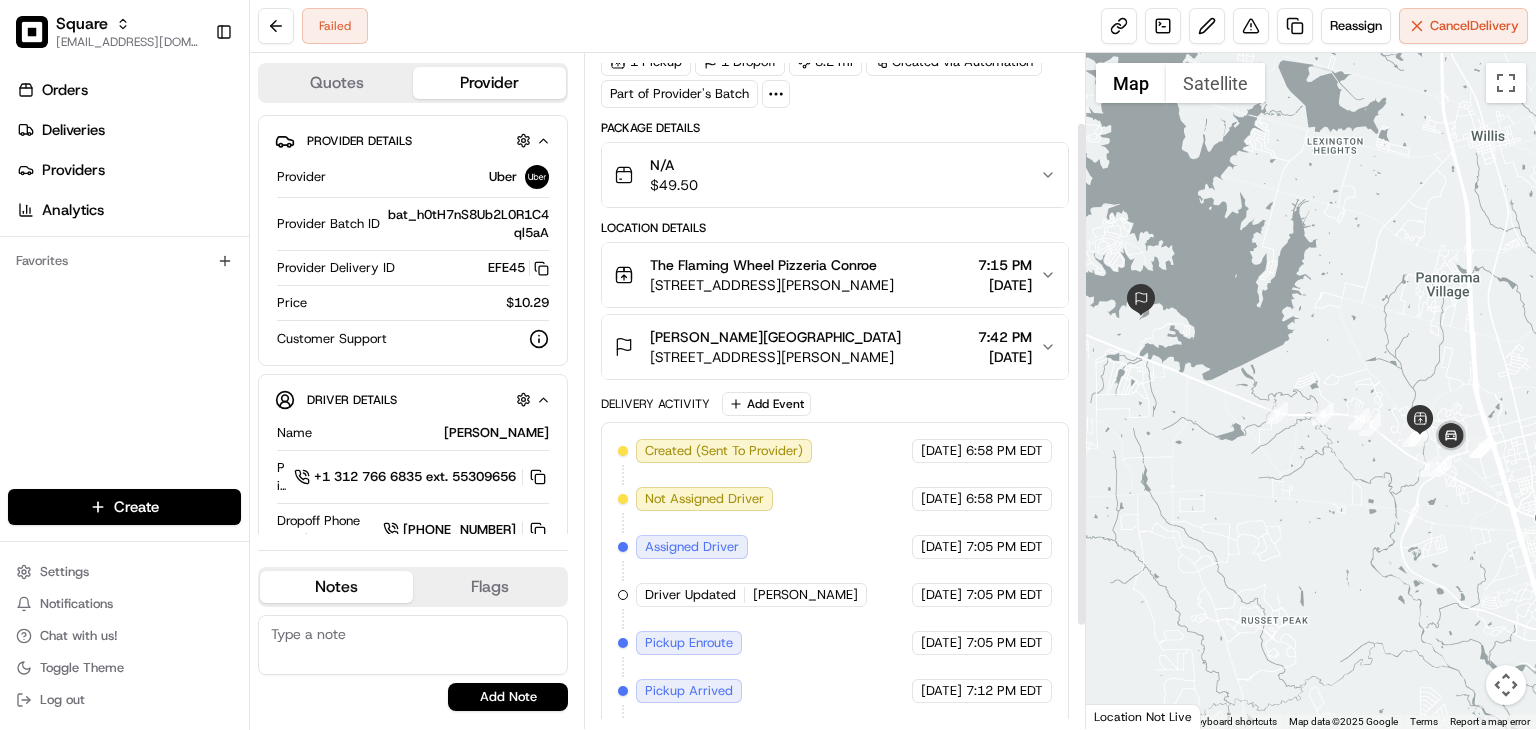 scroll, scrollTop: 0, scrollLeft: 0, axis: both 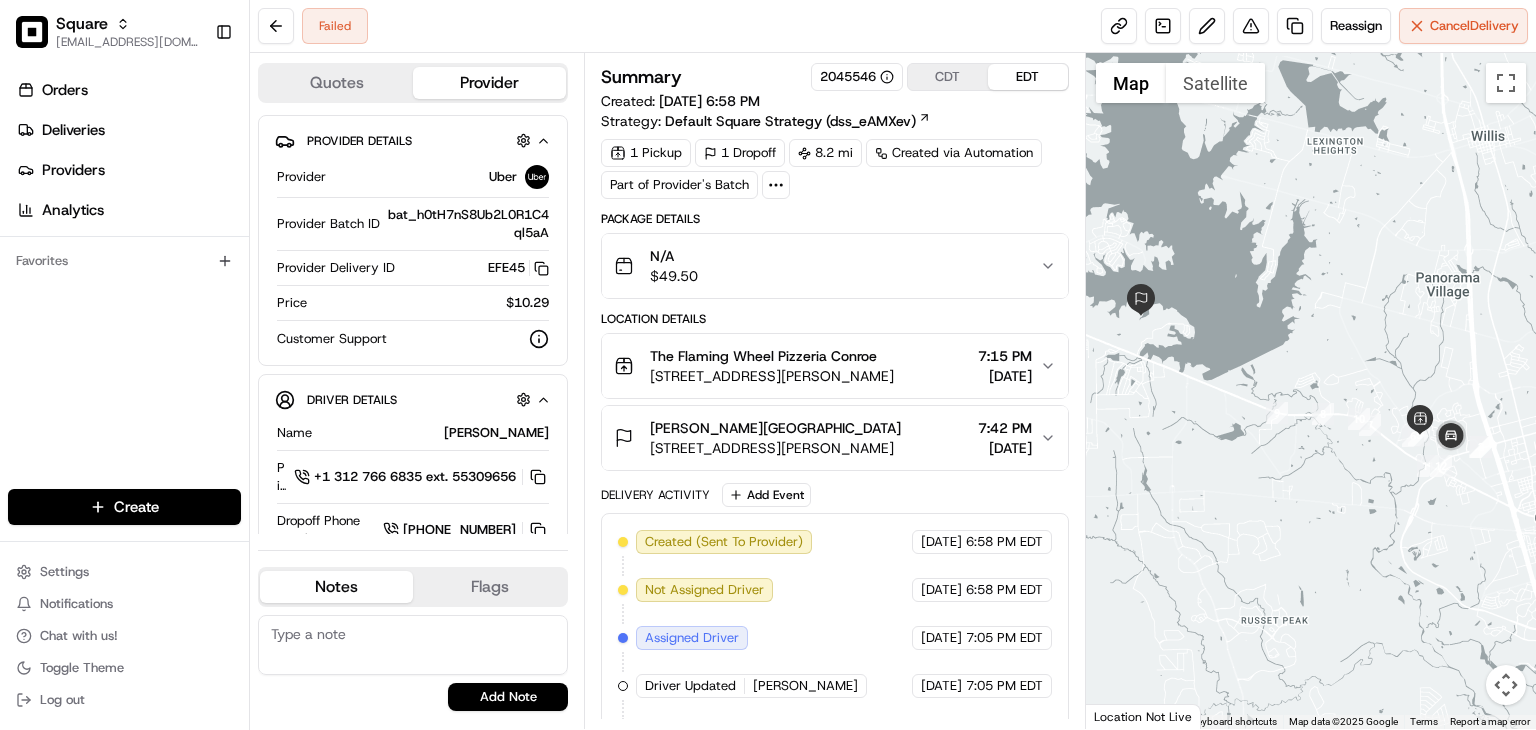 drag, startPoint x: 103, startPoint y: 372, endPoint x: 197, endPoint y: 439, distance: 115.43397 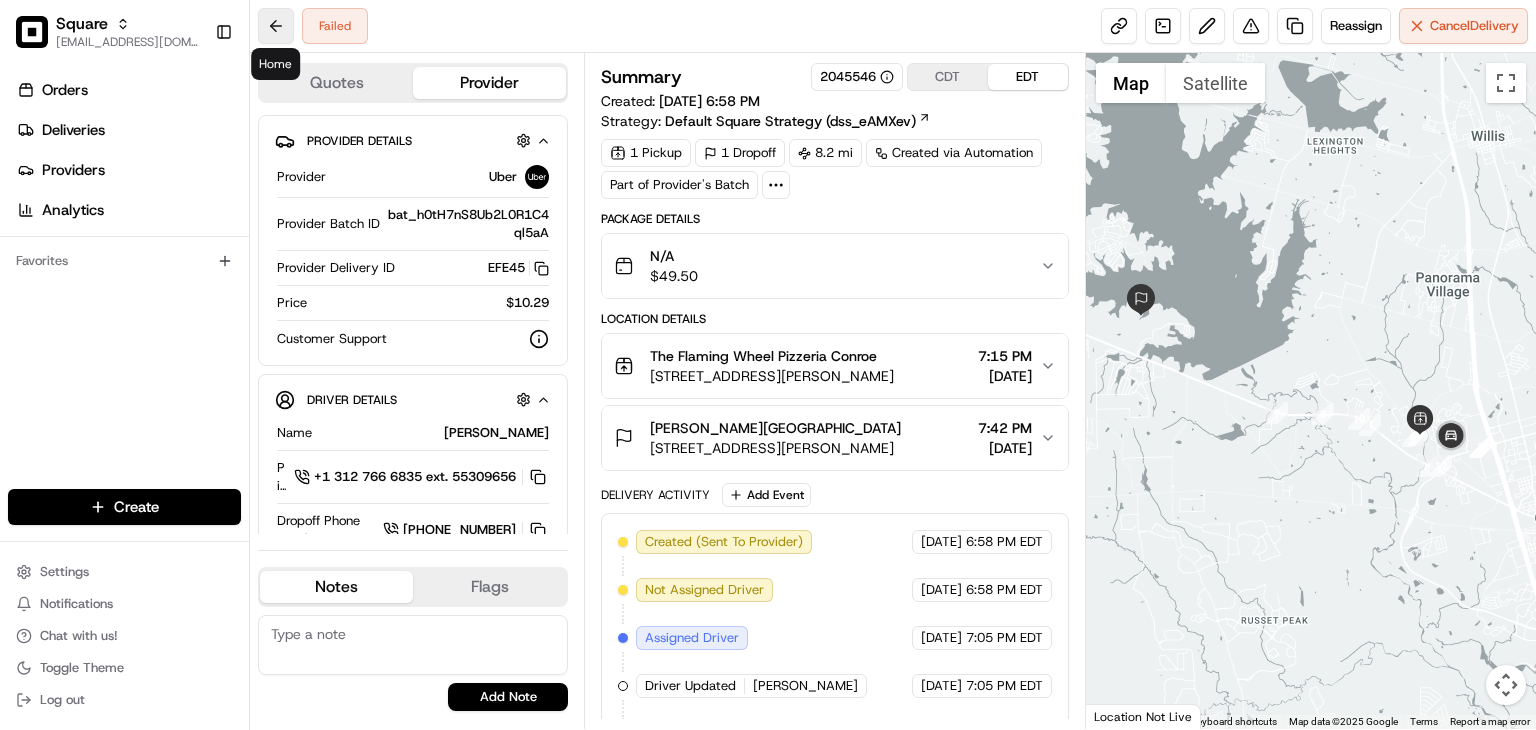 click at bounding box center [276, 26] 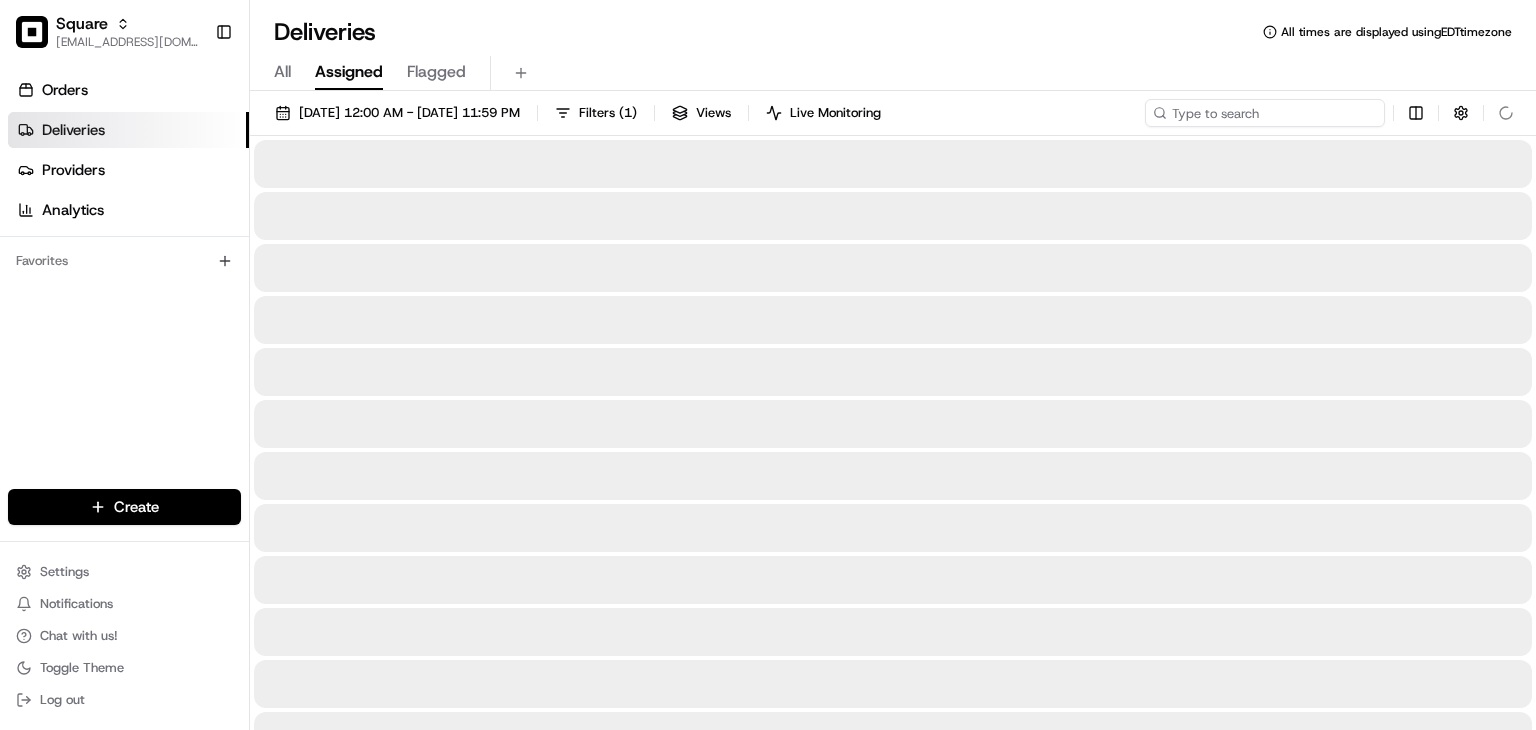 click at bounding box center (1265, 113) 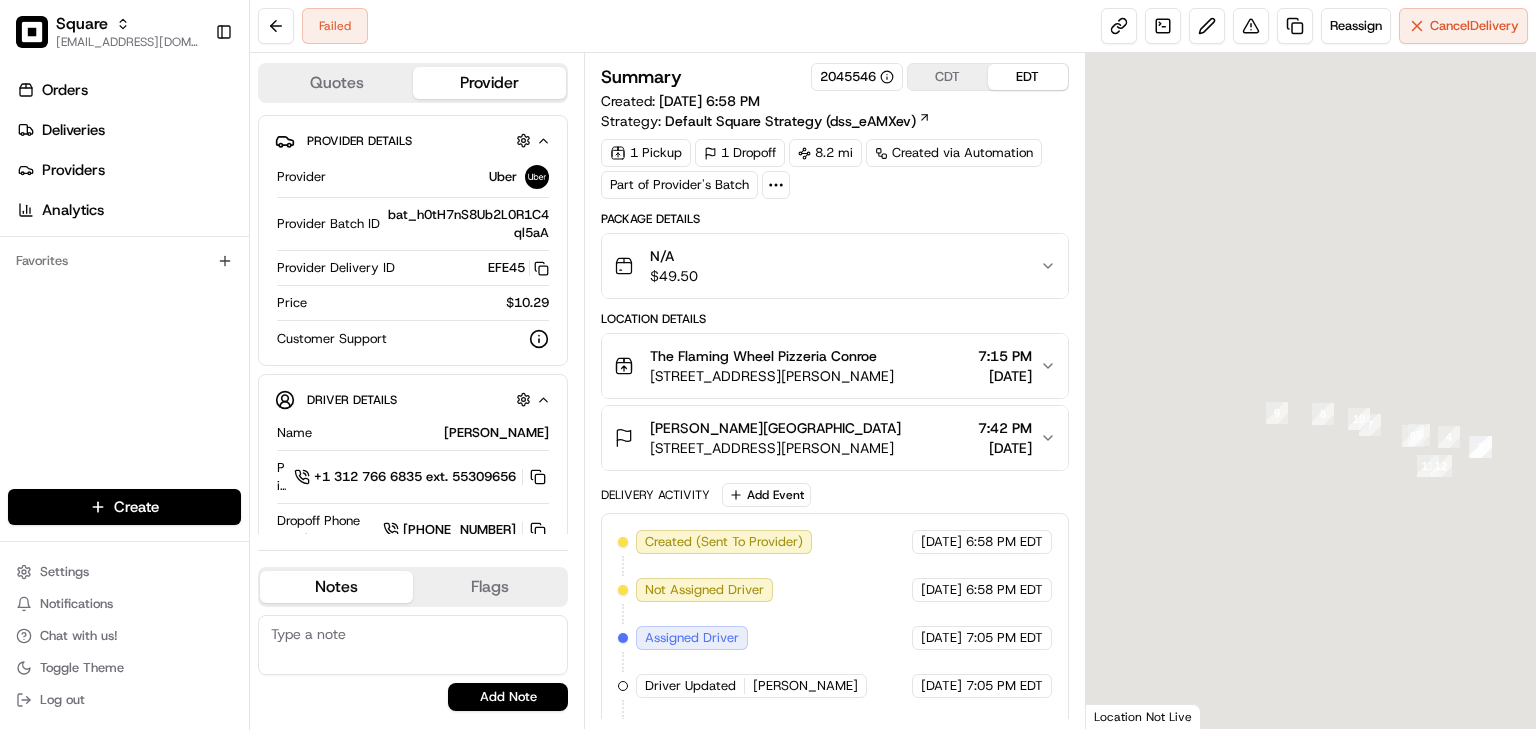 scroll, scrollTop: 0, scrollLeft: 0, axis: both 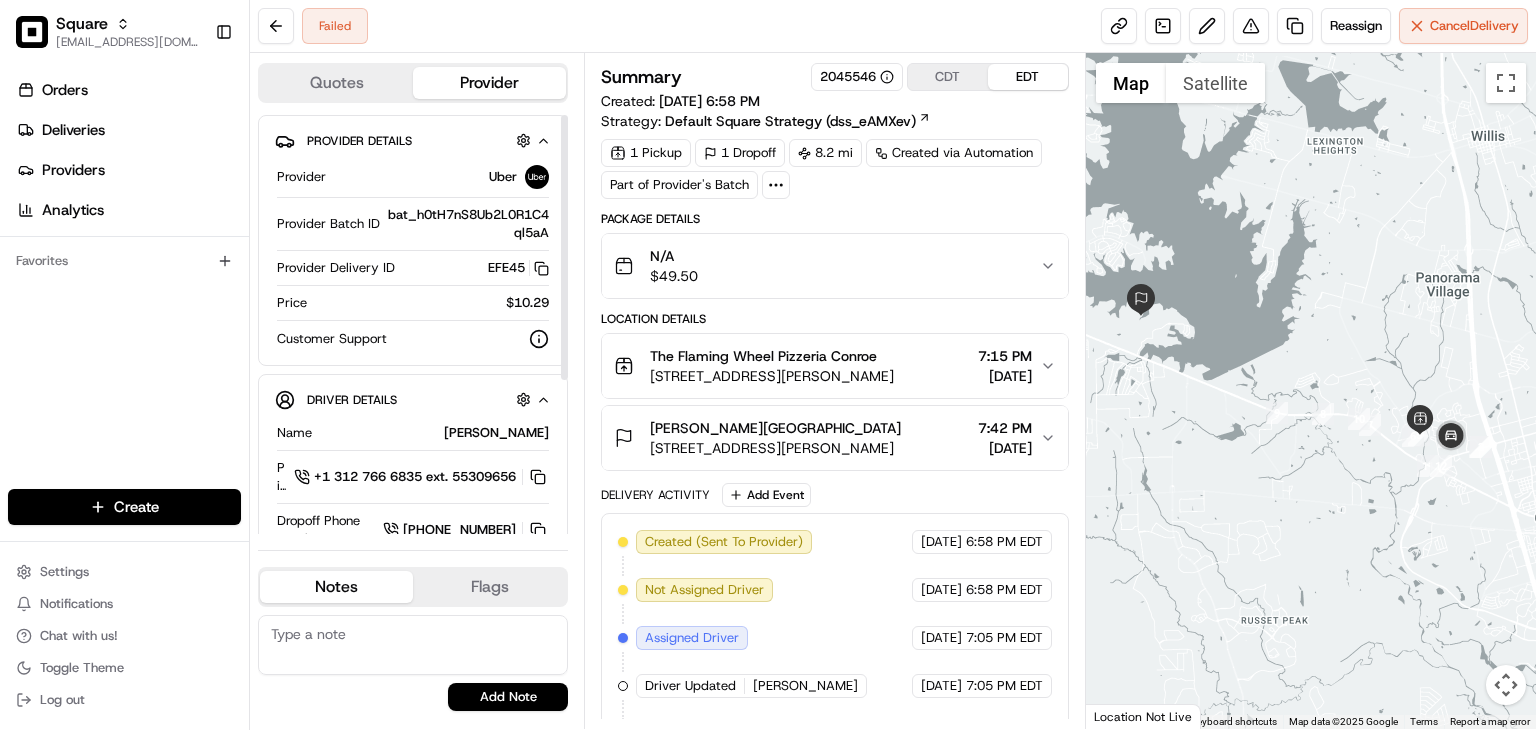click on "Orders Deliveries Providers Analytics Favorites" at bounding box center [124, 284] 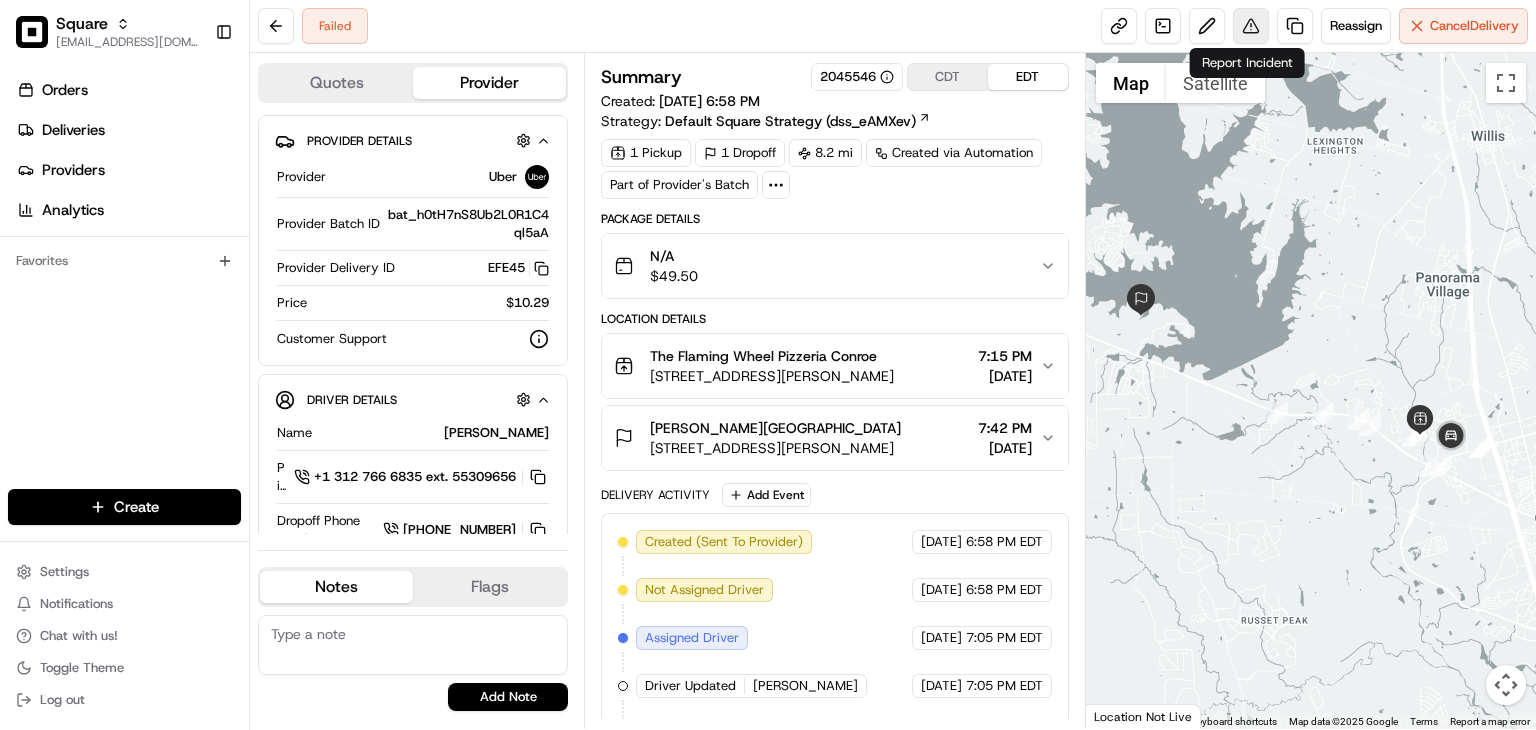click at bounding box center (1251, 26) 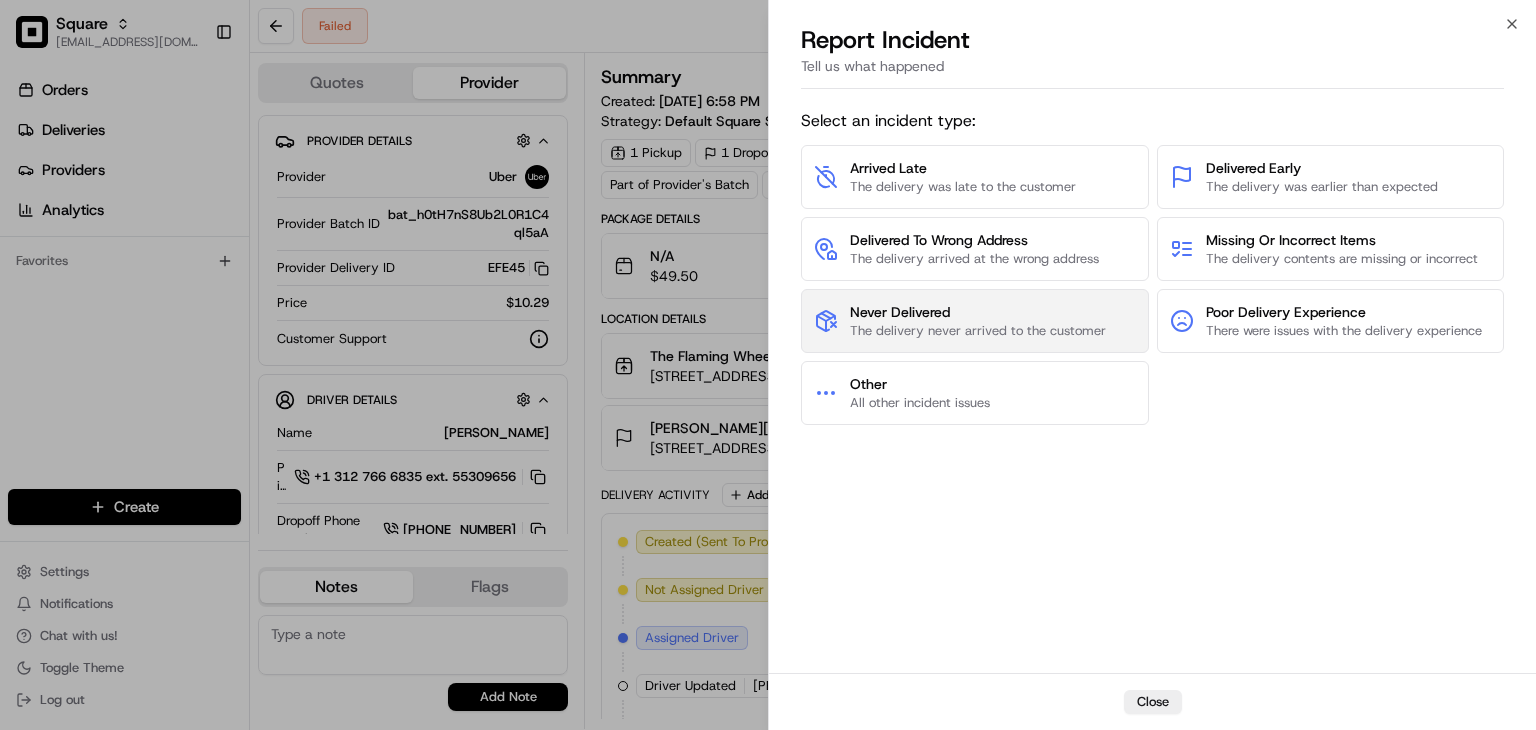 click on "Never Delivered The delivery never arrived to the customer" at bounding box center (975, 321) 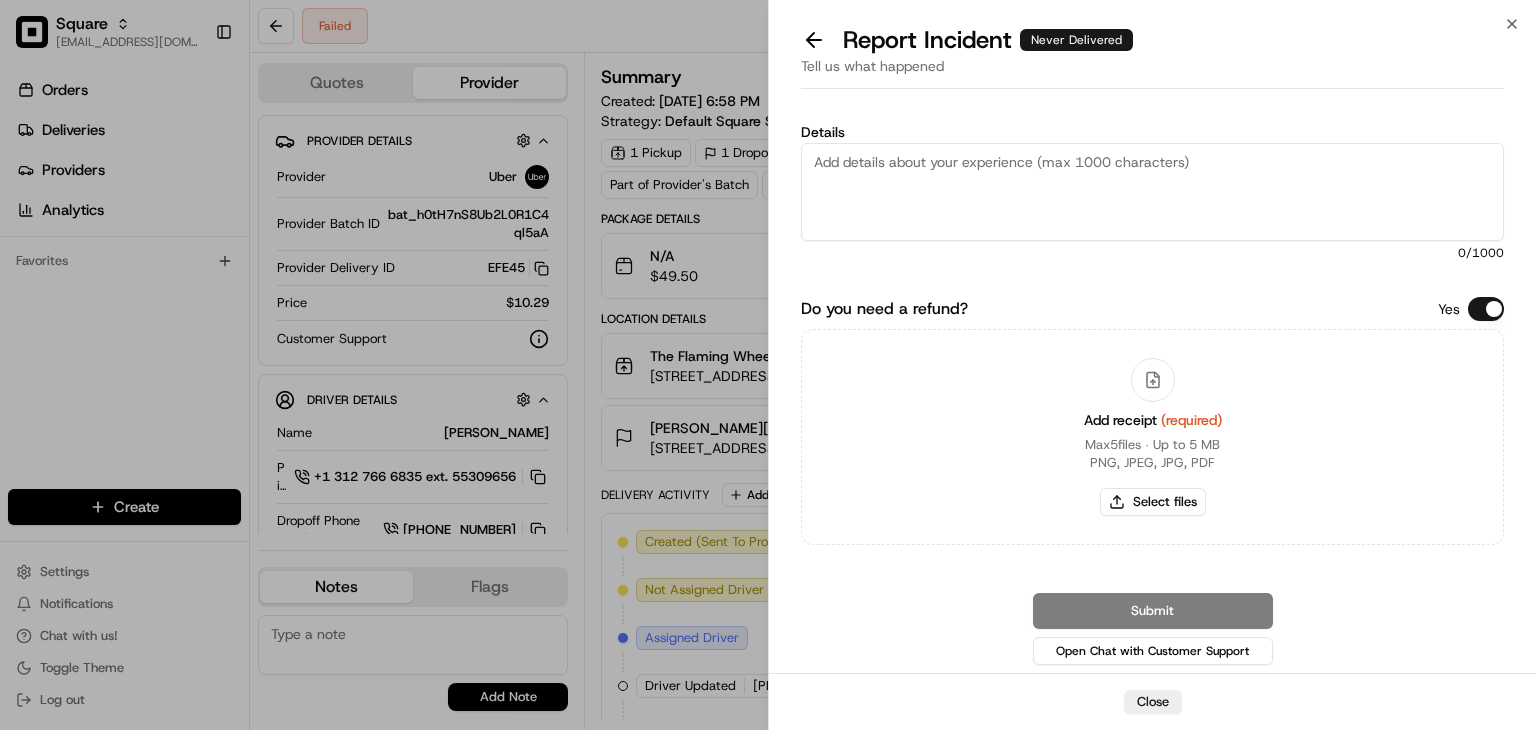 drag, startPoint x: 1474, startPoint y: 315, endPoint x: 1381, endPoint y: 288, distance: 96.84007 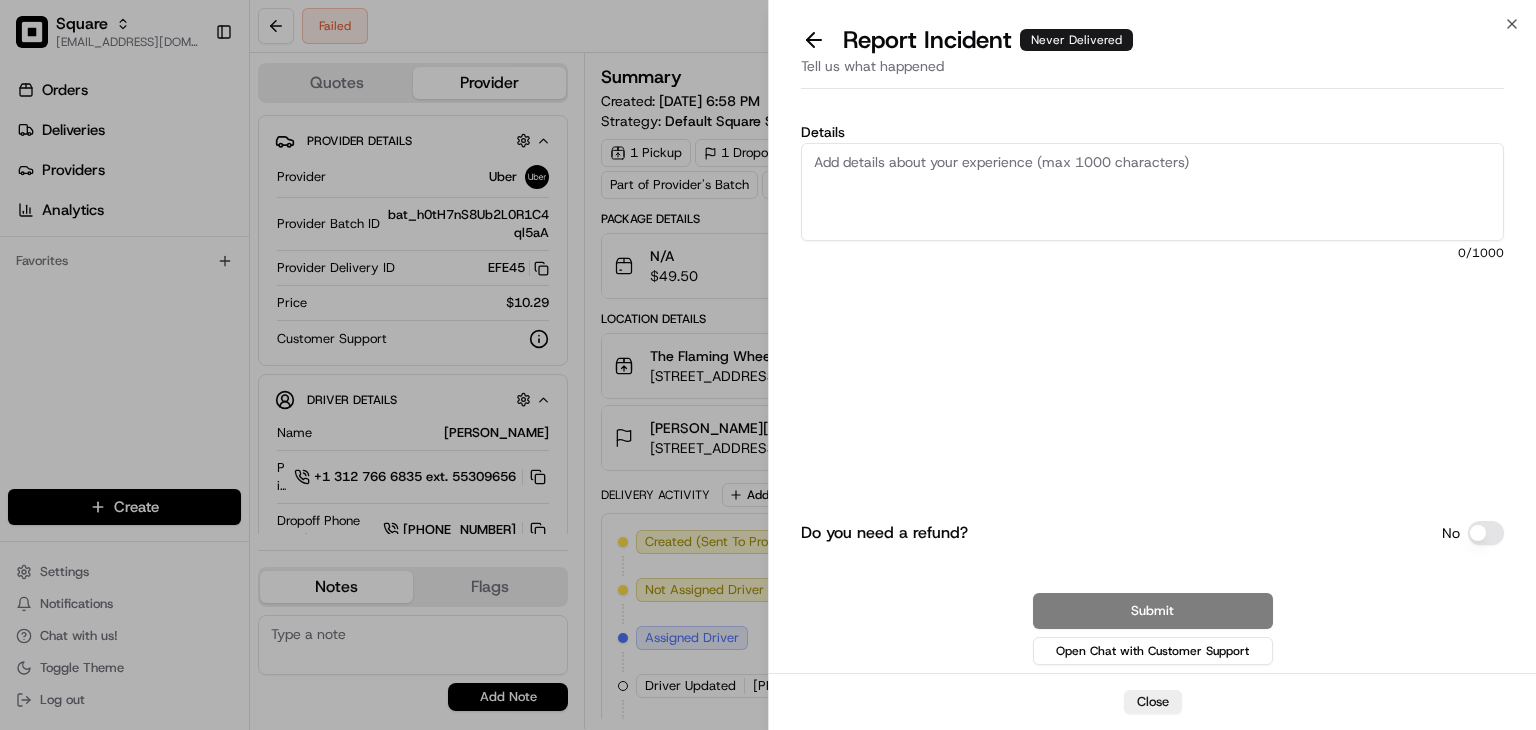 click on "Details" at bounding box center (1152, 192) 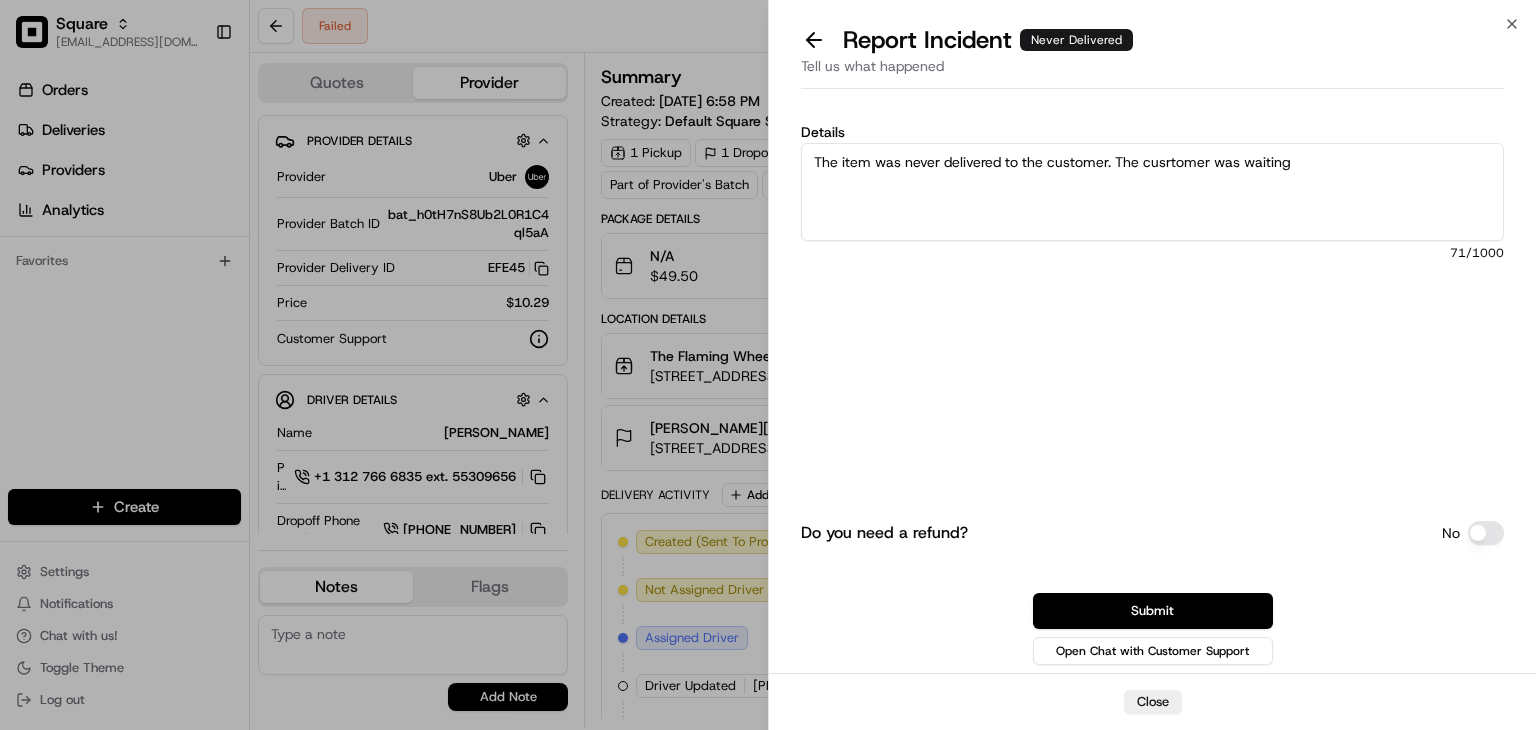 click on "The item was never delivered to the customer. The cusrtomer was waiting" at bounding box center [1152, 192] 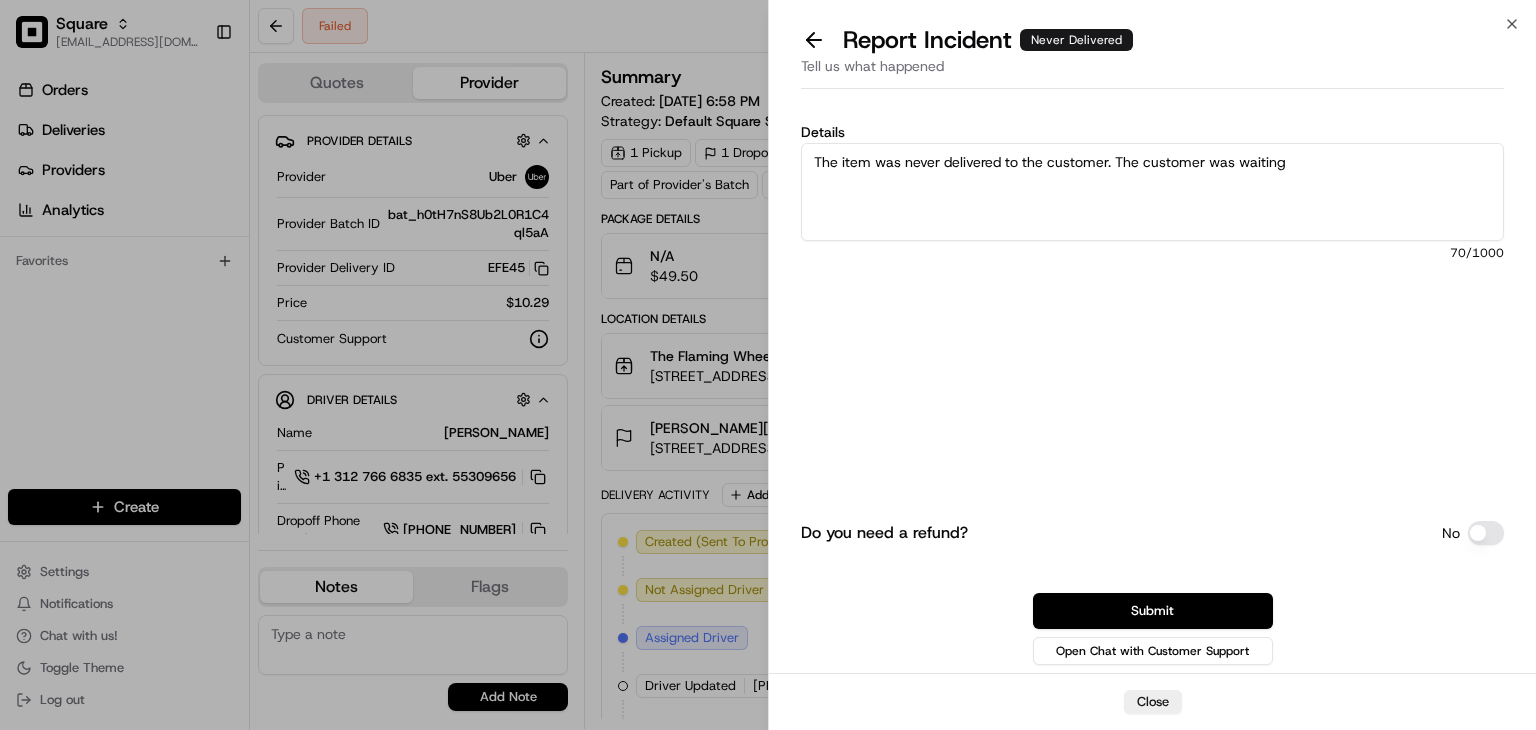 click on "The item was never delivered to the customer. The customer was waiting" at bounding box center [1152, 192] 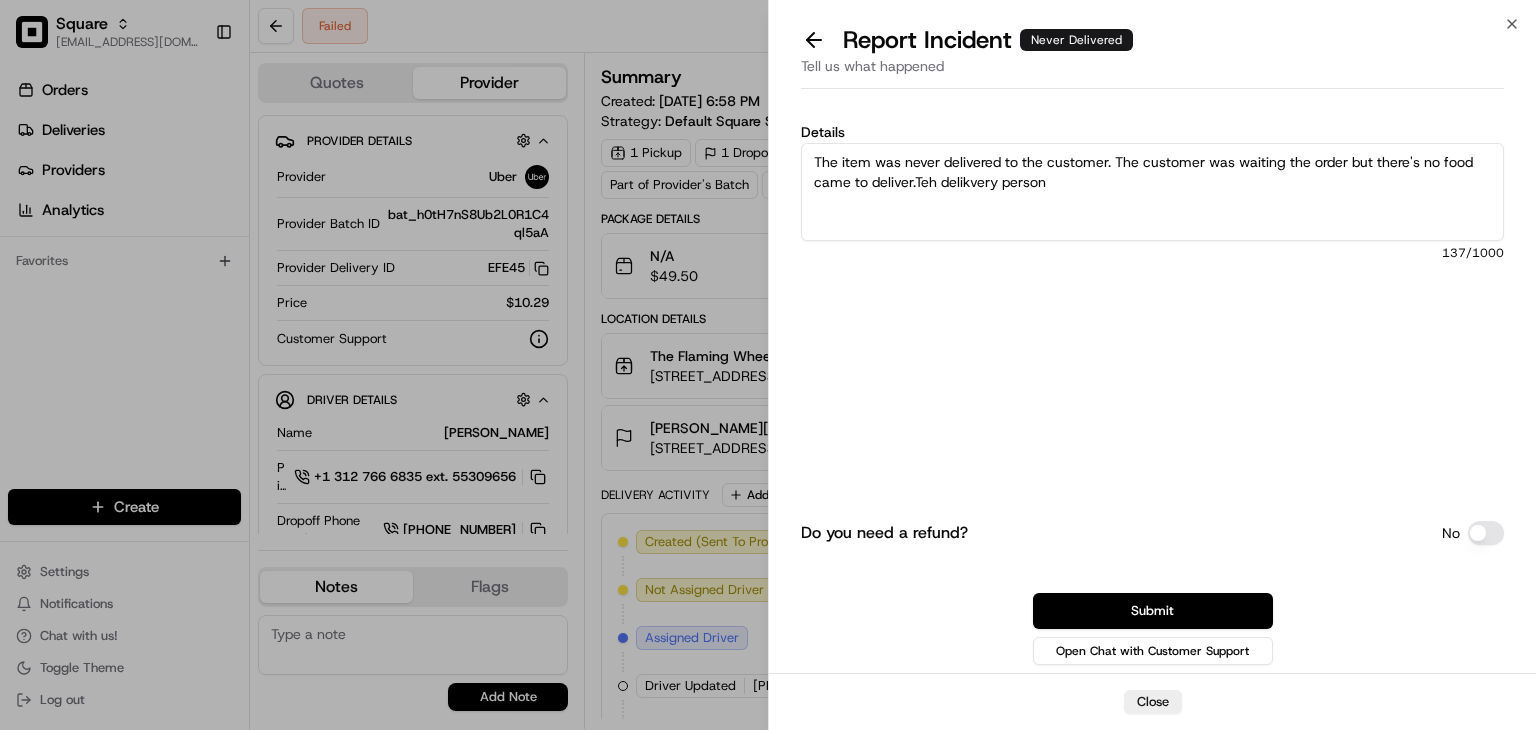 click on "The item was never delivered to the customer. The customer was waiting the order but there's no food came to deliver.Teh delikvery person" at bounding box center (1152, 192) 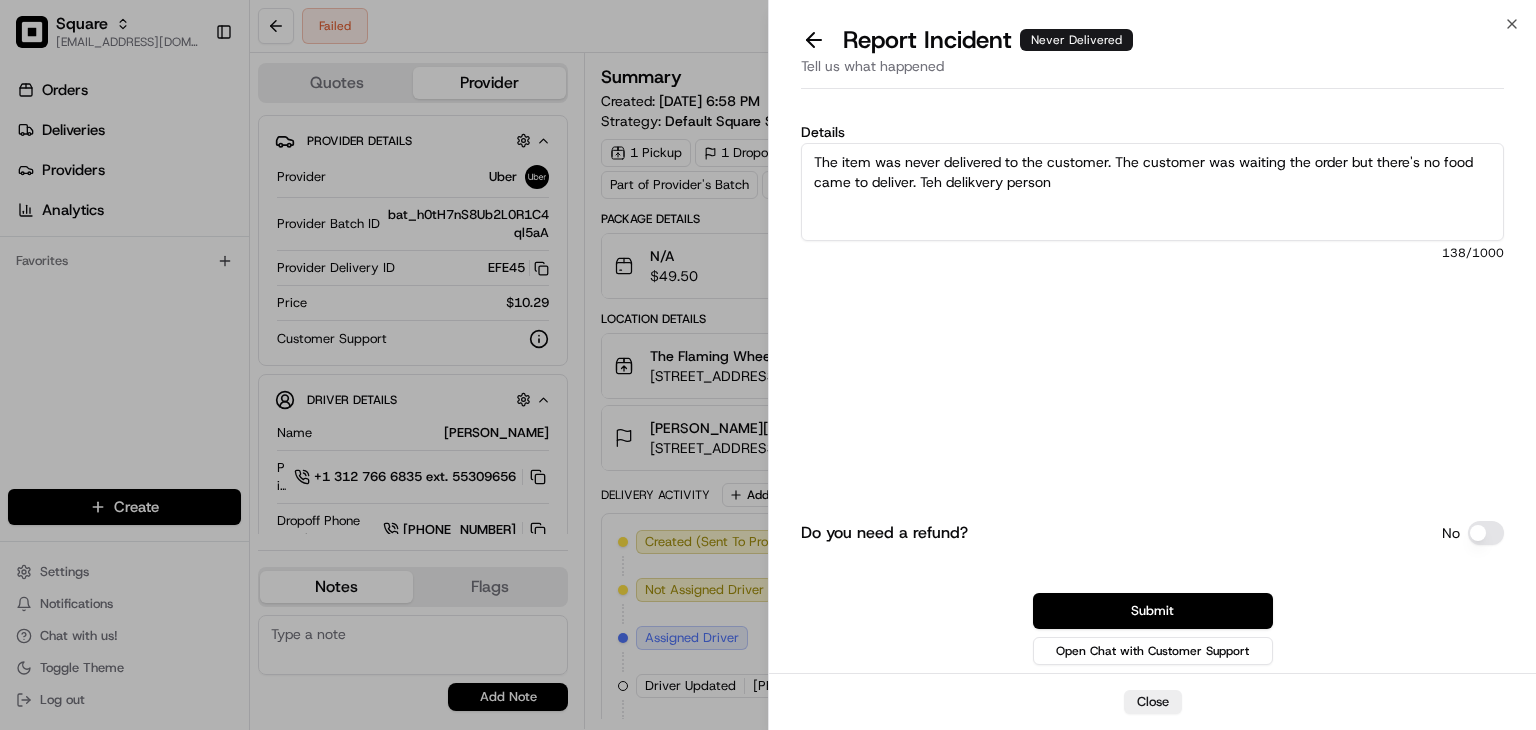 click on "The item was never delivered to the customer. The customer was waiting the order but there's no food came to deliver. Teh delikvery person" at bounding box center (1152, 192) 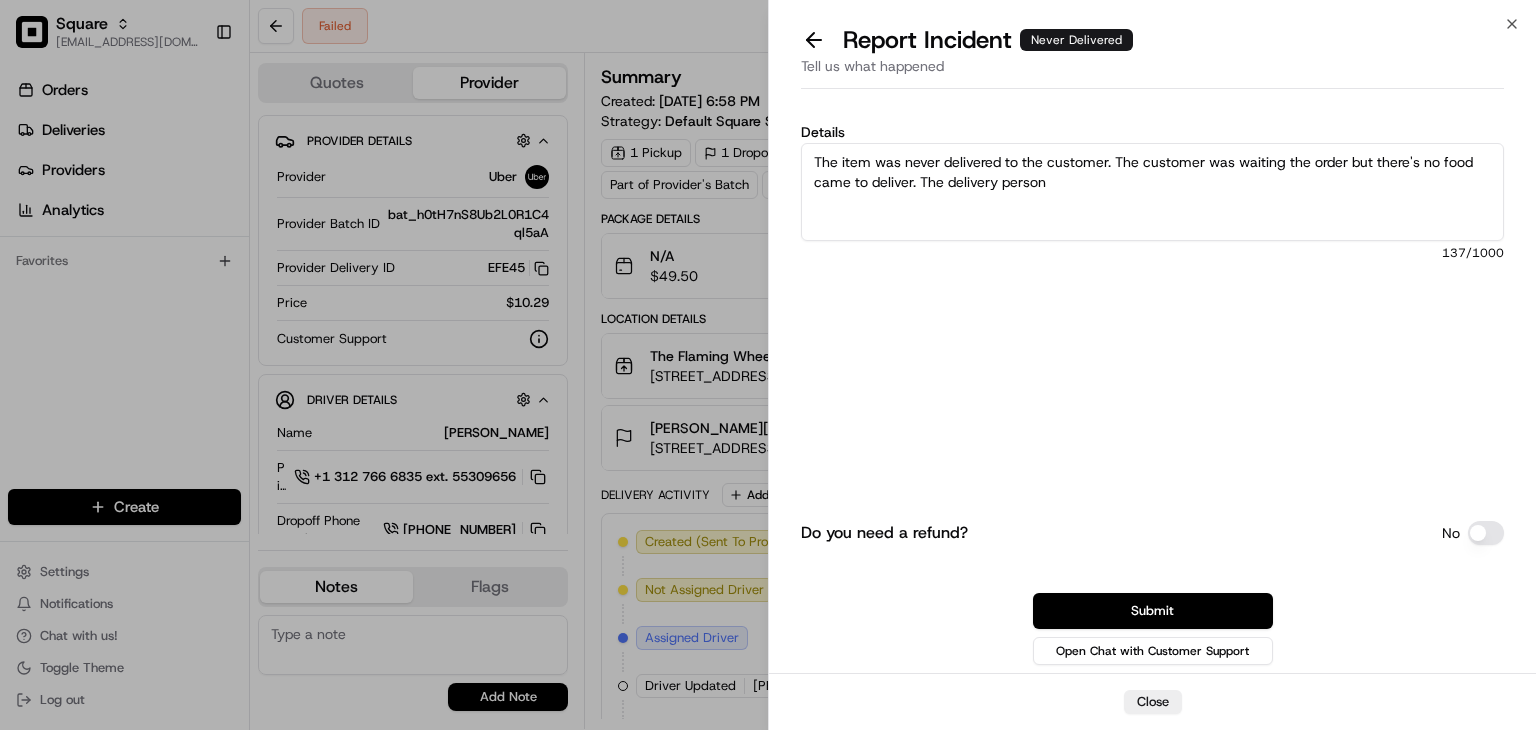 click on "The item was never delivered to the customer. The customer was waiting the order but there's no food came to deliver. The delivery person" at bounding box center [1152, 192] 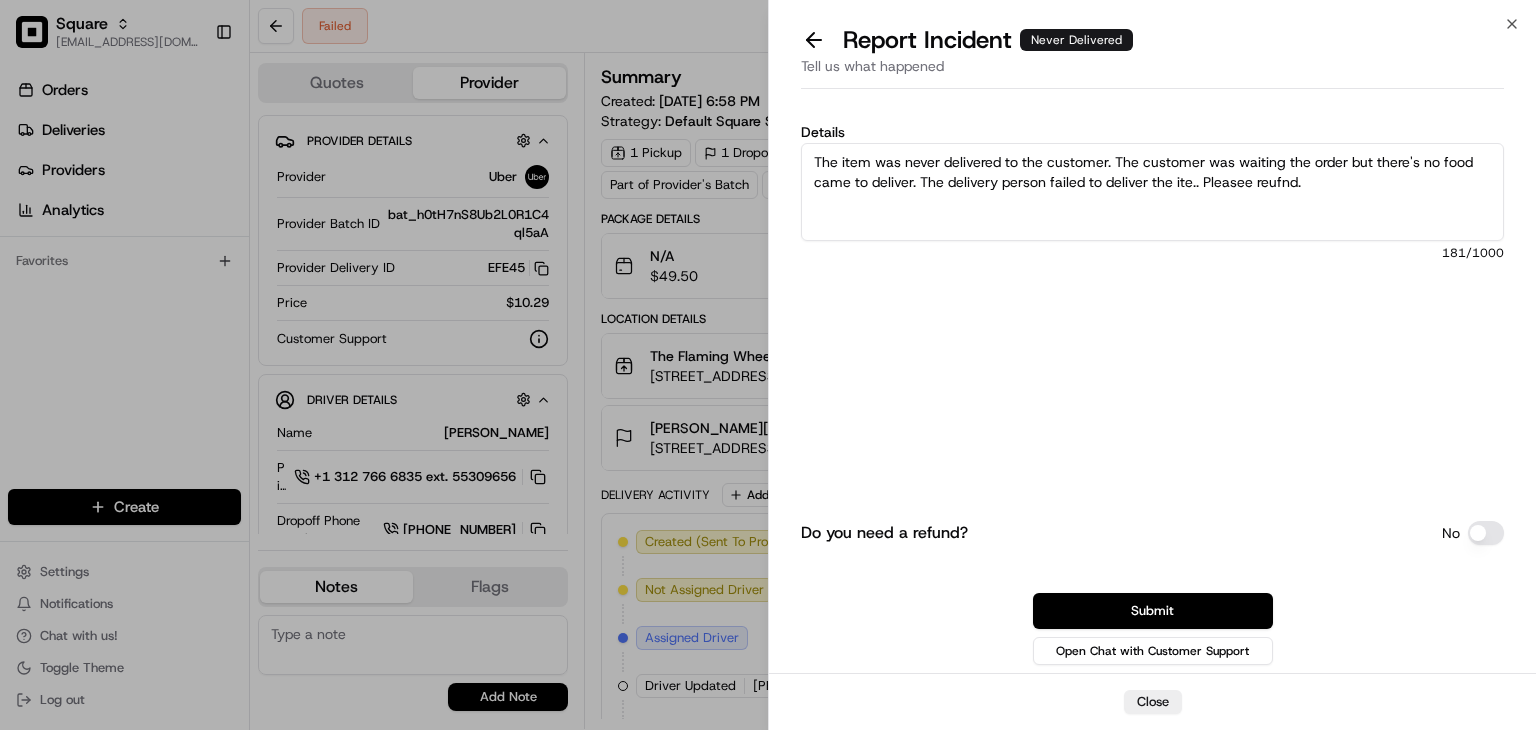 click on "The item was never delivered to the customer. The customer was waiting the order but there's no food came to deliver. The delivery person failed to deliver the ite.. Pleasee reufnd." at bounding box center (1152, 192) 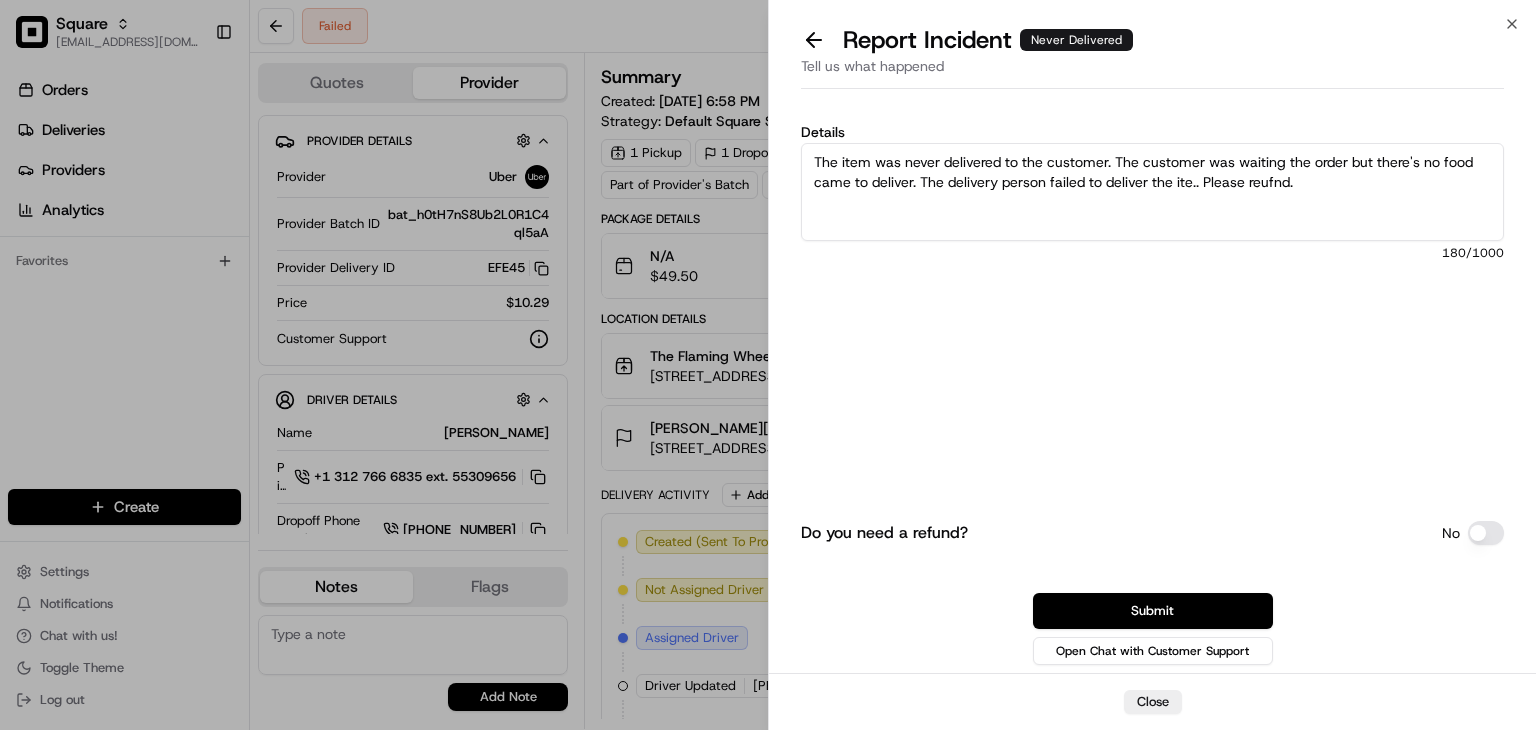 click on "The item was never delivered to the customer. The customer was waiting the order but there's no food came to deliver. The delivery person failed to deliver the ite.. Please reufnd." at bounding box center (1152, 192) 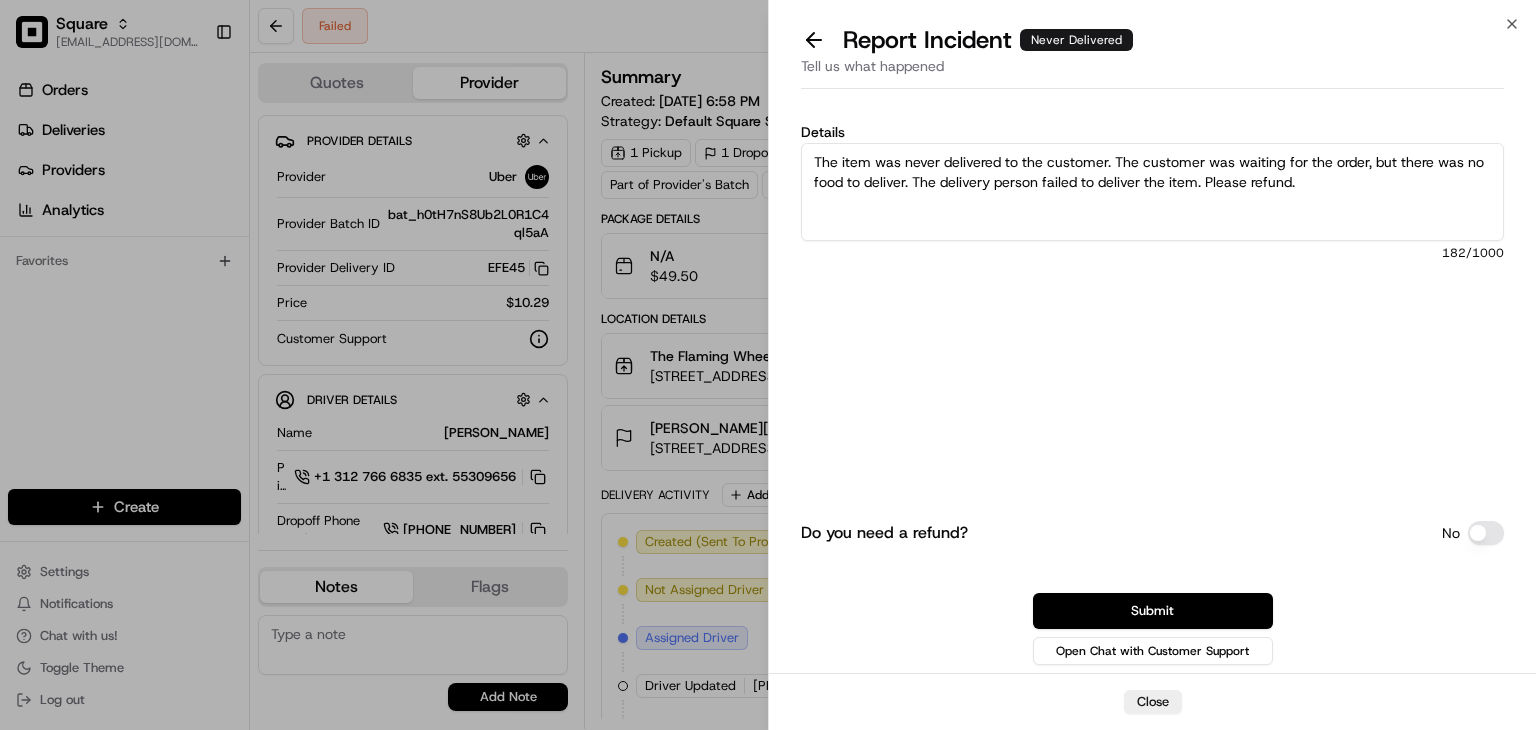 click on "The item was never delivered to the customer. The customer was waiting for the order, but there was no food to deliver. The delivery person failed to deliver the item. Please refund." at bounding box center (1152, 192) 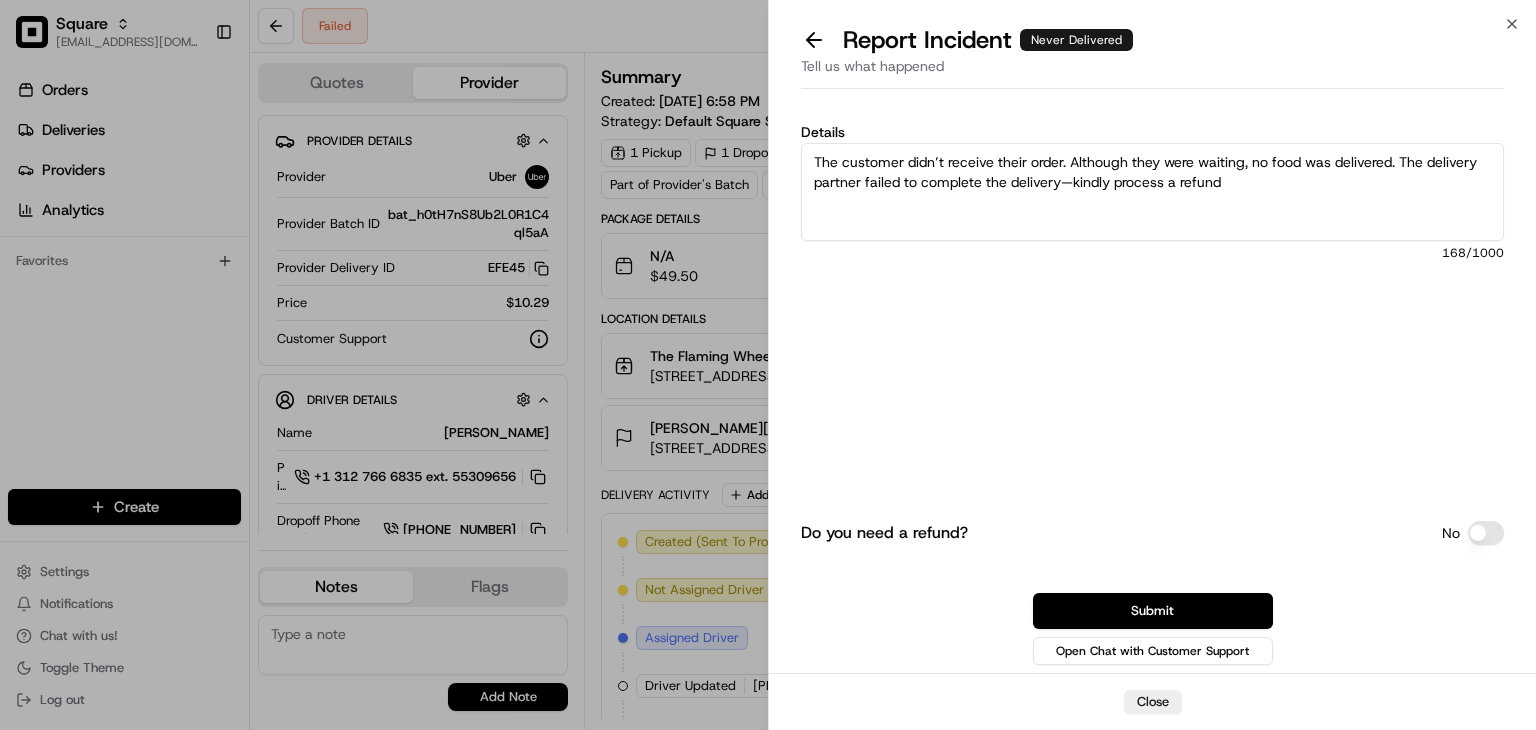 click on "The customer didn’t receive their order. Although they were waiting, no food was delivered. The delivery partner failed to complete the delivery—kindly process a refund" at bounding box center (1152, 192) 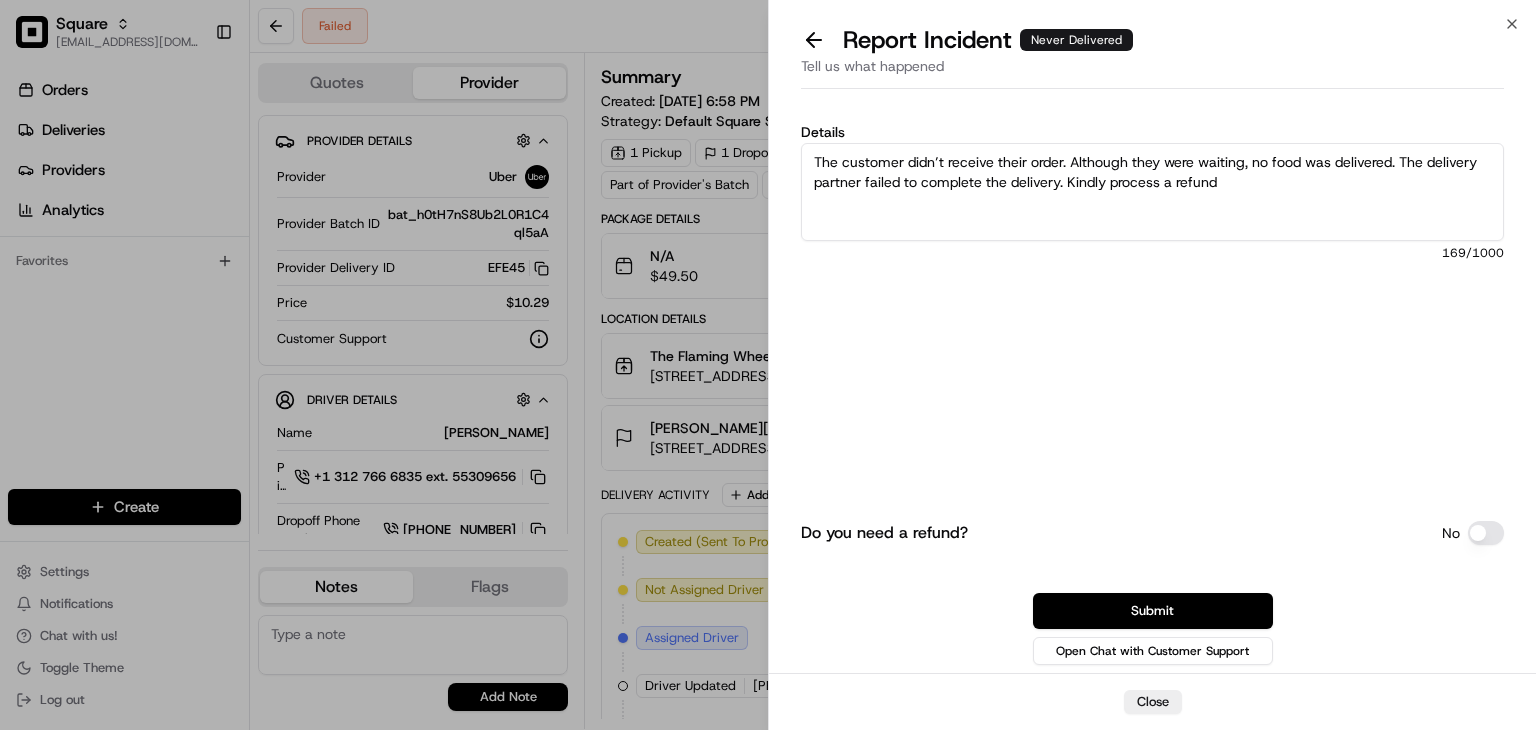 drag, startPoint x: 817, startPoint y: 159, endPoint x: 874, endPoint y: 167, distance: 57.558666 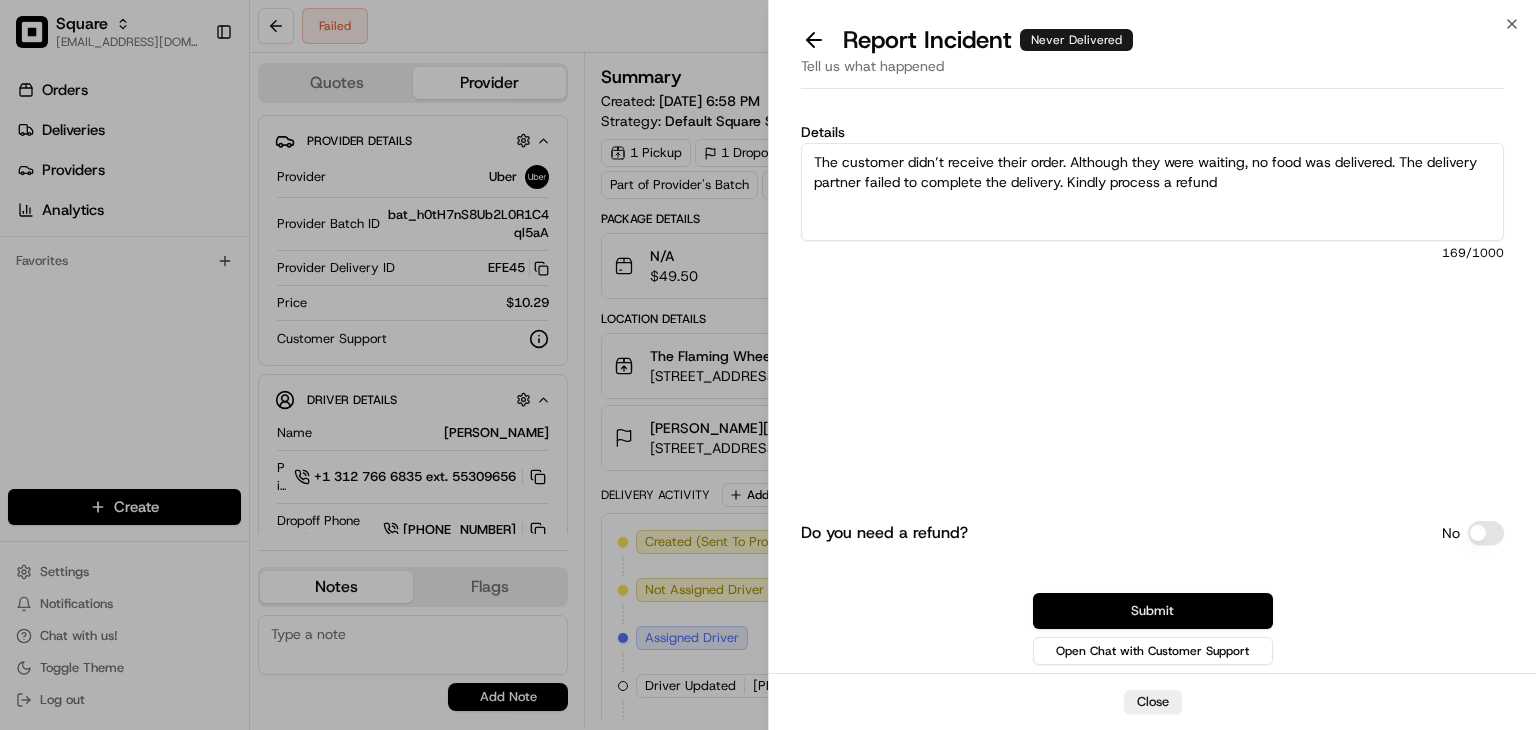 type on "The customer didn’t receive their order. Although they were waiting, no food was delivered. The delivery partner failed to complete the delivery. Kindly process a refund" 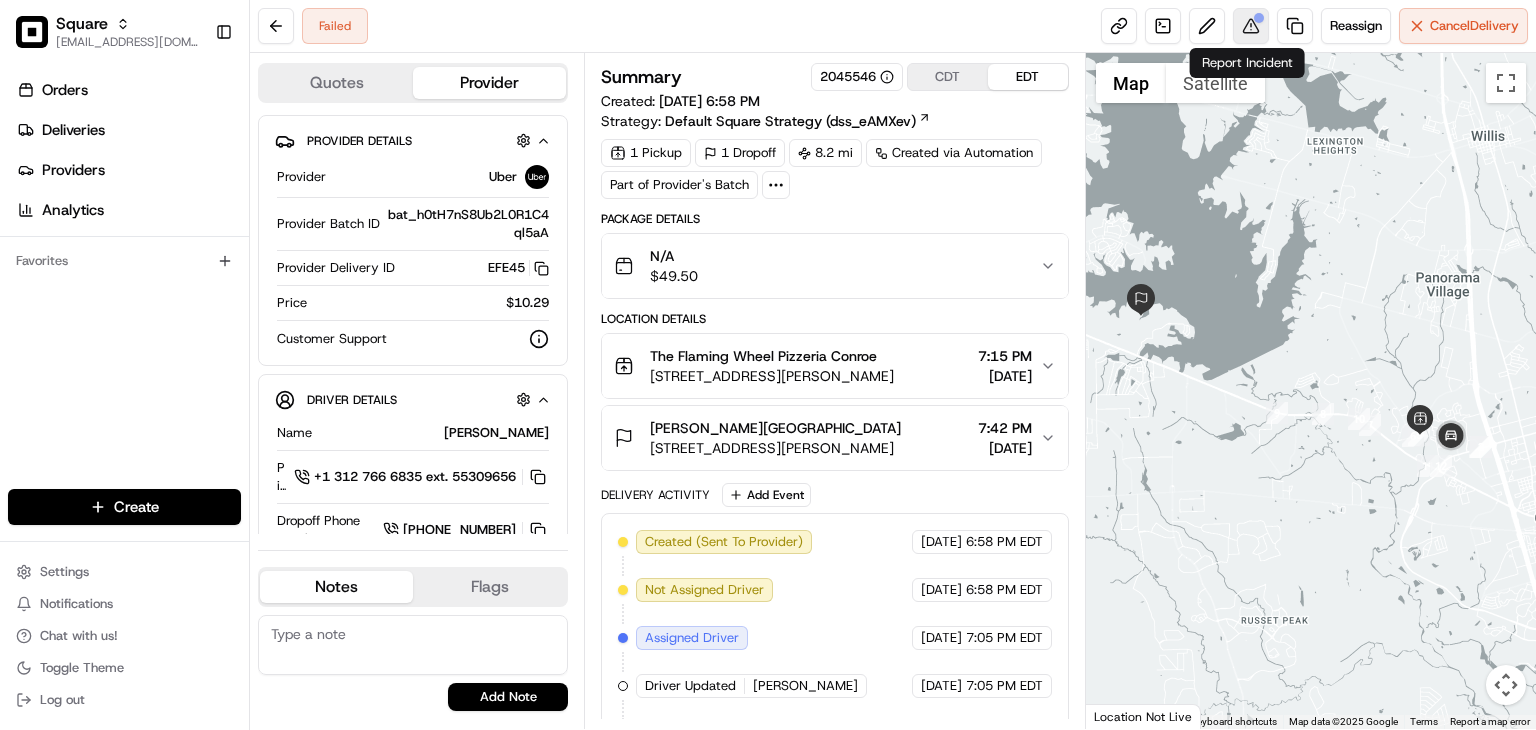 click at bounding box center [1251, 26] 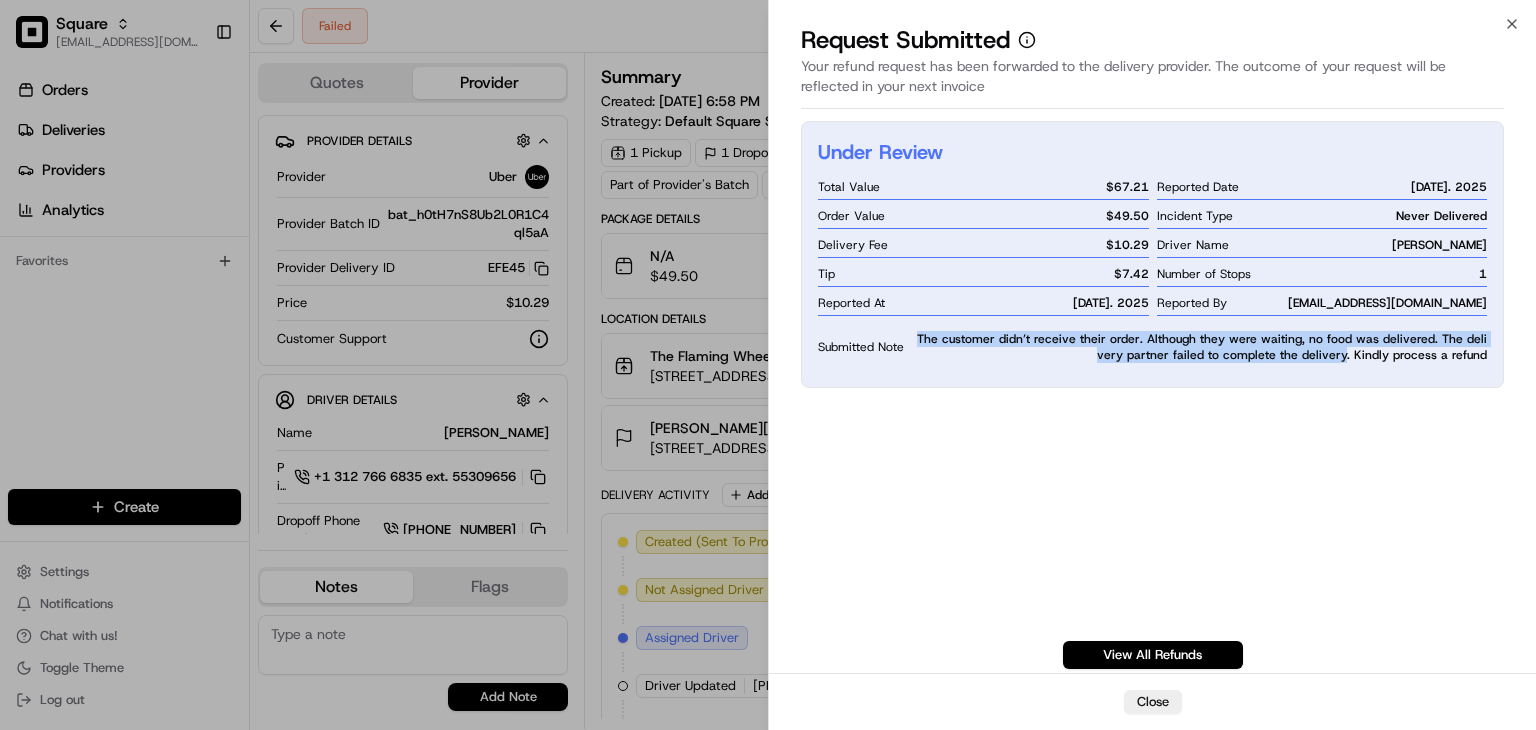 copy on "The customer didn’t receive their order. Although they were waiting, no food was delivered. The delivery partner failed to complete the delivery" 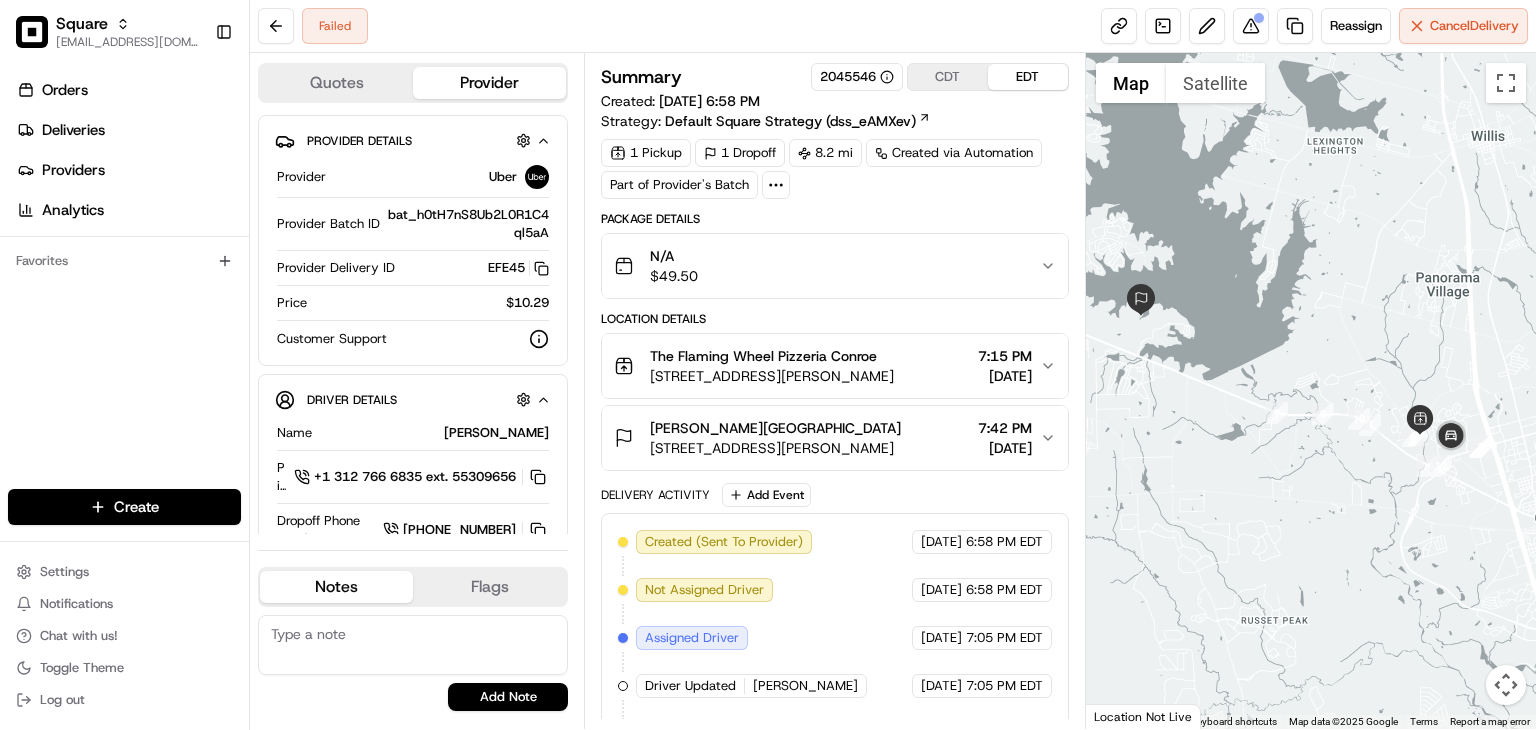 click at bounding box center (413, 645) 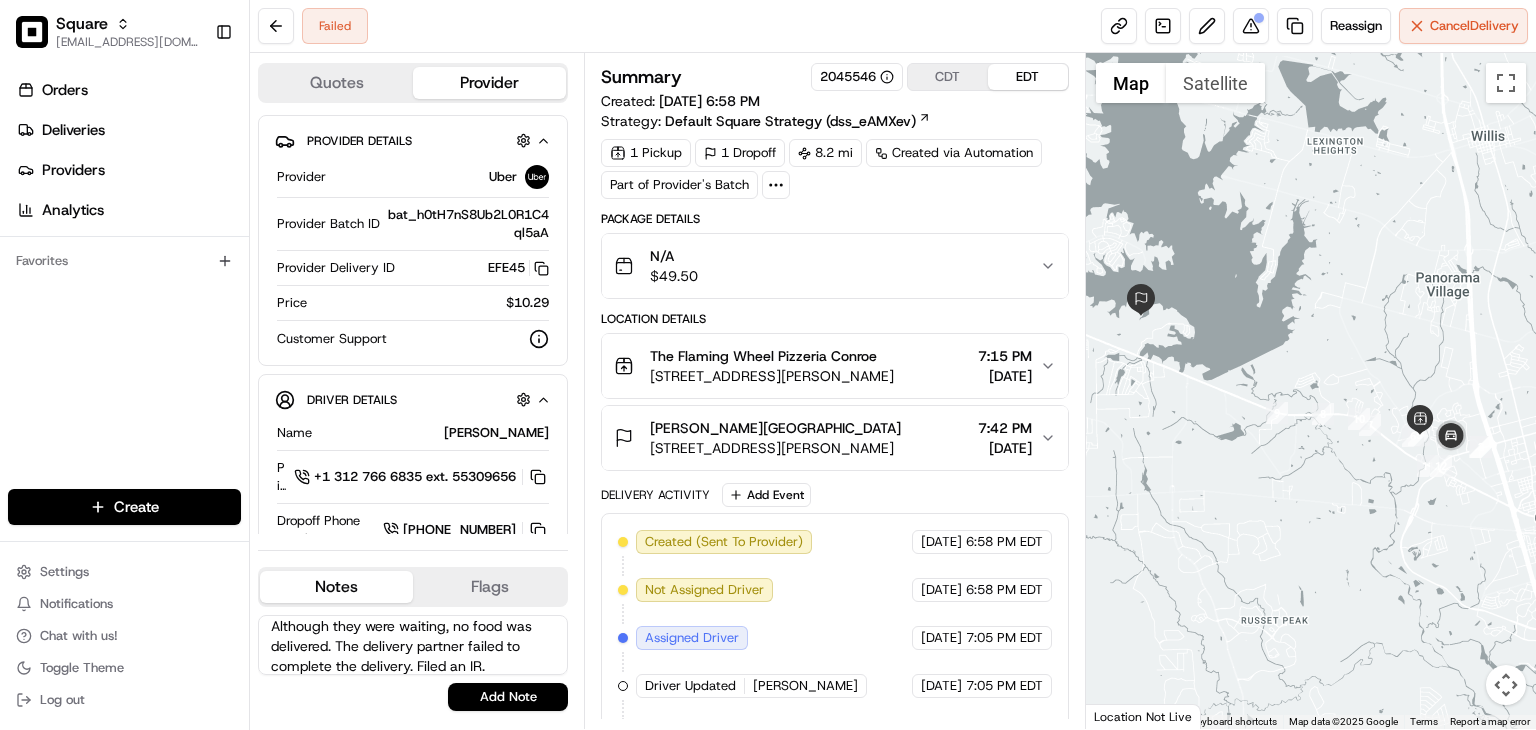 scroll, scrollTop: 0, scrollLeft: 0, axis: both 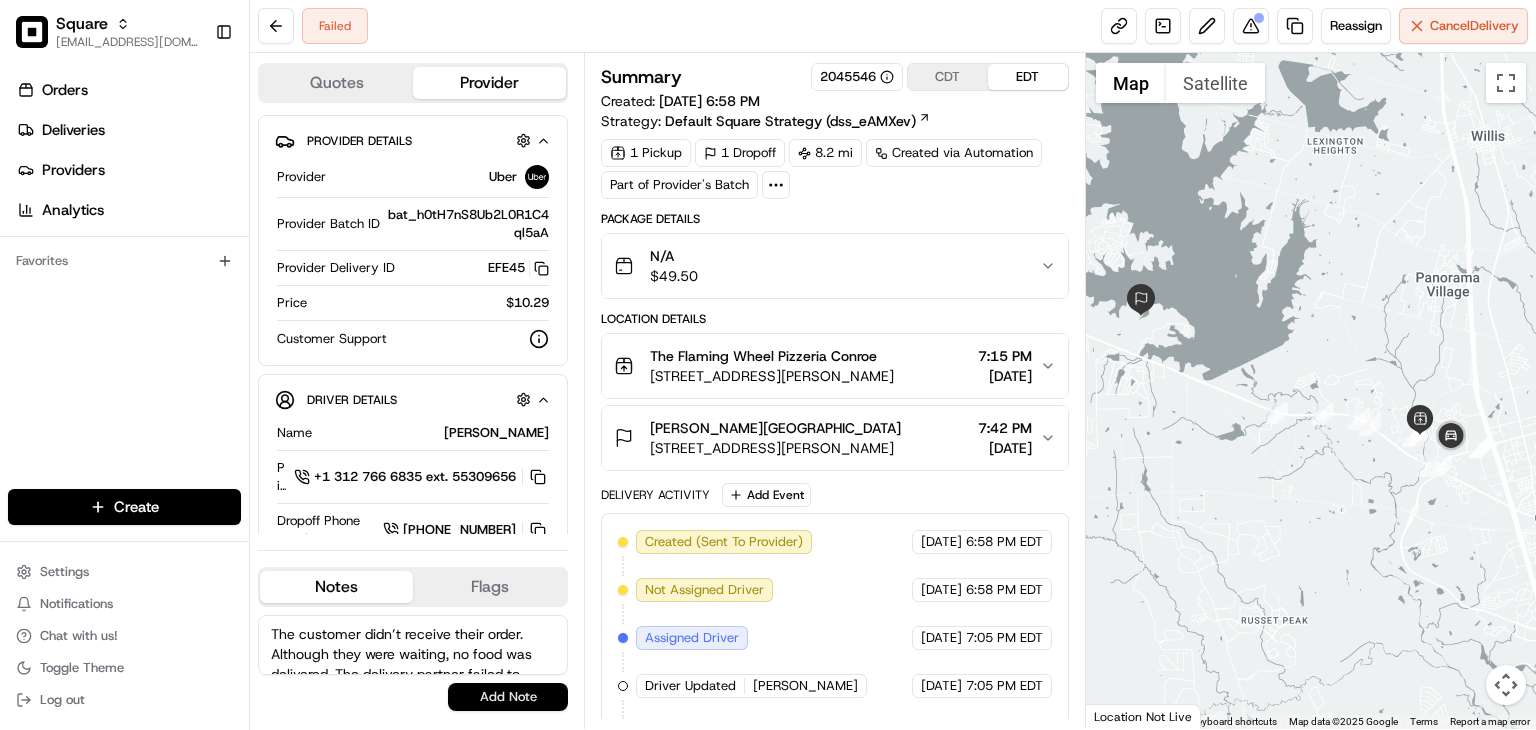 type on "The customer didn’t receive their order. Although they were waiting, no food was delivered. The delivery partner failed to complete the delivery. Filed an IR." 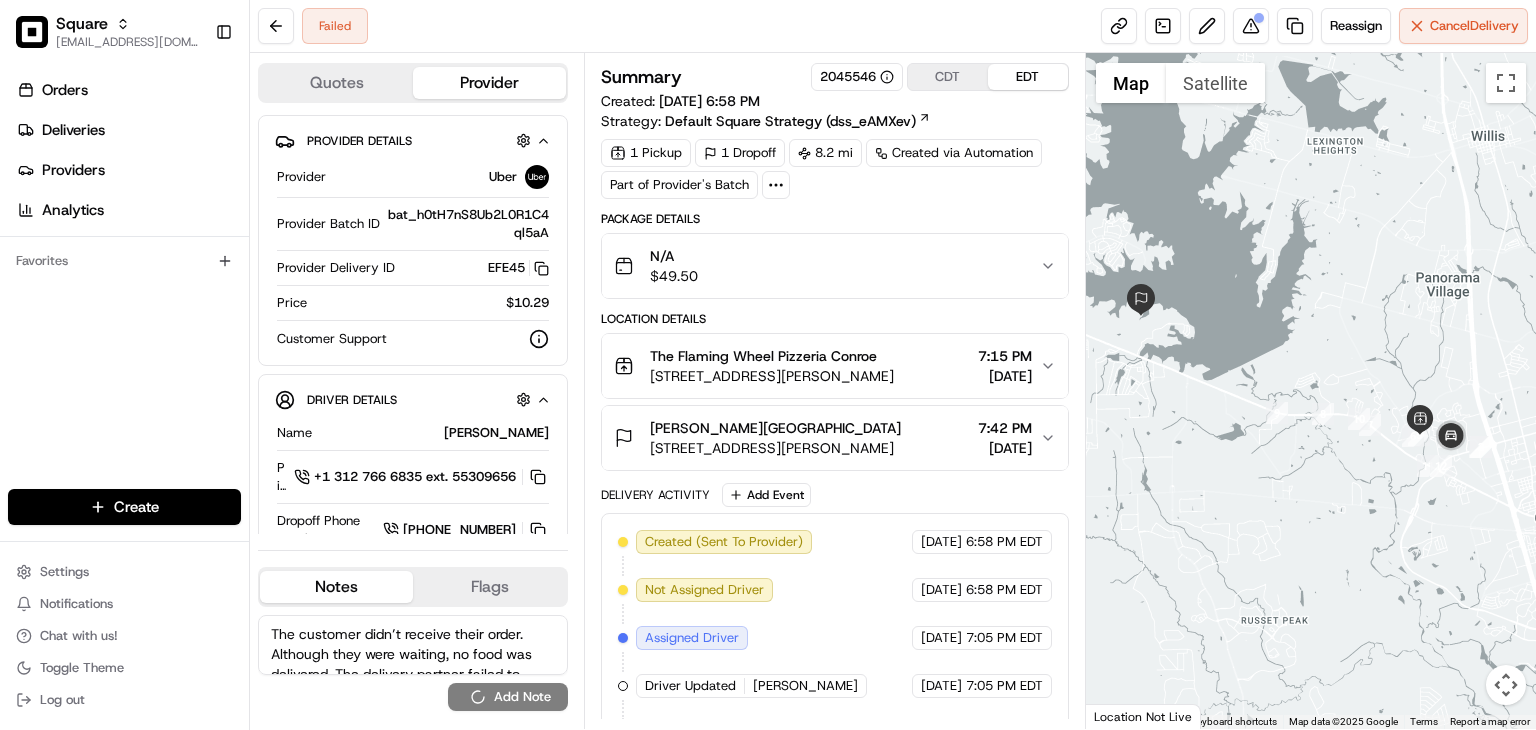 type 